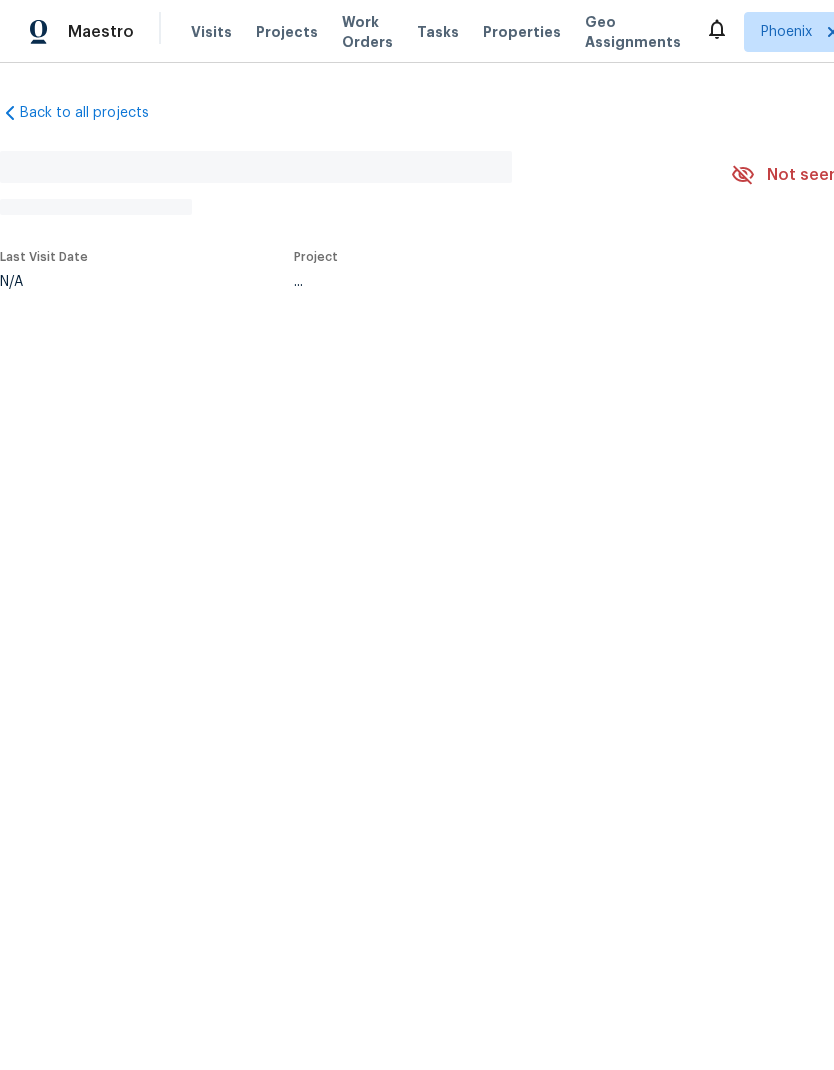 scroll, scrollTop: 0, scrollLeft: 0, axis: both 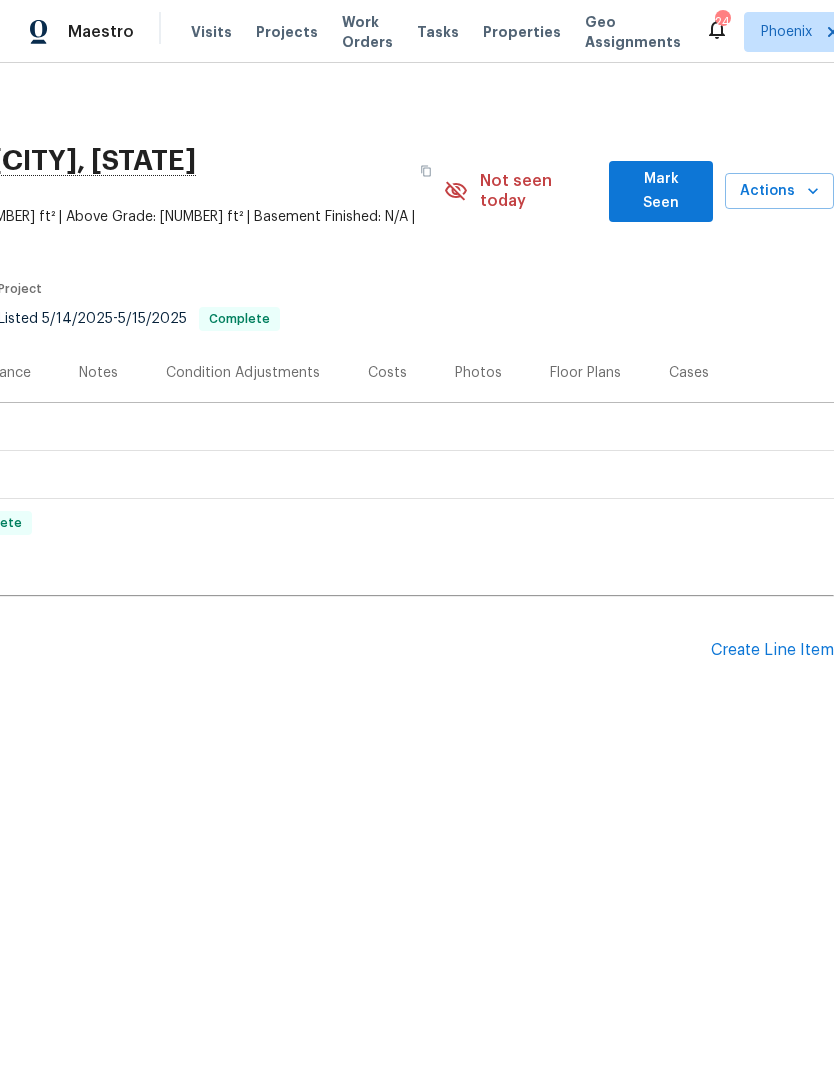 click on "Create Line Item" at bounding box center (772, 650) 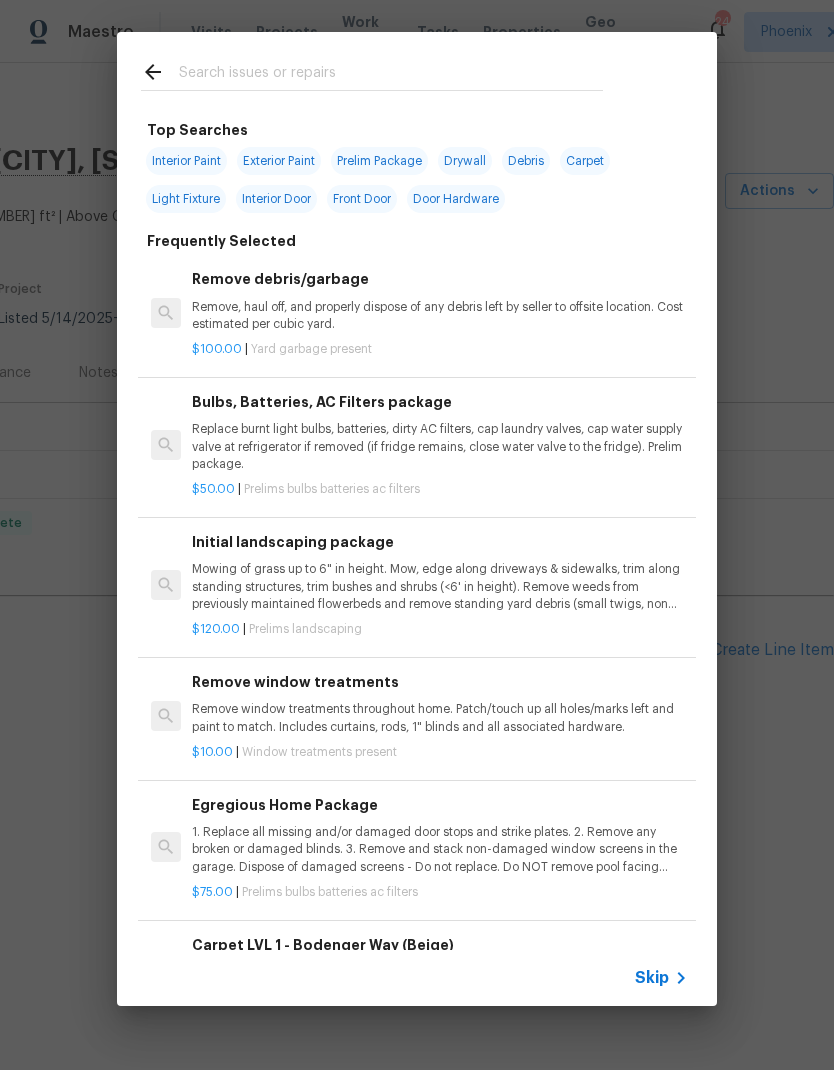 click at bounding box center (391, 75) 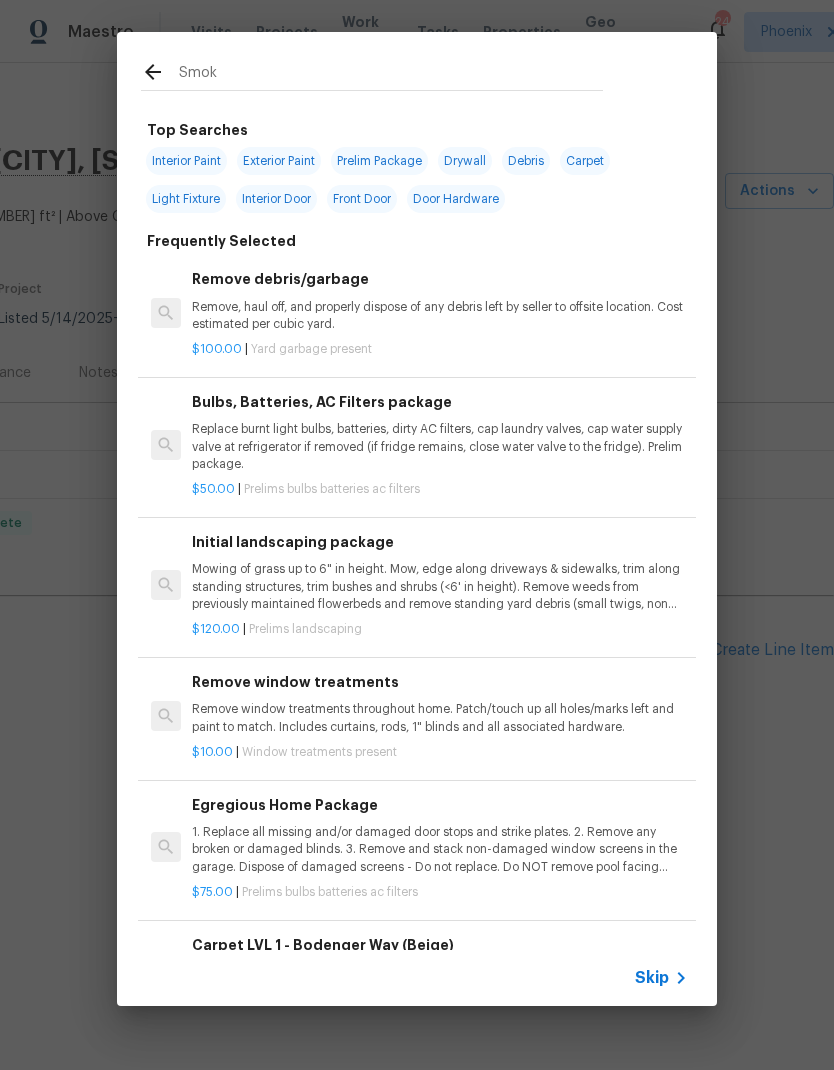 type on "Smoke" 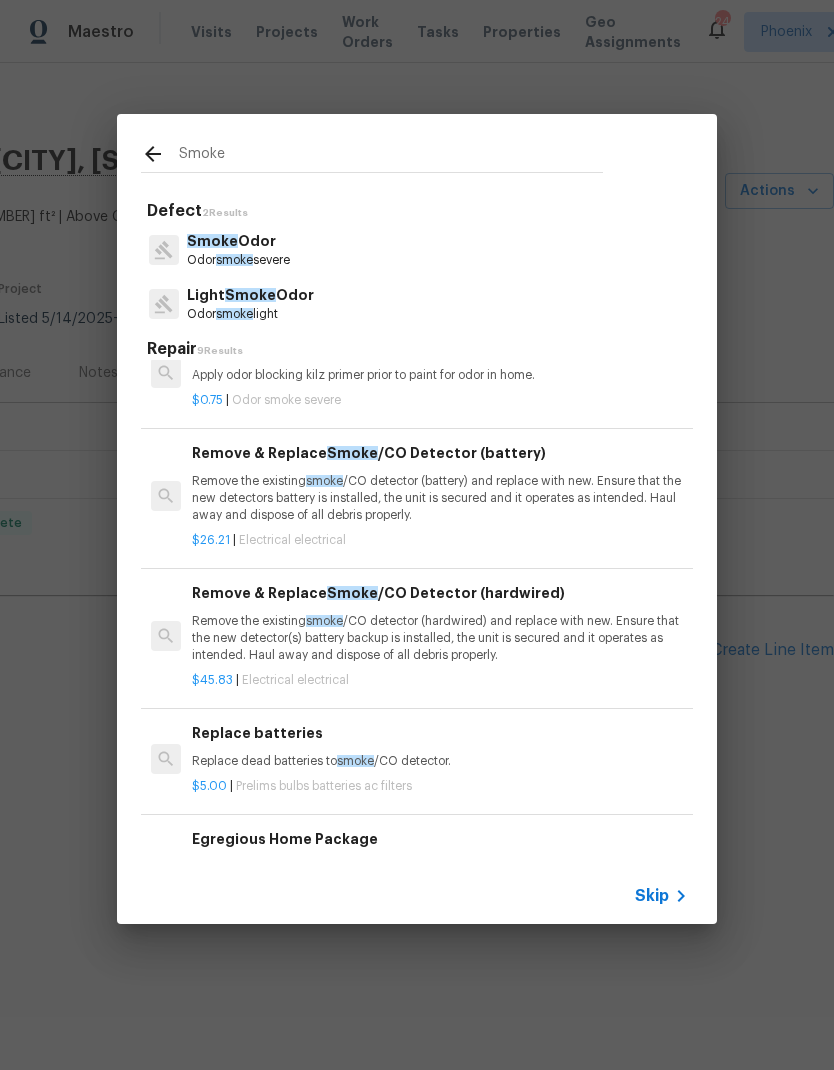 scroll, scrollTop: 252, scrollLeft: 0, axis: vertical 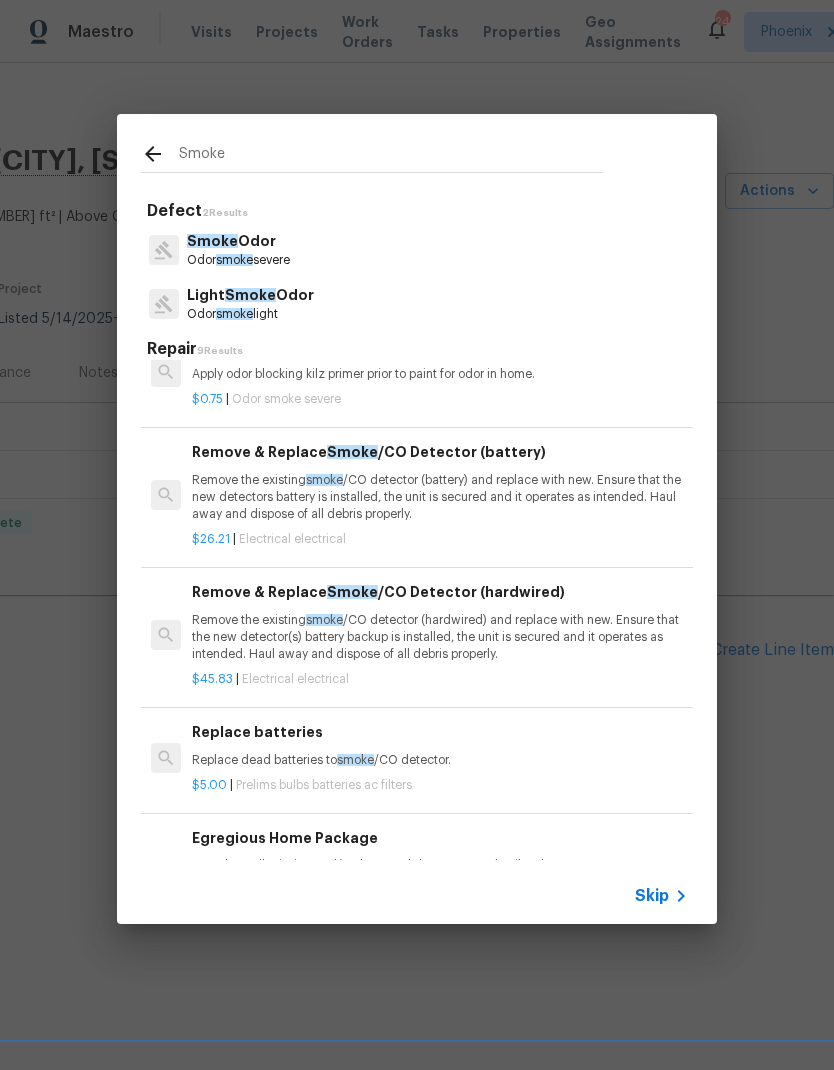 click on "Remove the existing  smoke /CO detector (battery) and replace with new. Ensure that the new detectors battery is installed, the unit is secured and it operates as intended. Haul away and dispose of all debris properly." at bounding box center [440, 497] 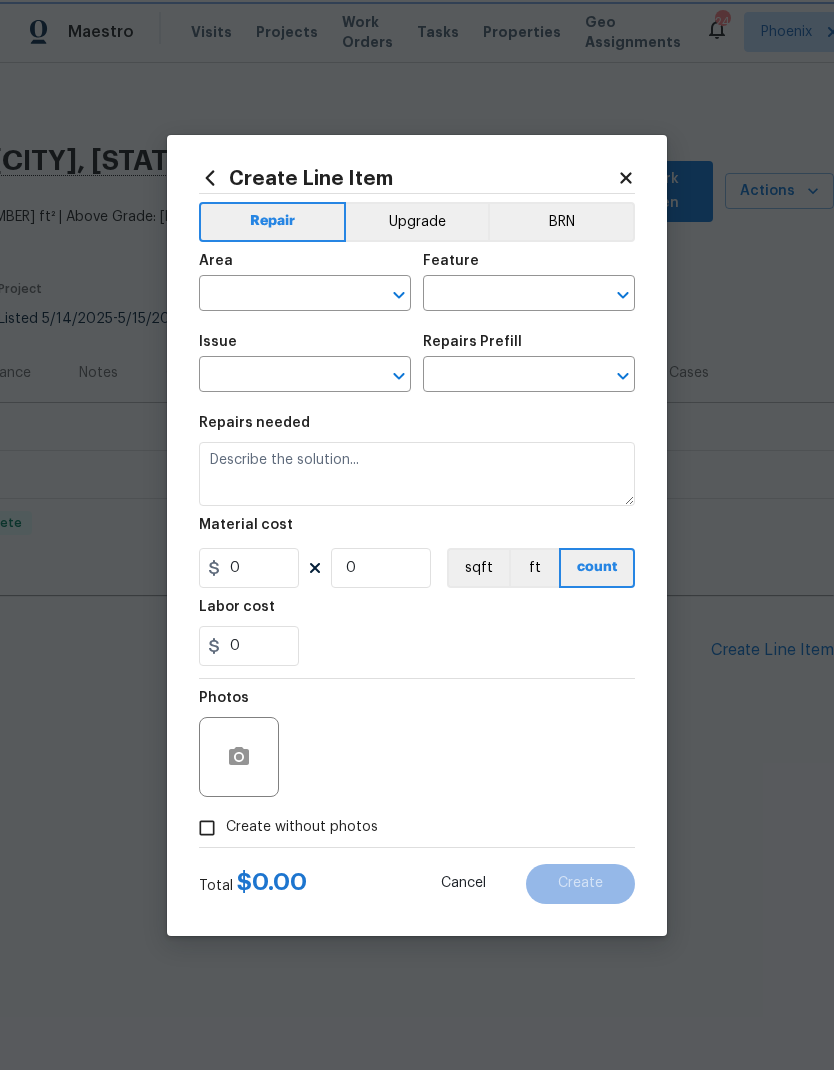 type on "Electrical" 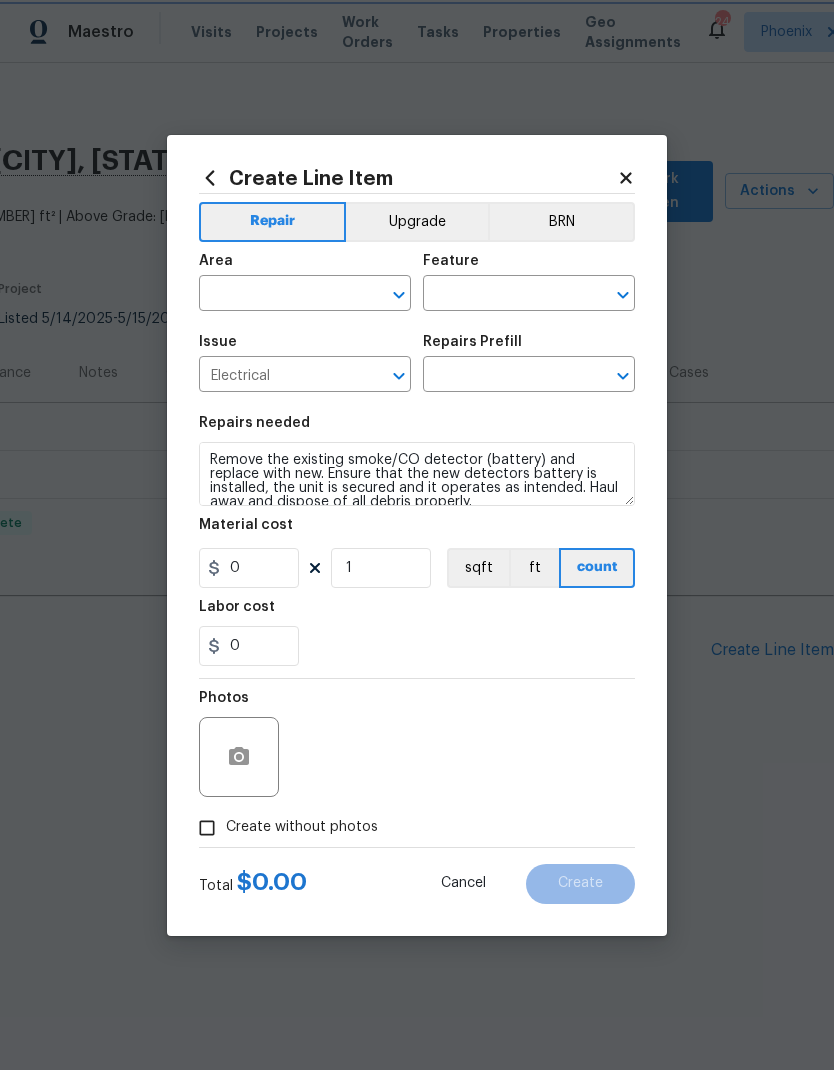 type on "Remove & Replace Smoke/CO Detector (battery) $26.21" 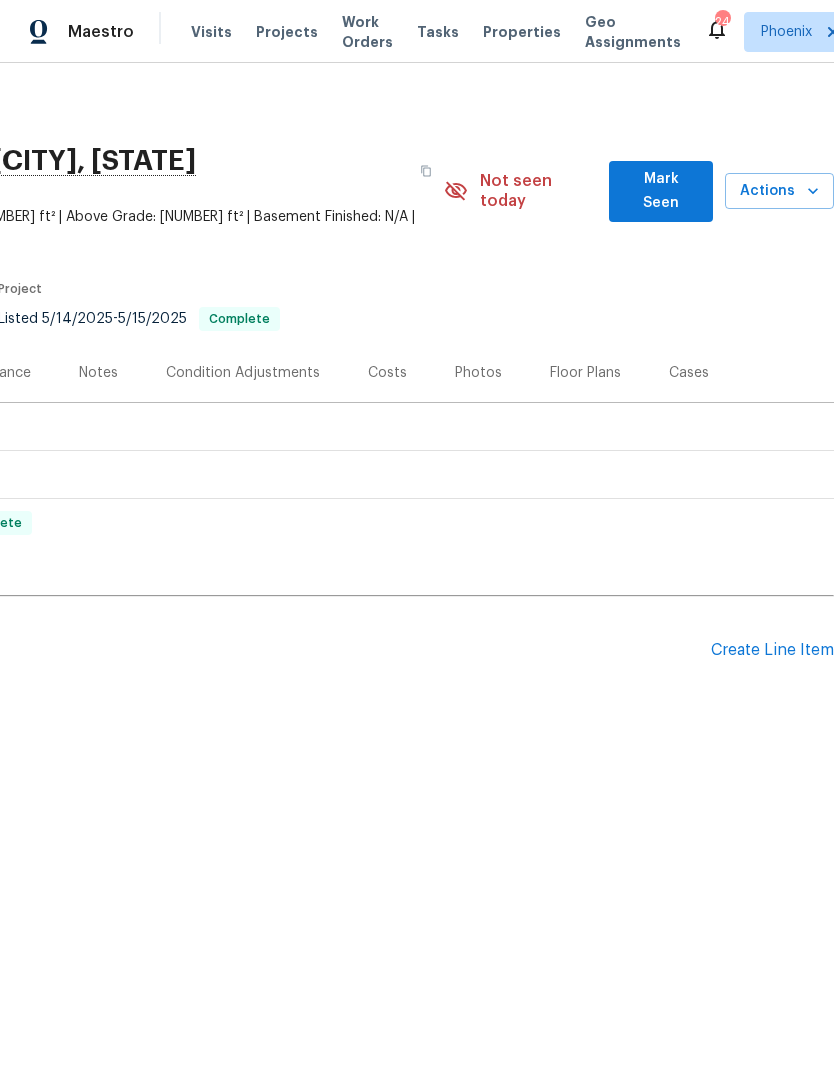 scroll, scrollTop: 0, scrollLeft: 296, axis: horizontal 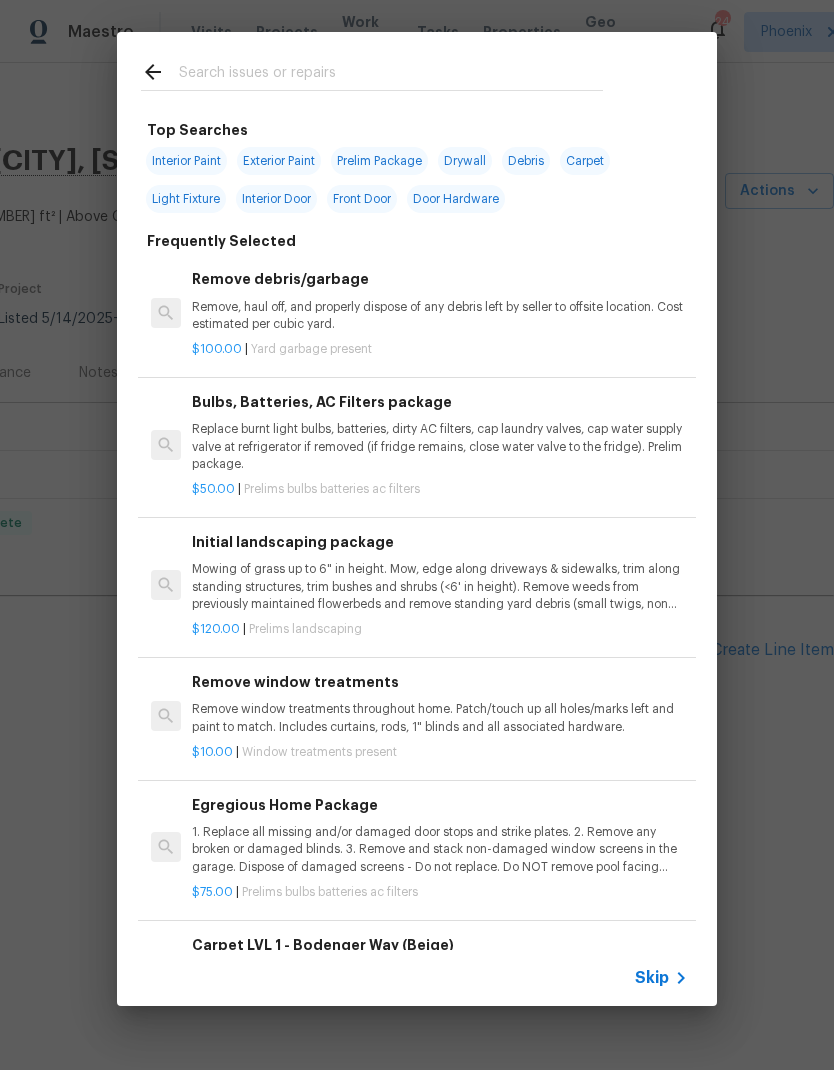 click at bounding box center [391, 75] 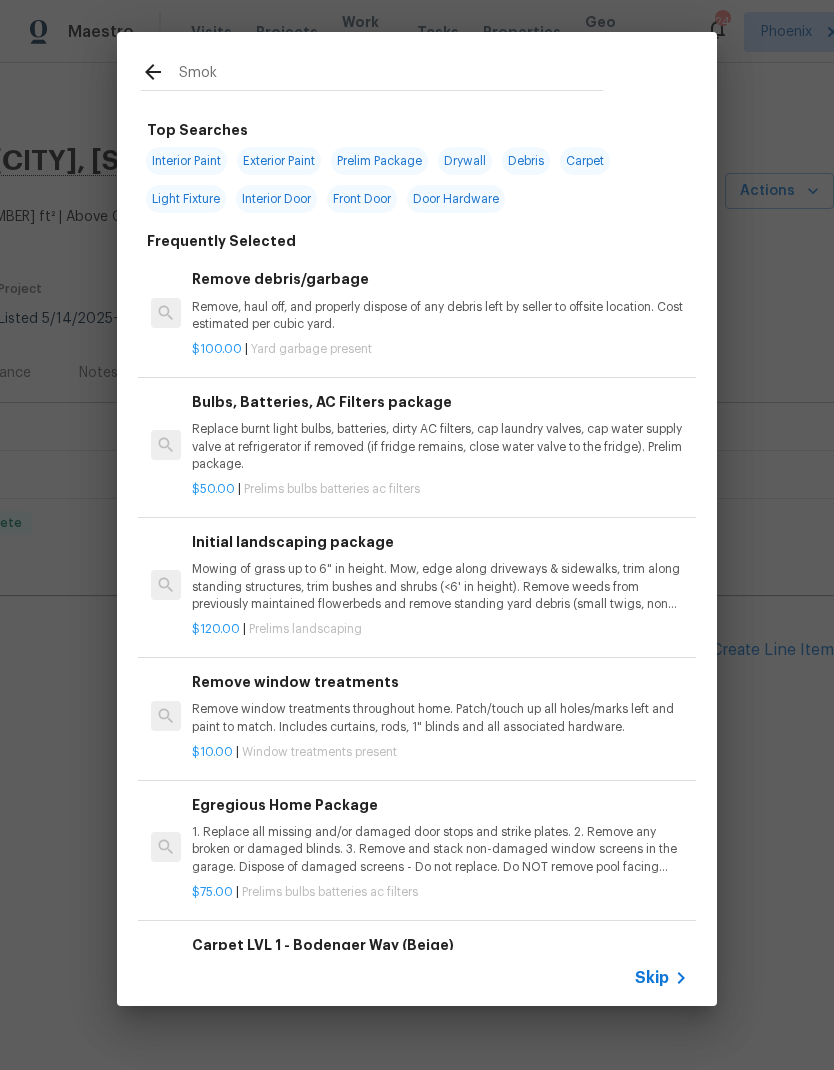 type on "Smoke" 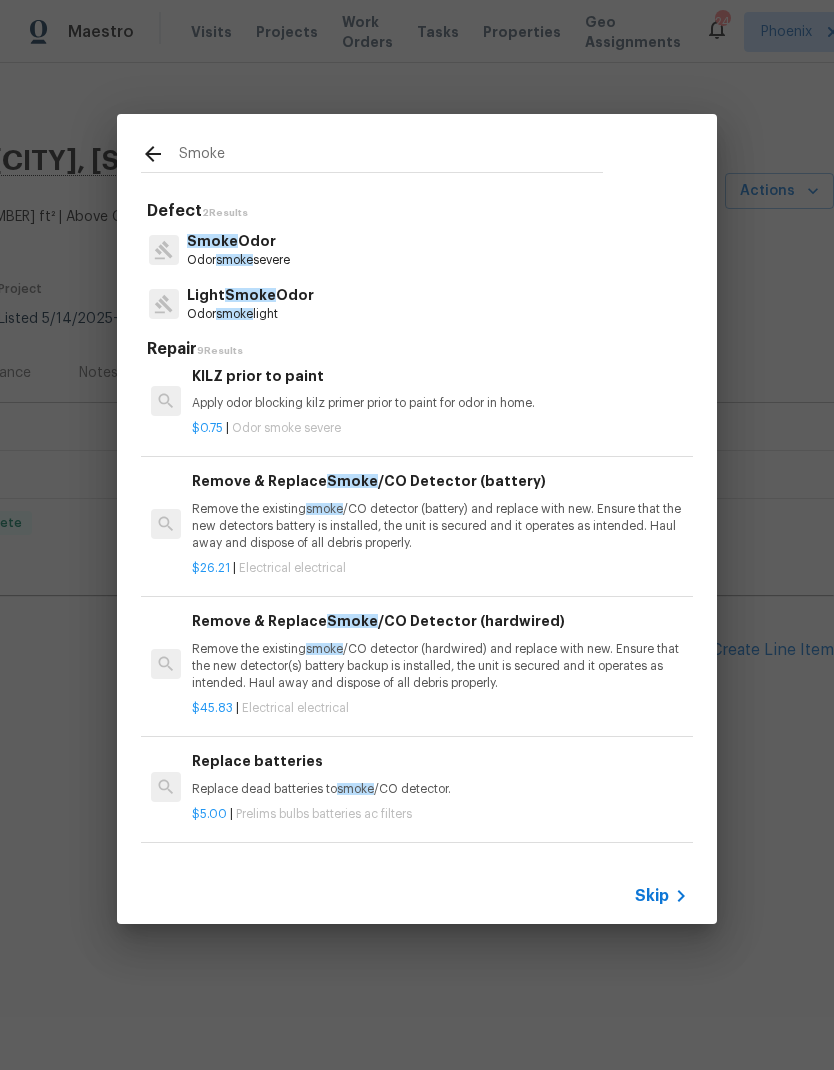 scroll, scrollTop: 223, scrollLeft: 0, axis: vertical 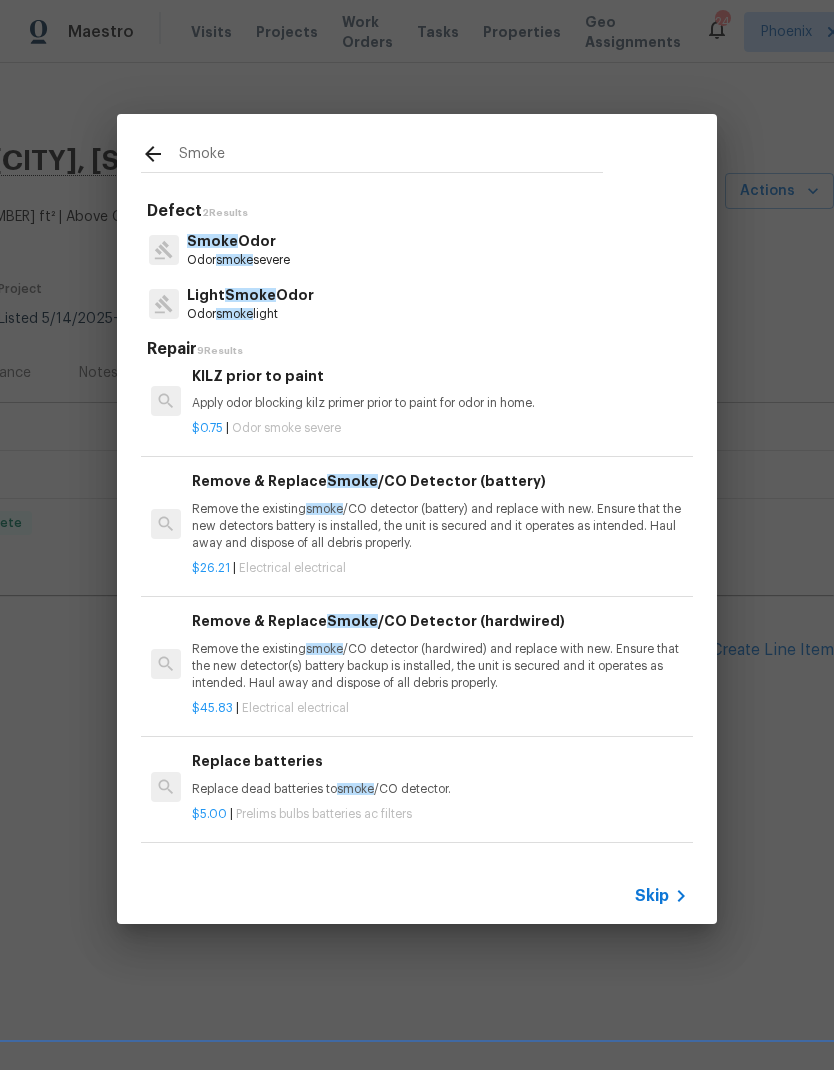 click on "Remove the existing  smoke /CO detector (battery) and replace with new. Ensure that the new detectors battery is installed, the unit is secured and it operates as intended. Haul away and dispose of all debris properly." at bounding box center [440, 526] 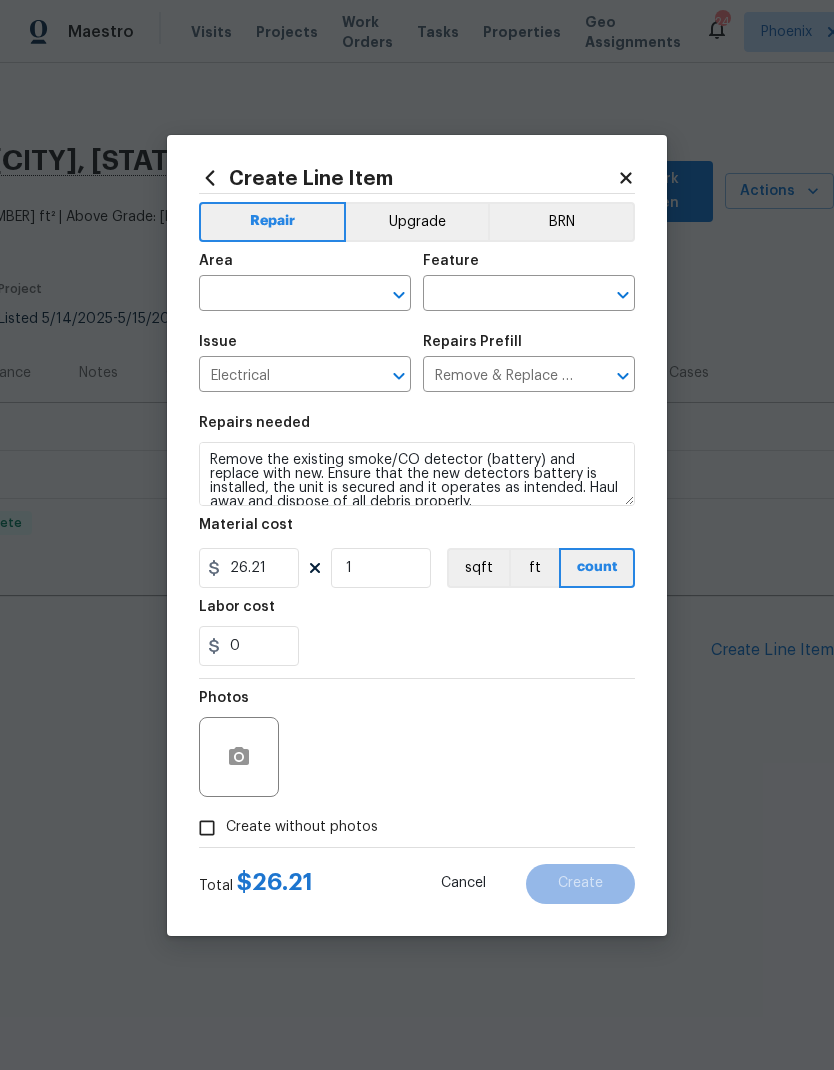 click at bounding box center [277, 295] 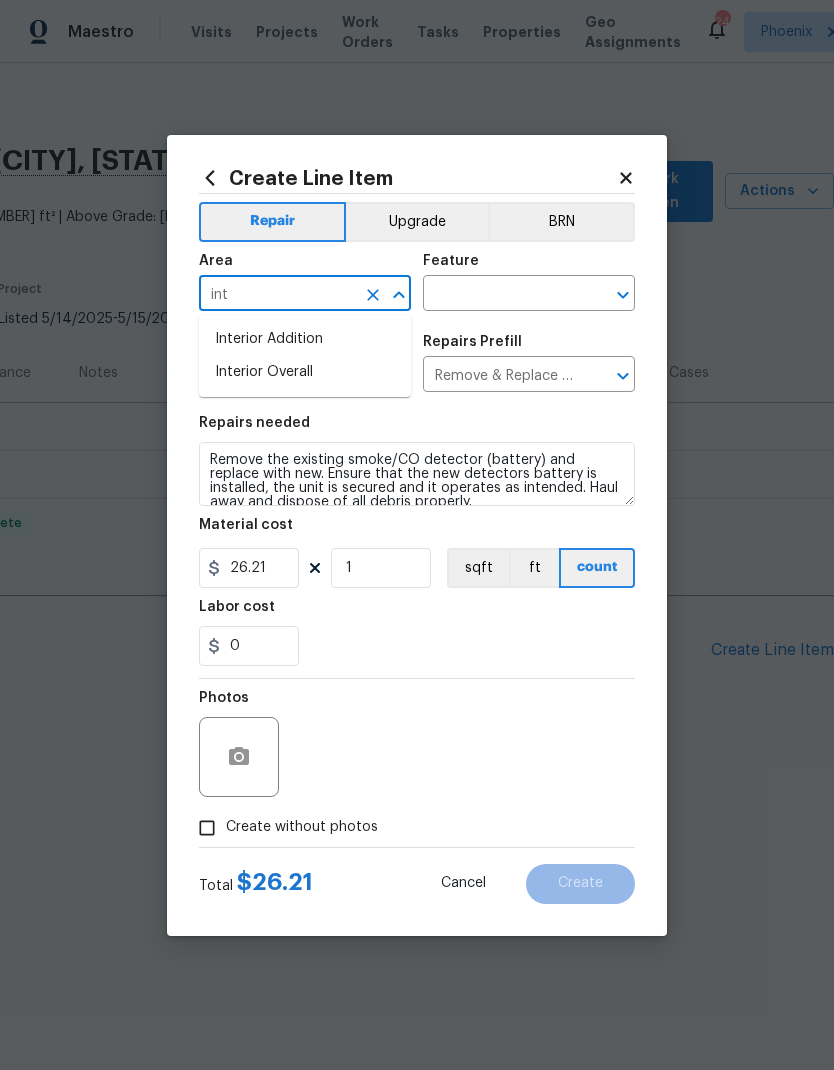 click on "Interior Overall" at bounding box center (305, 372) 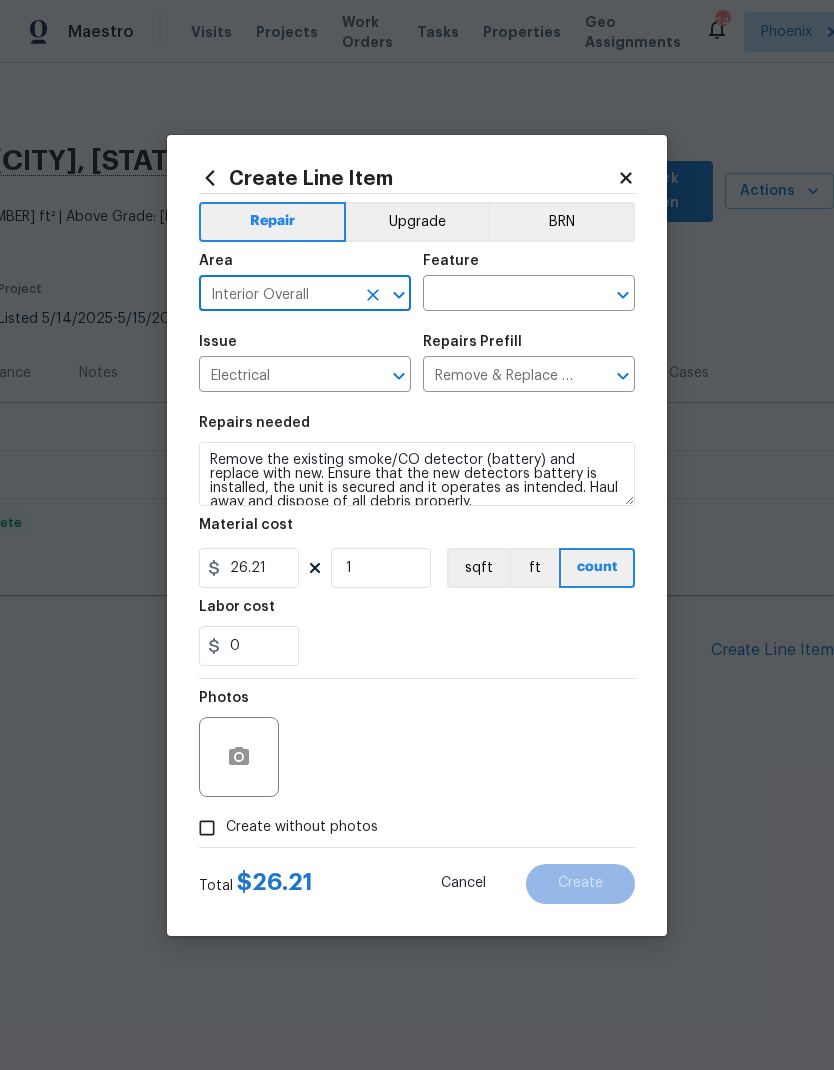 click on "Electrical" at bounding box center (277, 376) 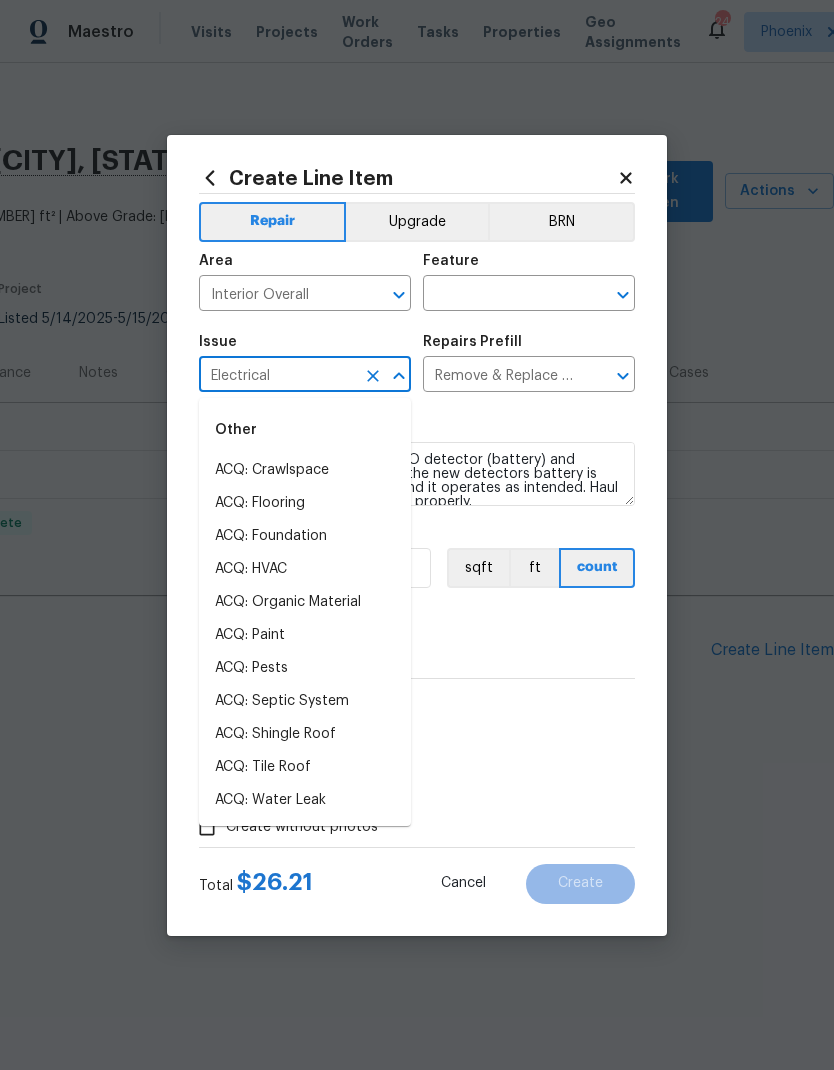 click at bounding box center (501, 295) 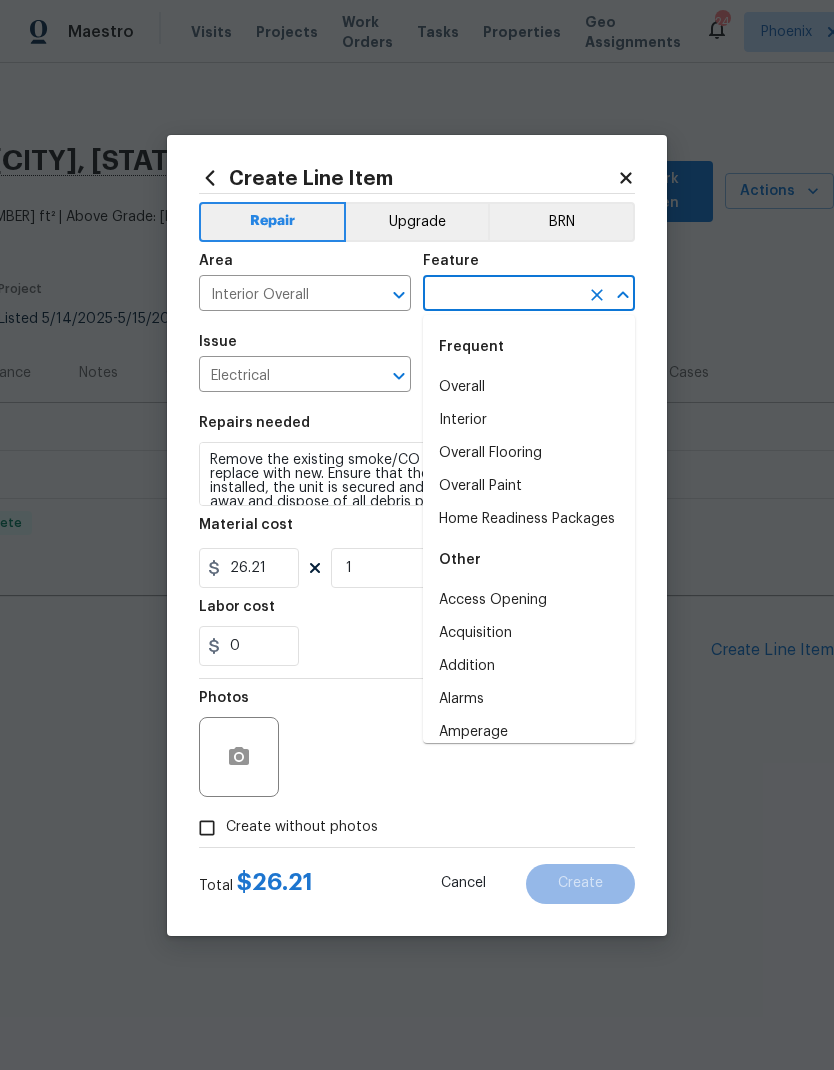click at bounding box center (501, 295) 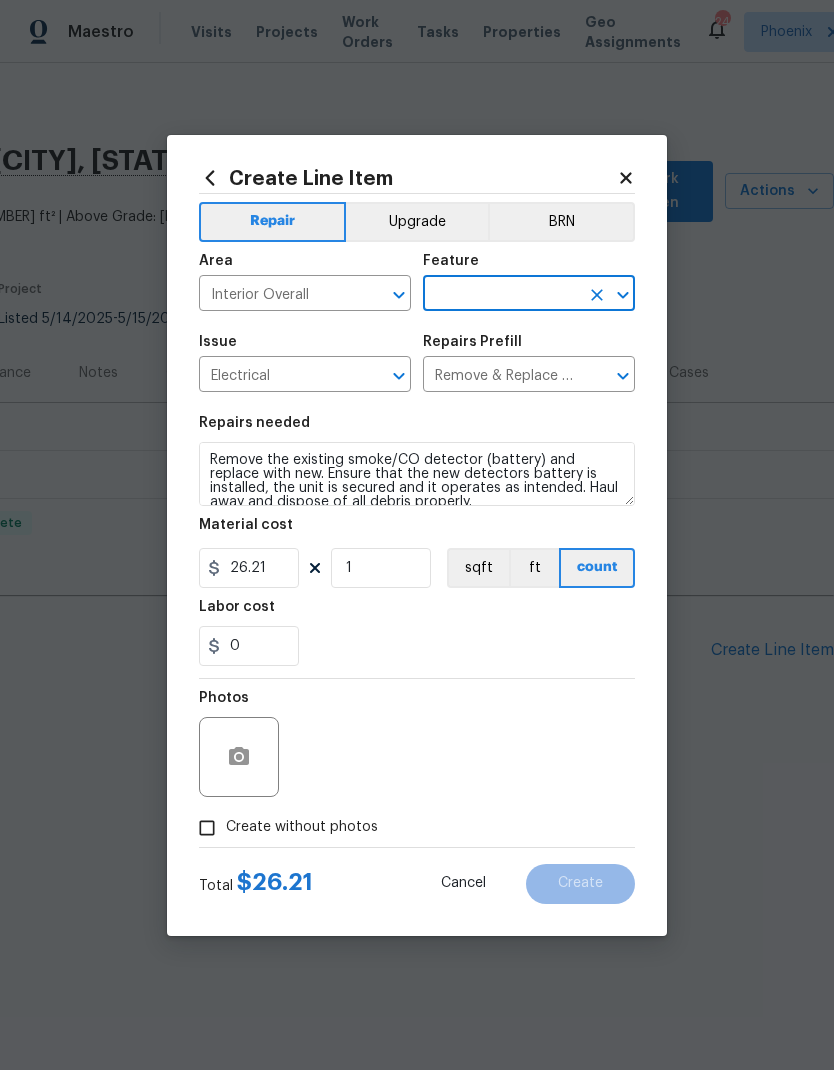 click at bounding box center [501, 295] 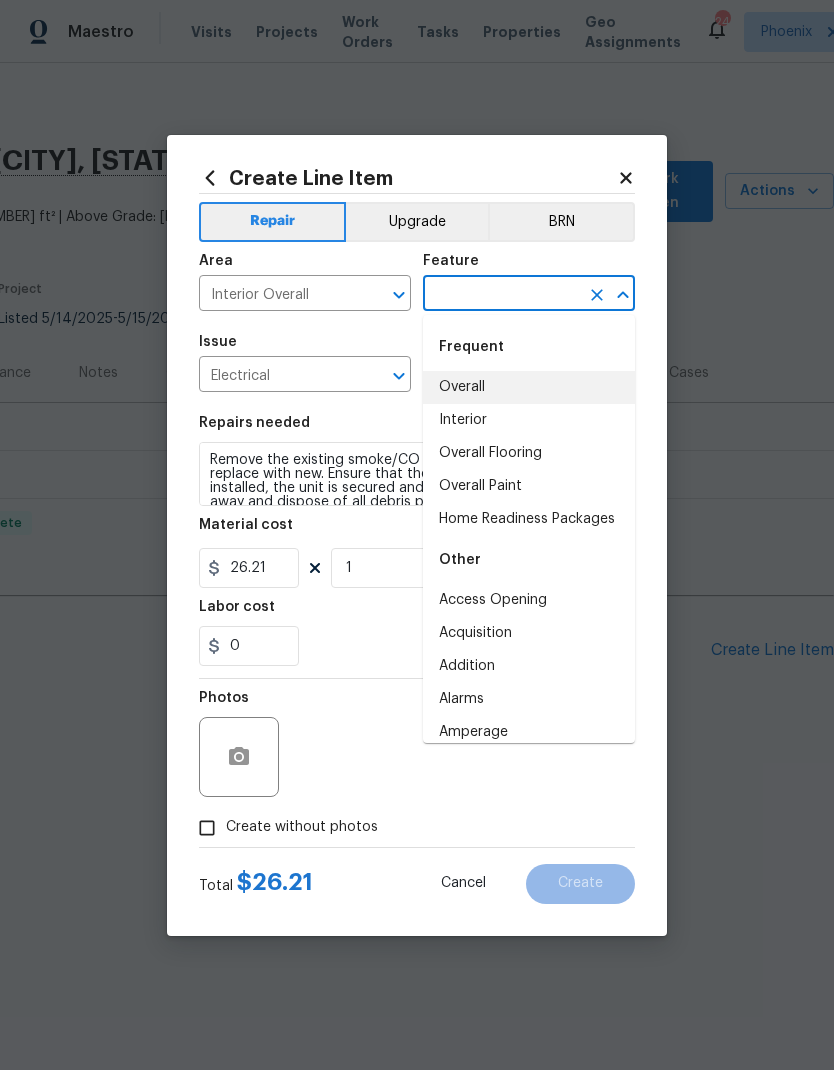 click on "Overall" at bounding box center (529, 387) 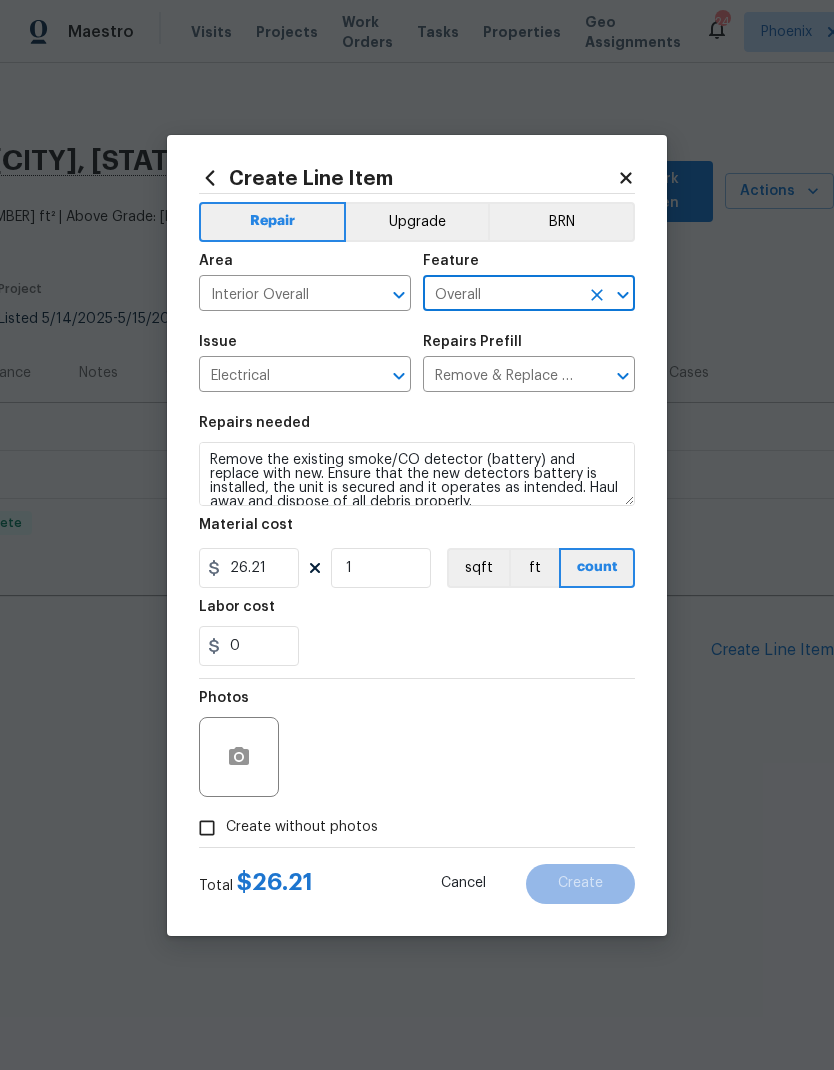 click on "Remove & Replace Smoke/CO Detector (battery) $26.21" at bounding box center (501, 376) 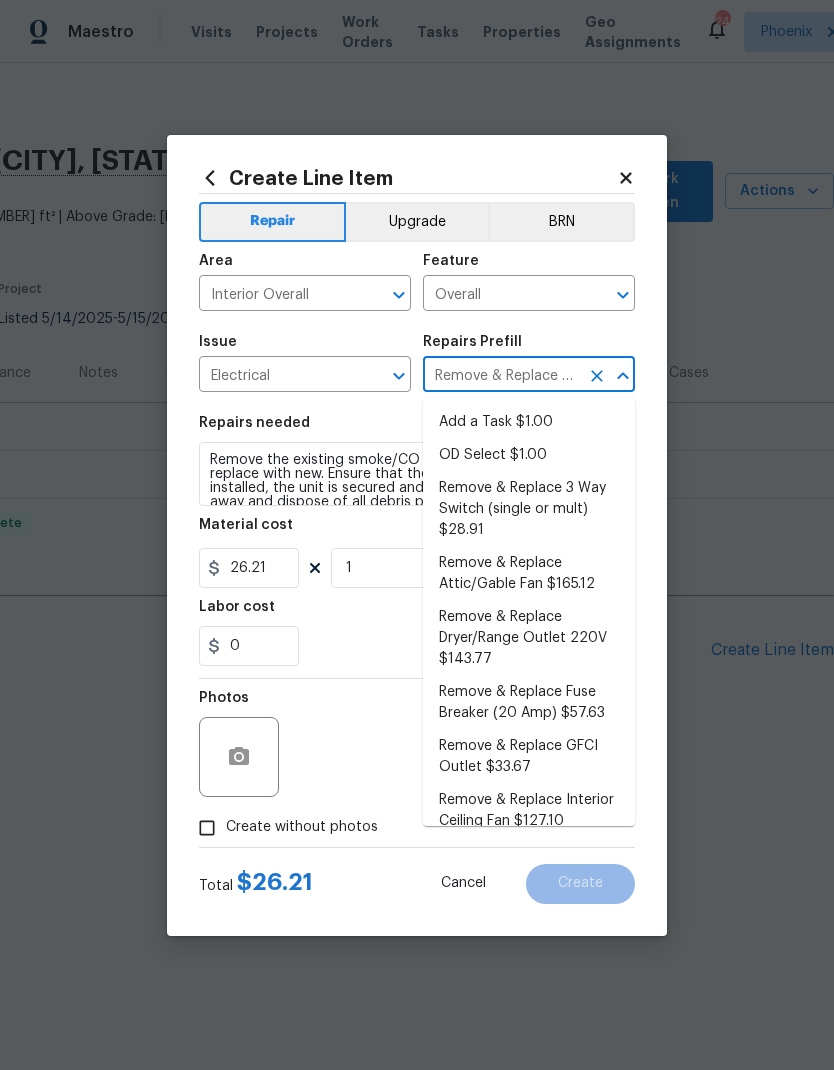 click on "Repairs needed" at bounding box center [417, 429] 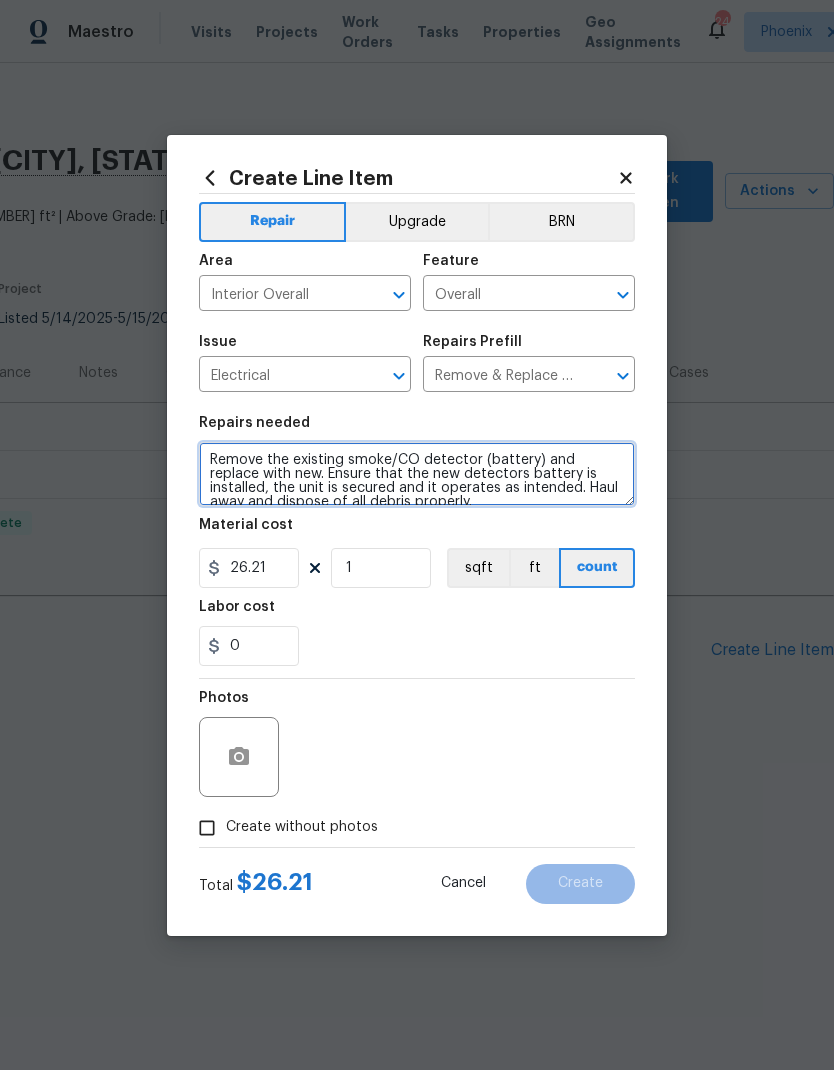 click on "Remove the existing smoke/CO detector (battery) and replace with new. Ensure that the new detectors battery is installed, the unit is secured and it operates as intended. Haul away and dispose of all debris properly." at bounding box center (417, 474) 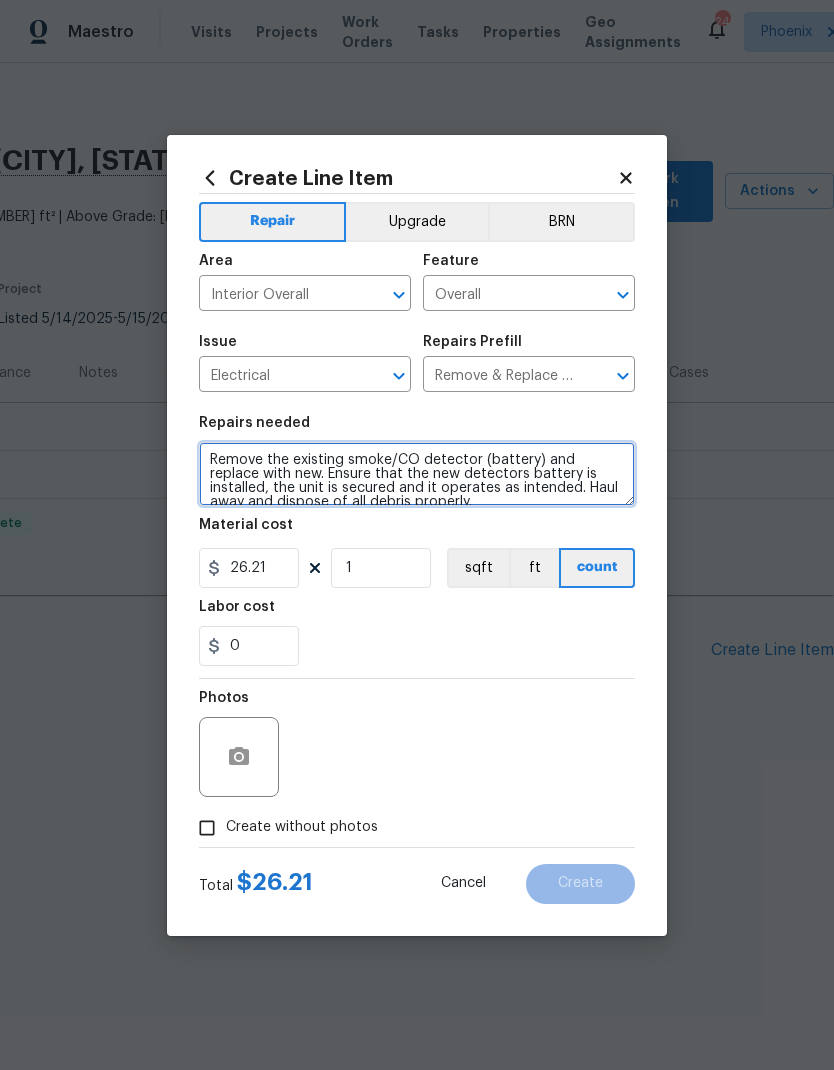 click on "Remove the existing smoke/CO detector (battery) and replace with new. Ensure that the new detectors battery is installed, the unit is secured and it operates as intended. Haul away and dispose of all debris properly." at bounding box center (417, 474) 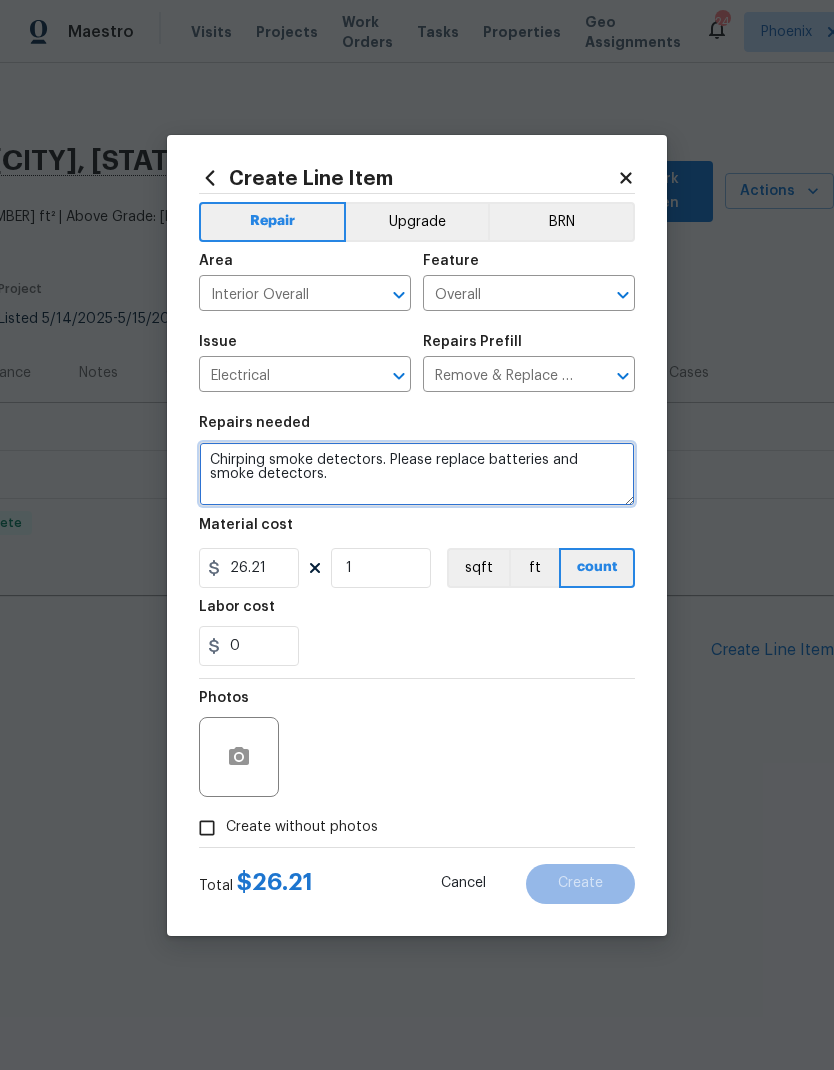 type on "Chirping smoke detectors. Please replace batteries and smoke detectors." 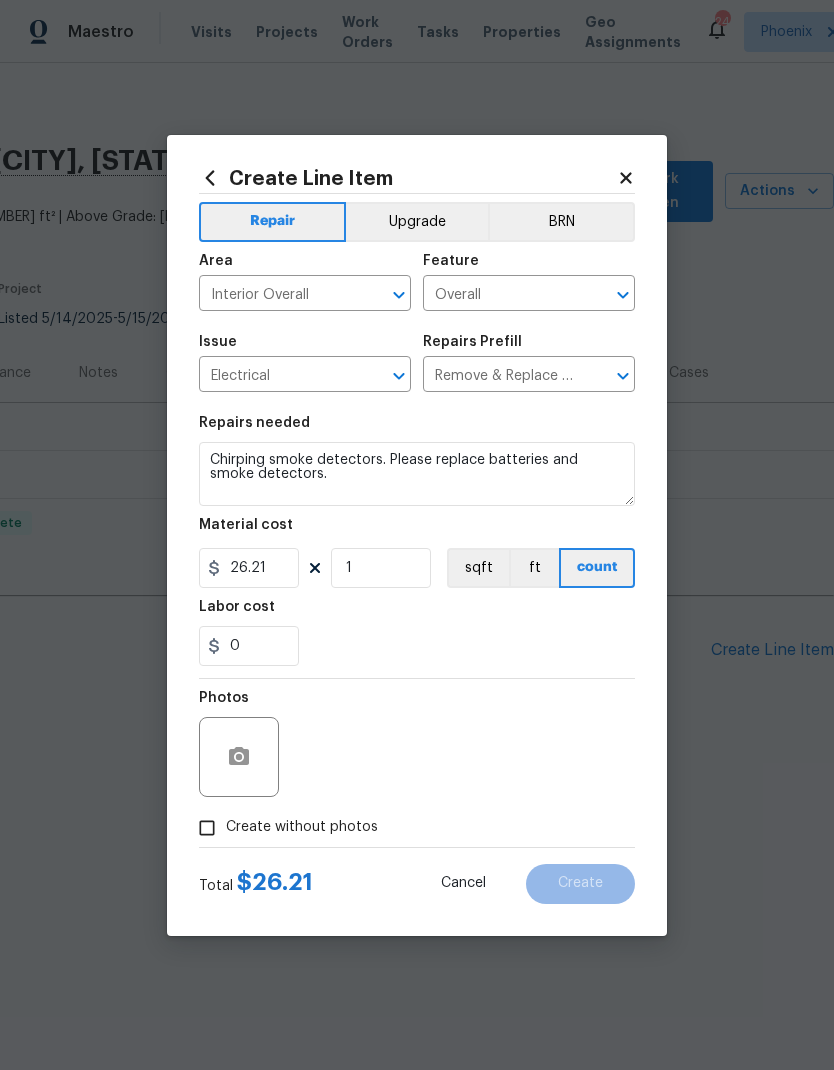 click on "Repairs needed" at bounding box center [417, 429] 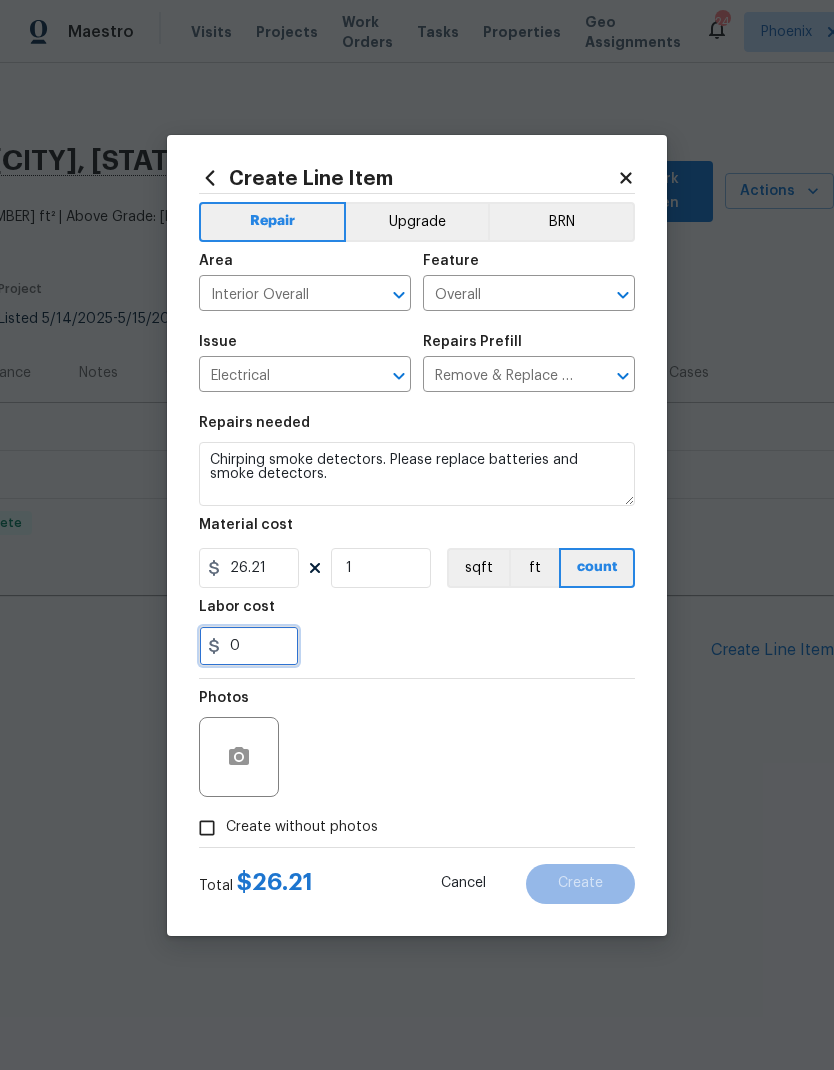 click on "0" at bounding box center [249, 646] 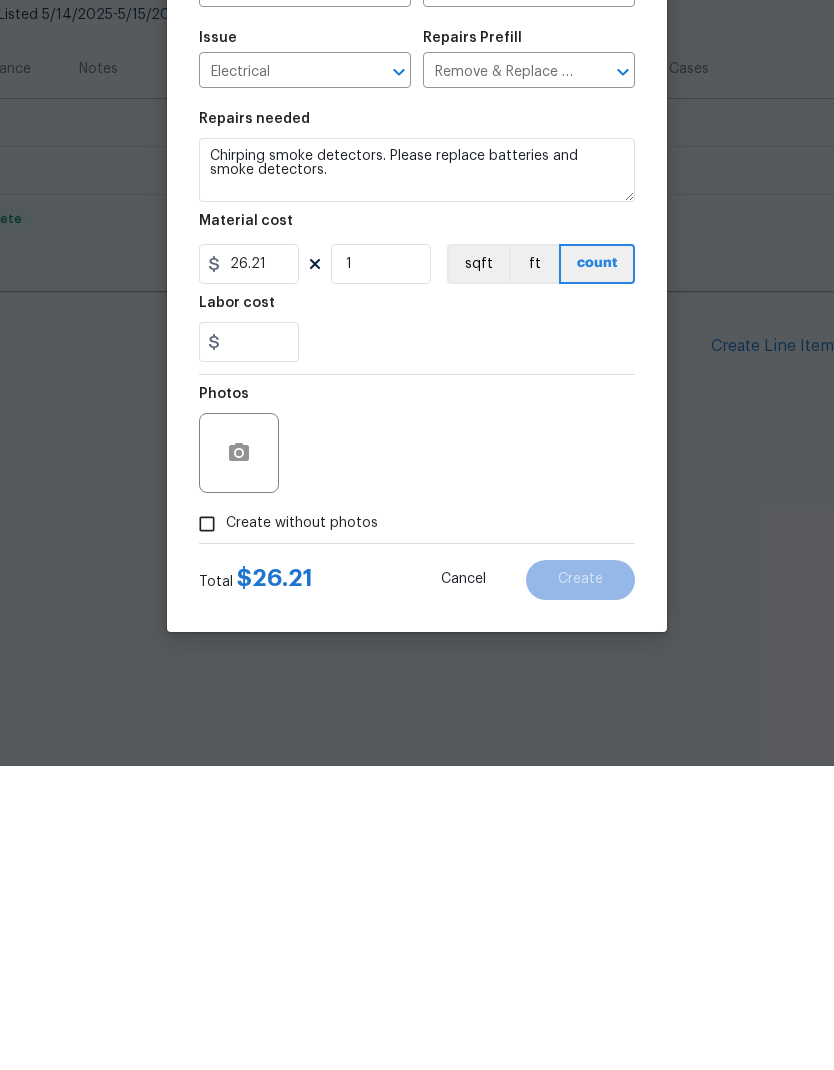 click at bounding box center (417, 646) 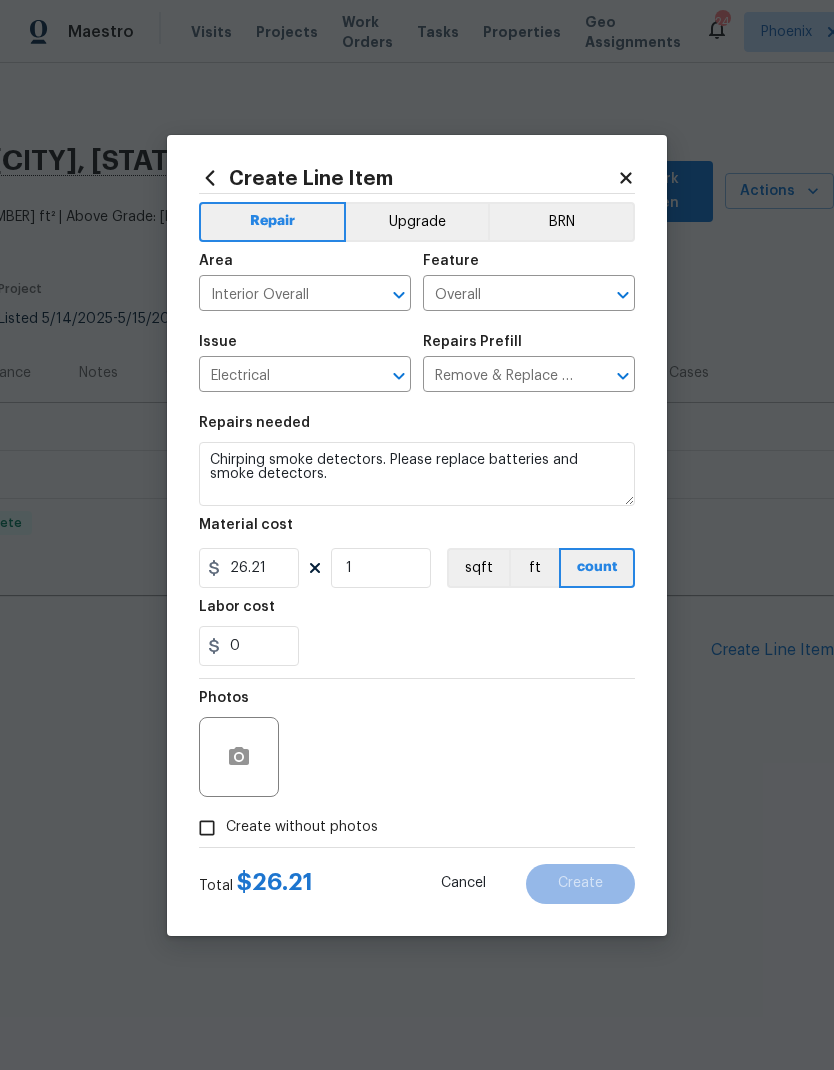 click on "Area" at bounding box center [305, 267] 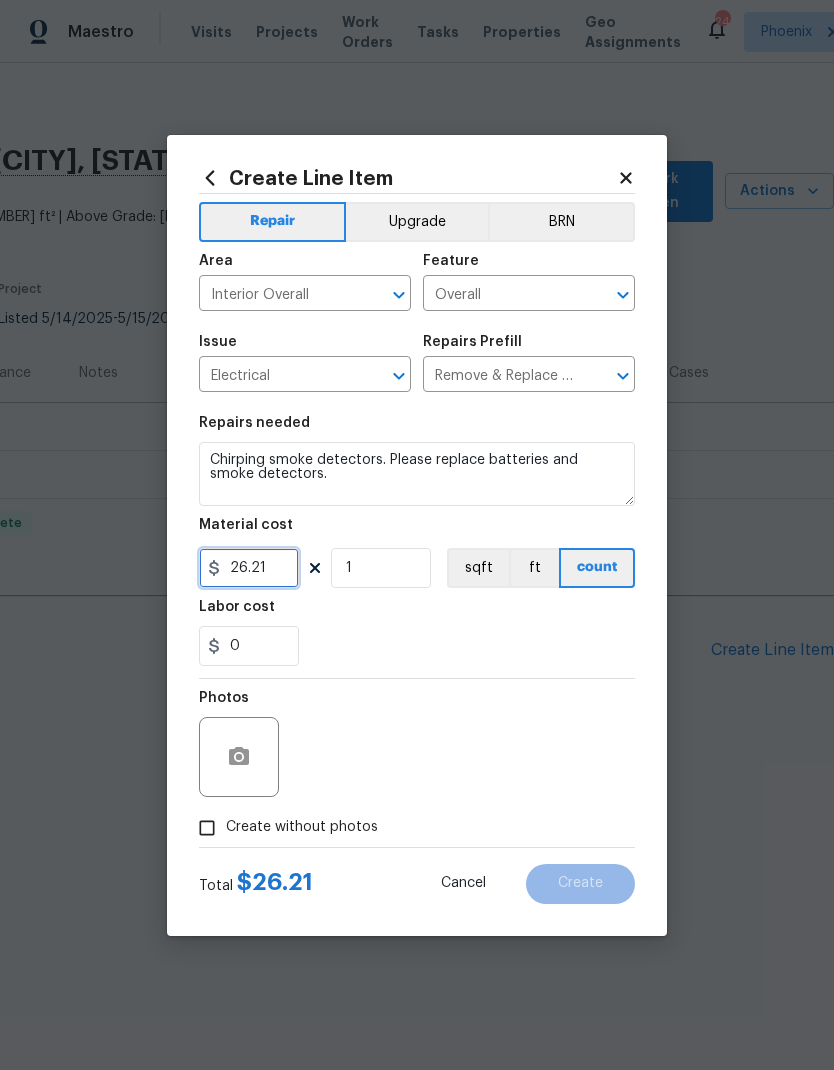 click on "26.21" at bounding box center [249, 568] 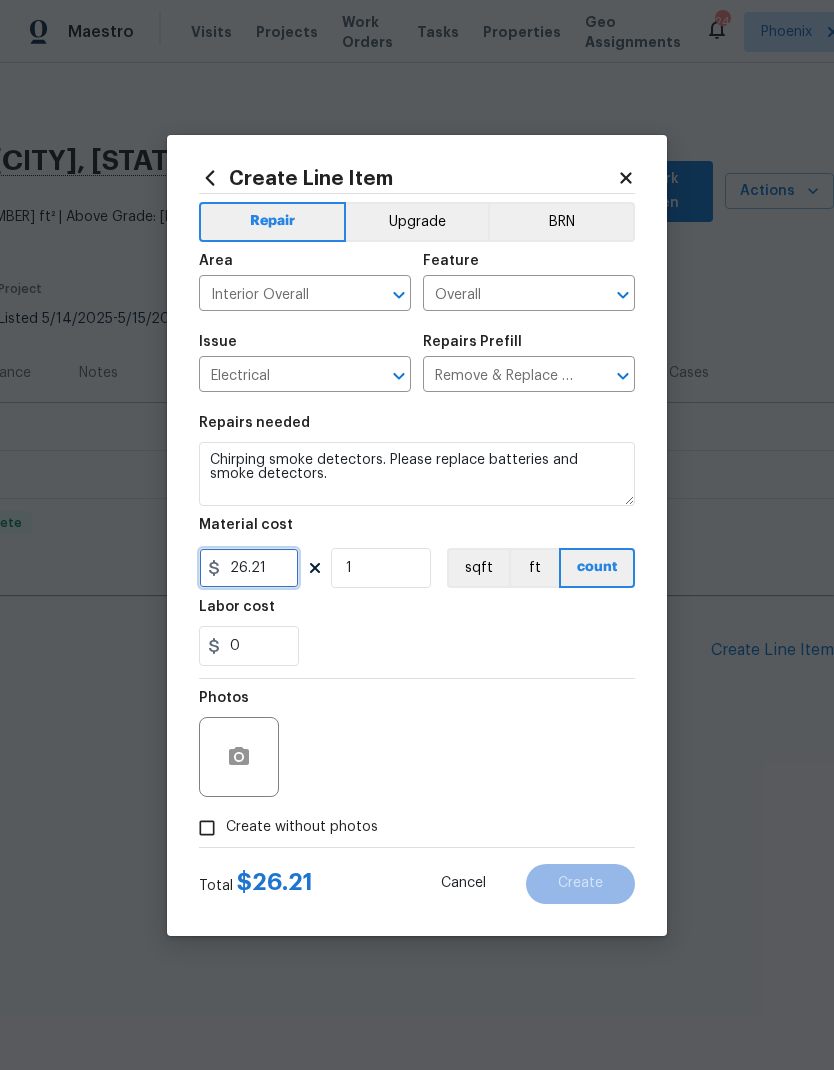 click on "26.21" at bounding box center [249, 568] 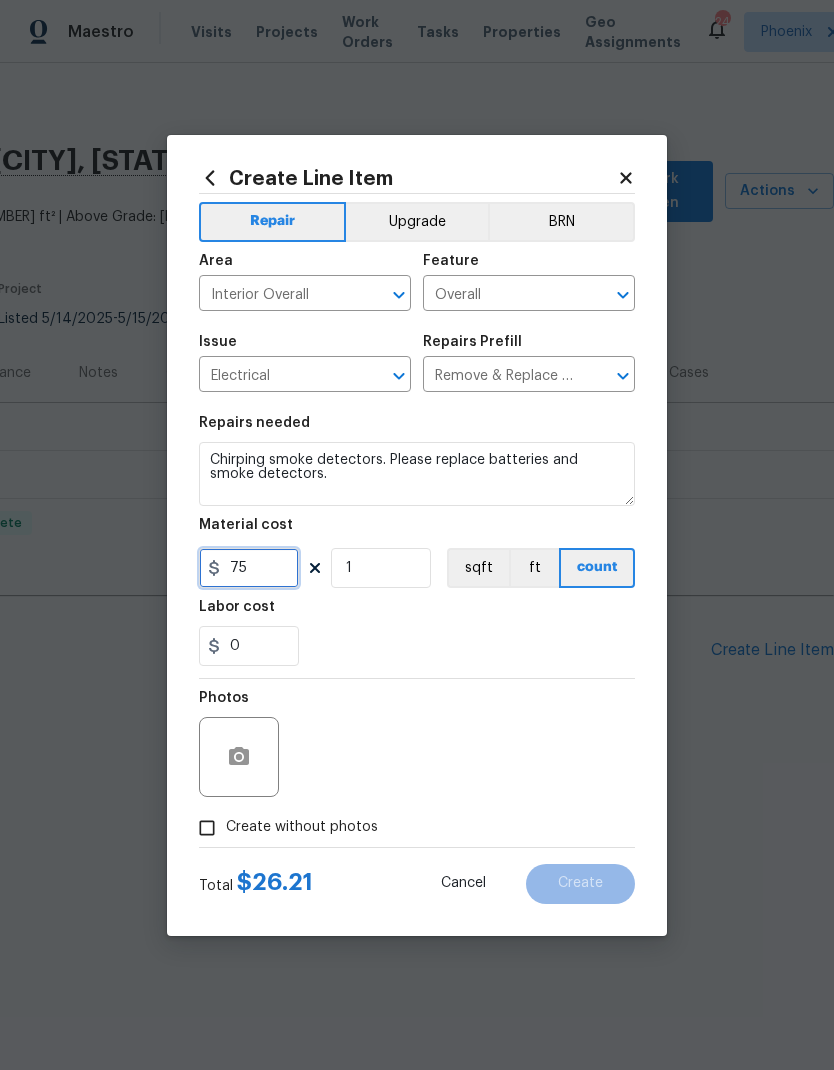 type on "75" 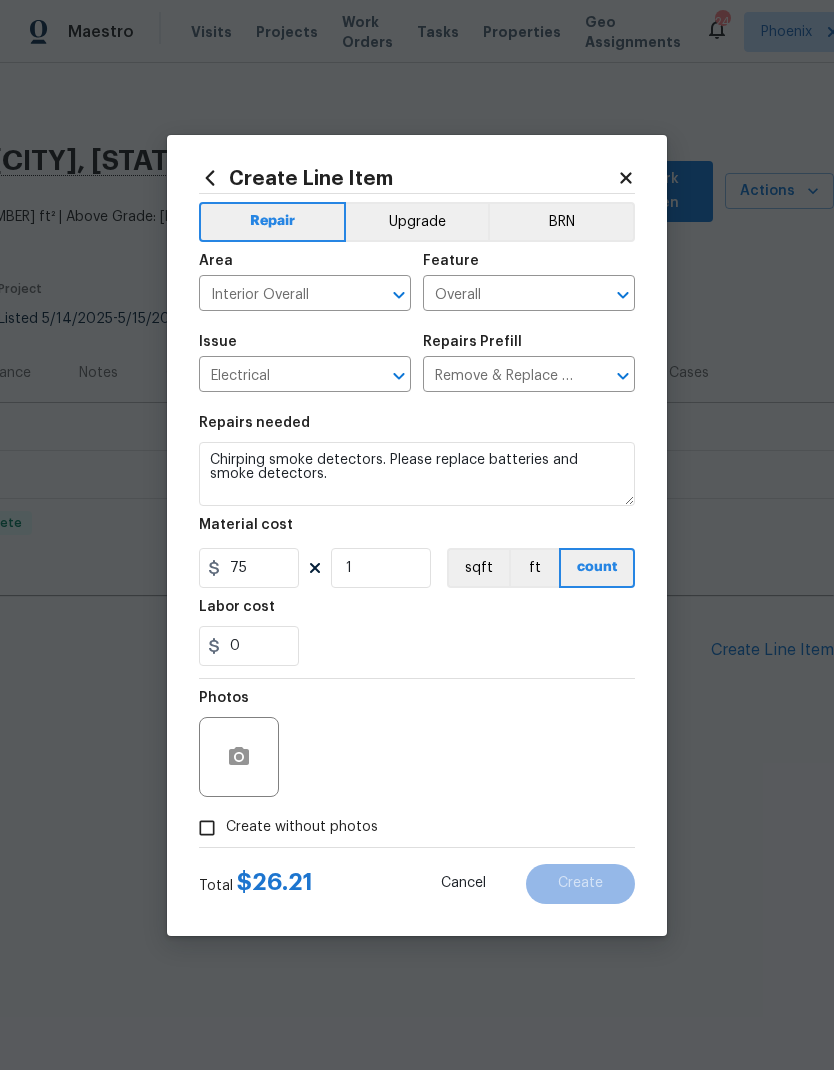 click on "Labor cost" at bounding box center [417, 613] 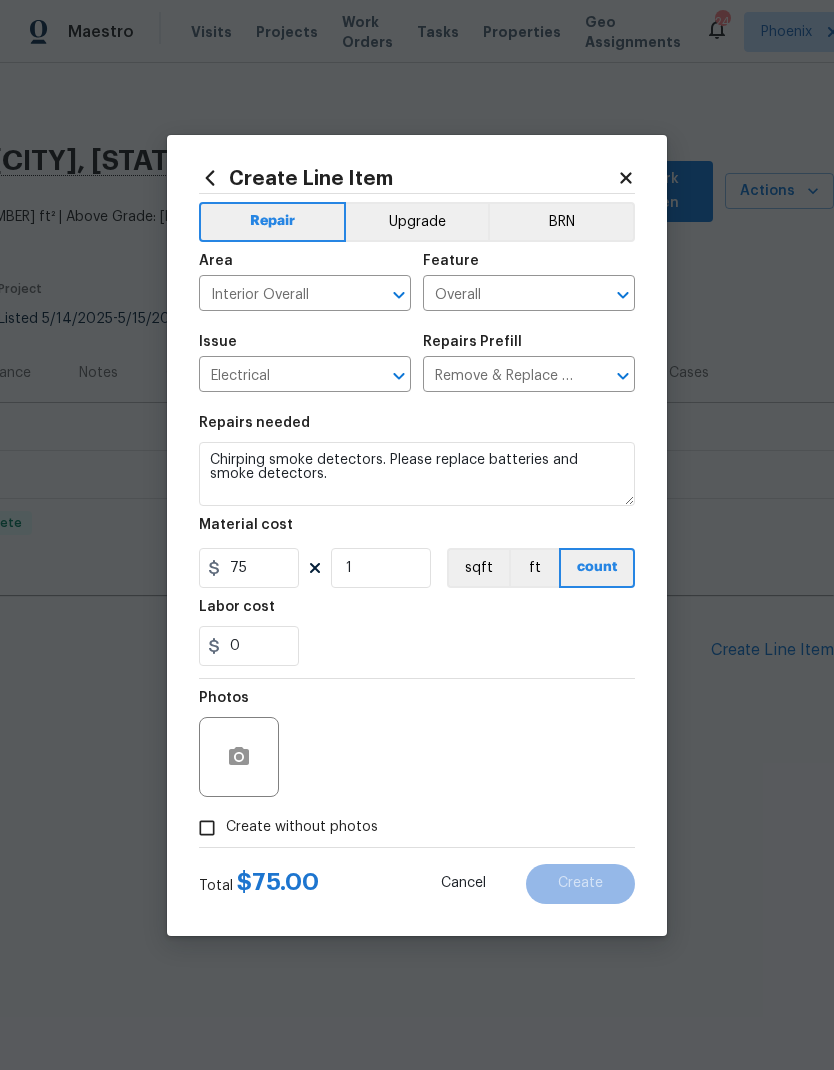 click on "Create without photos" at bounding box center [207, 828] 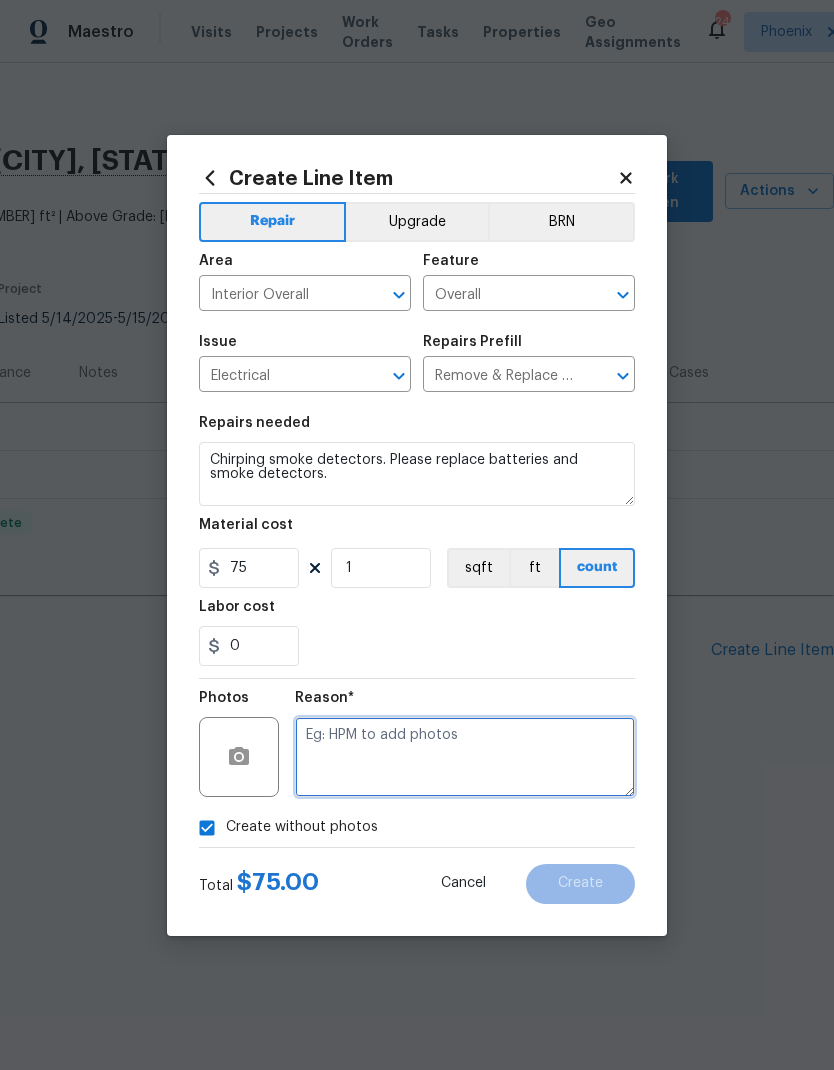 click at bounding box center [465, 757] 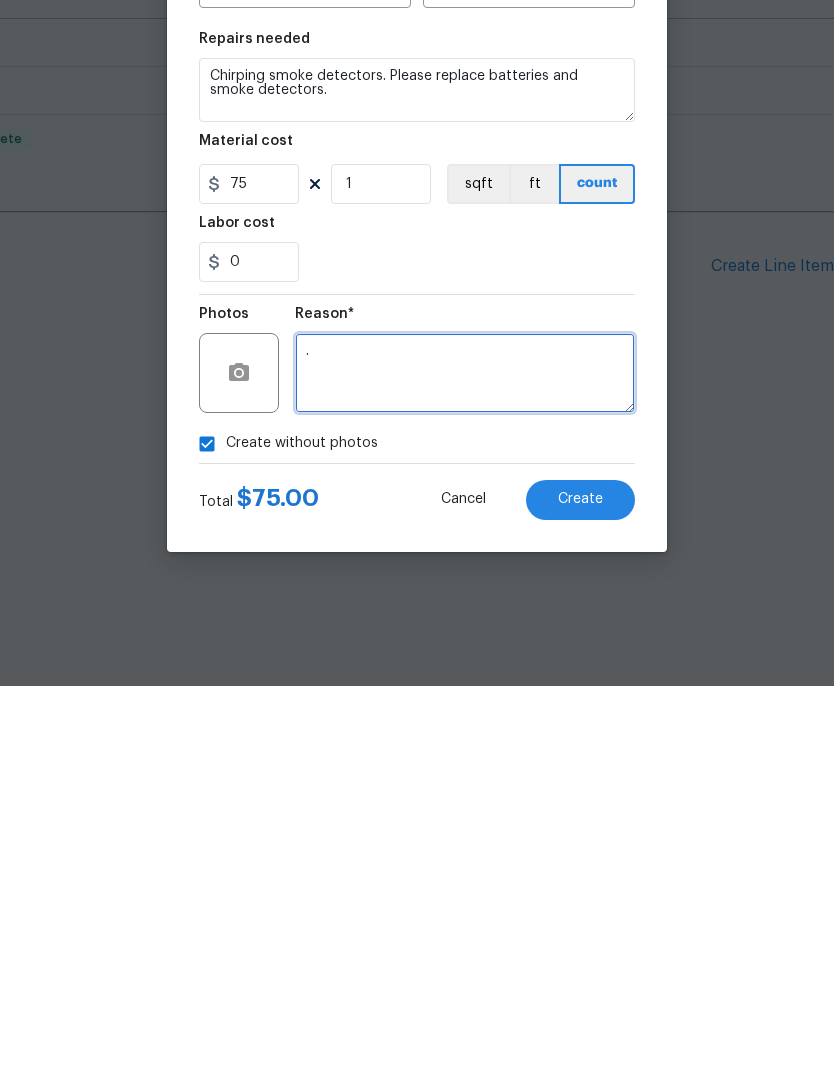 type on "." 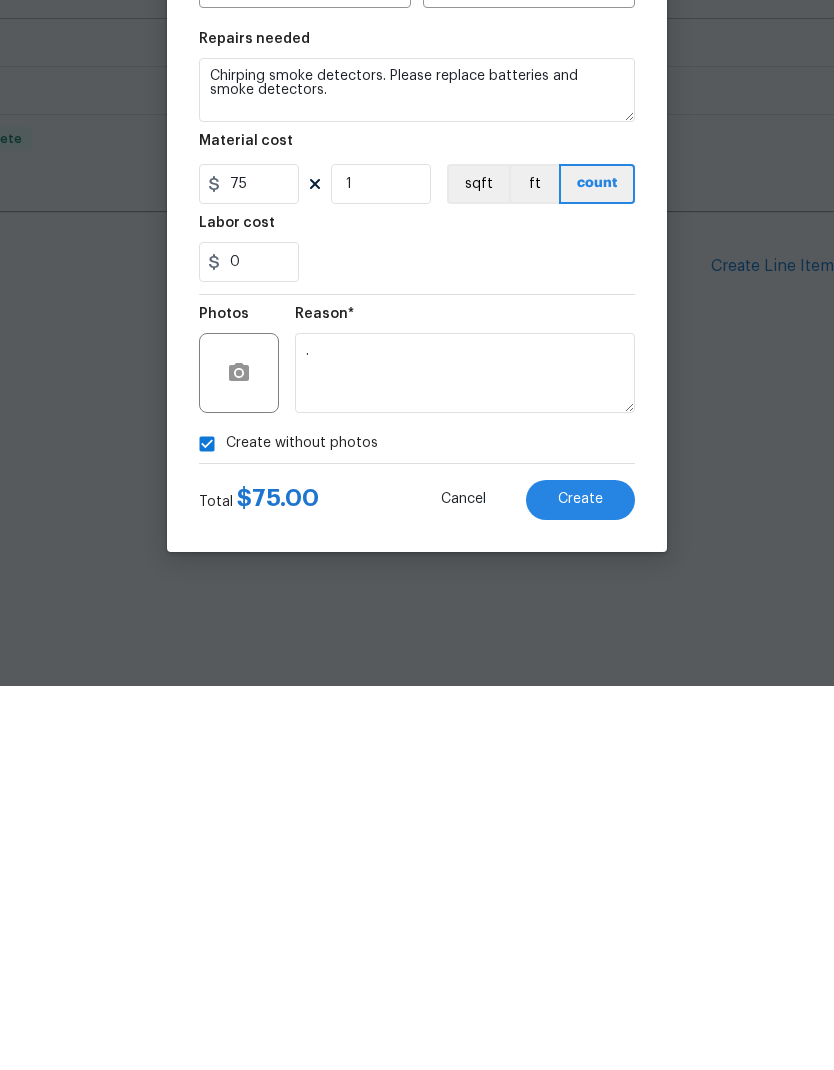click on "Create" at bounding box center [580, 883] 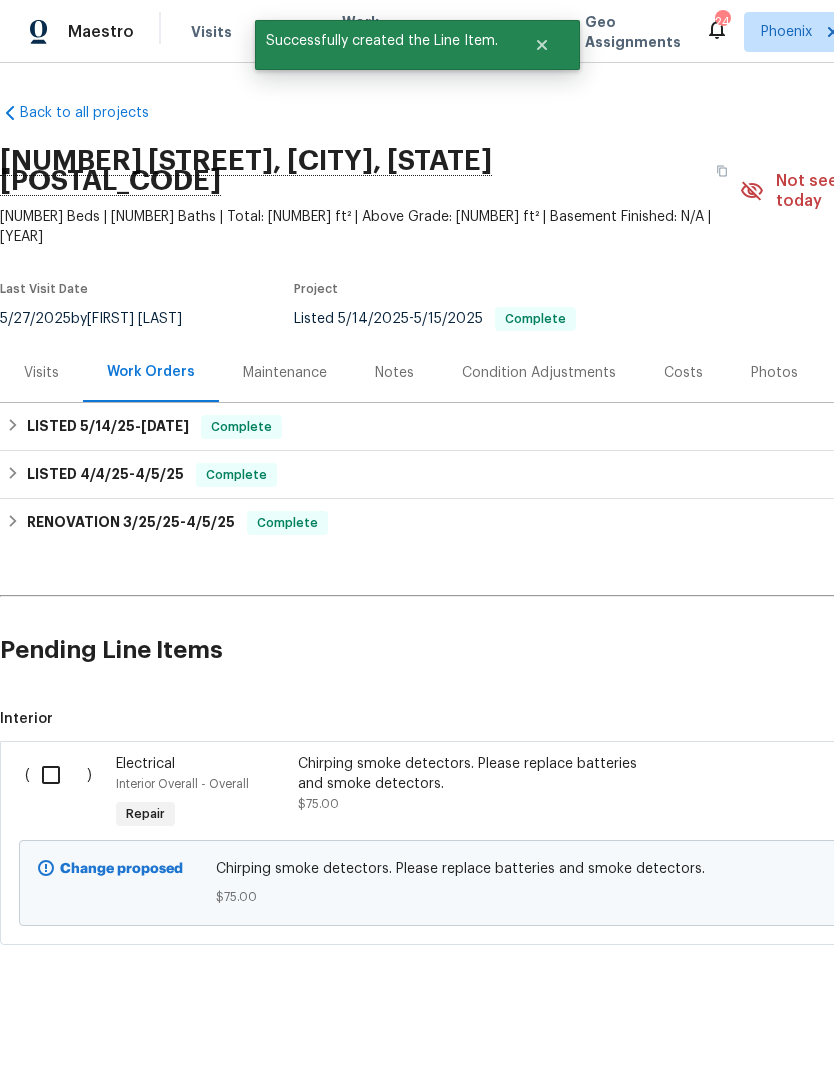 scroll, scrollTop: 0, scrollLeft: 0, axis: both 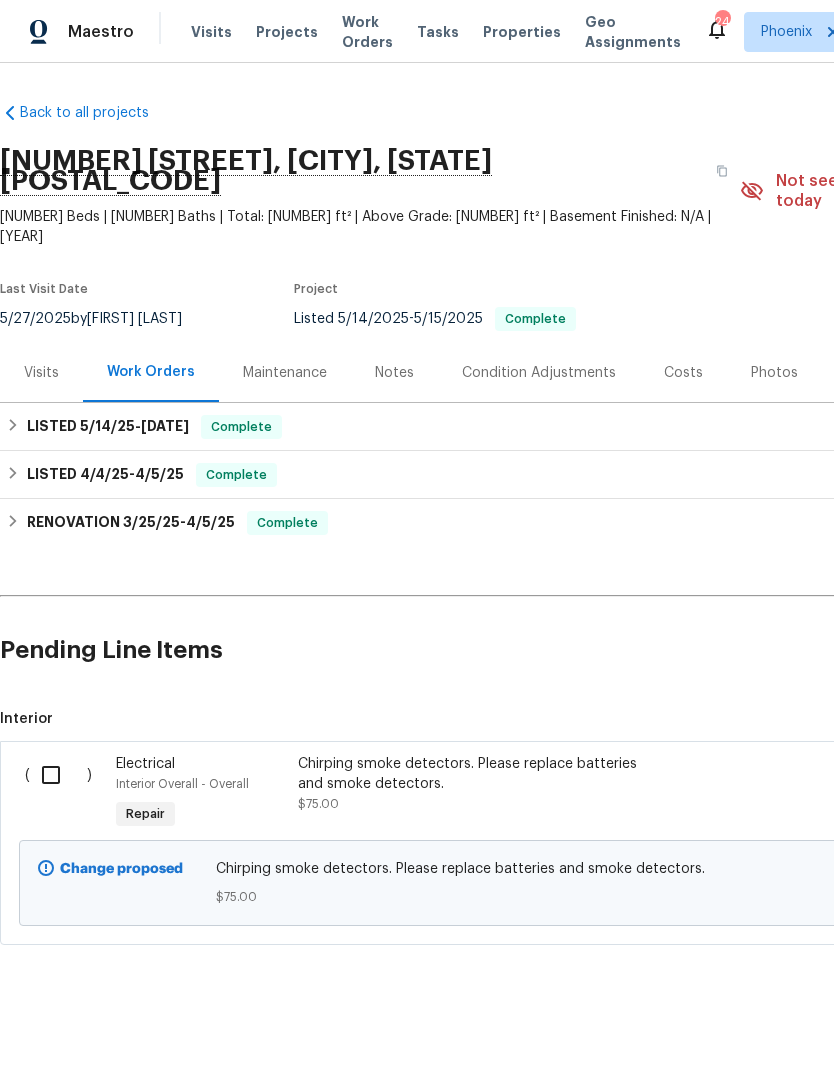 click at bounding box center [58, 775] 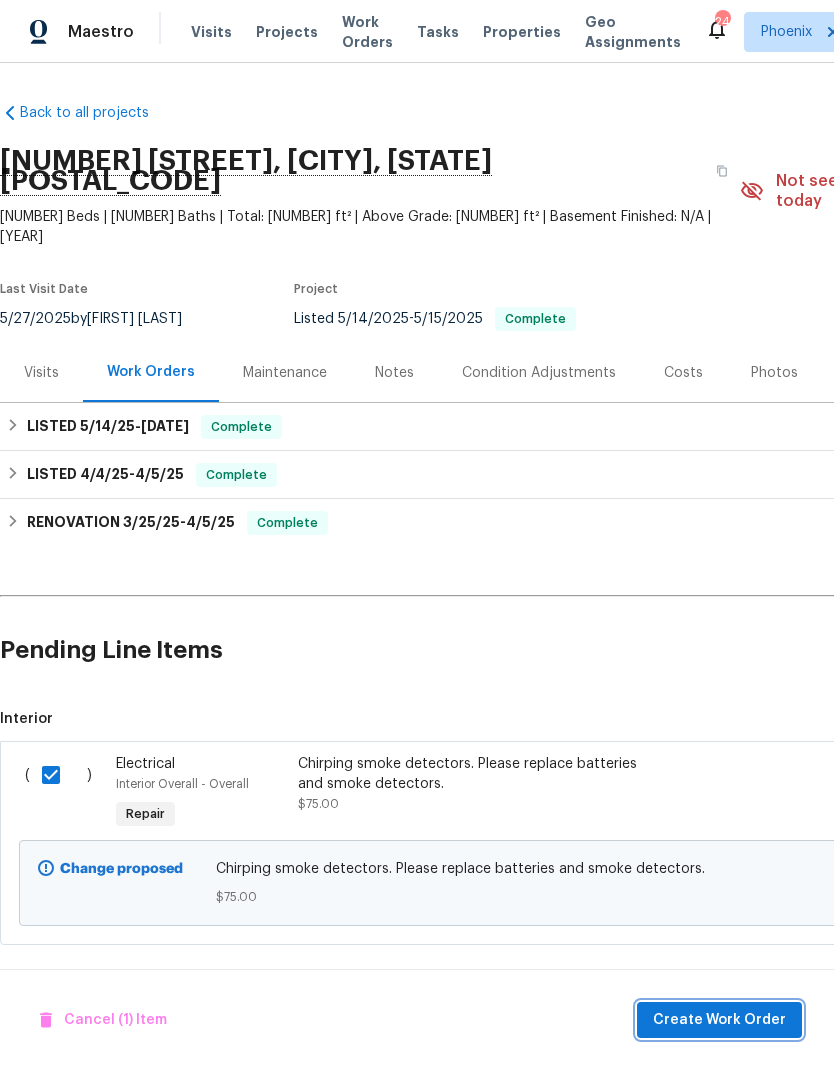 click on "Create Work Order" at bounding box center [719, 1020] 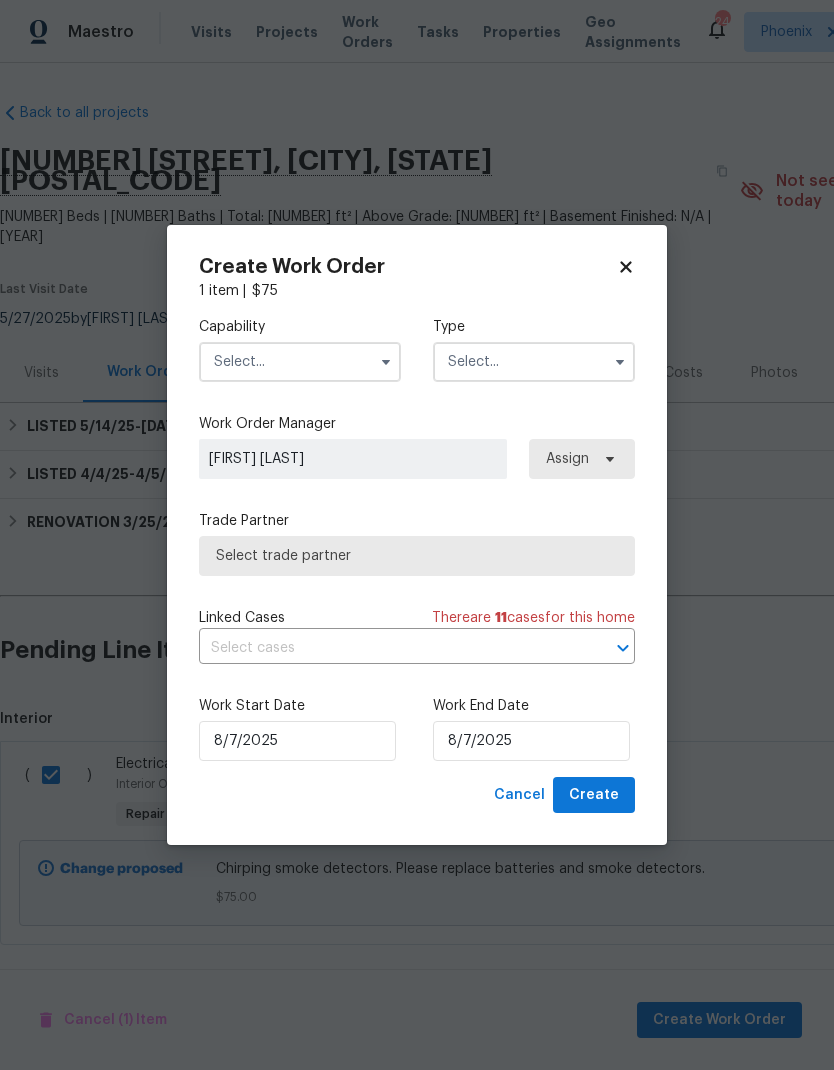click at bounding box center (300, 362) 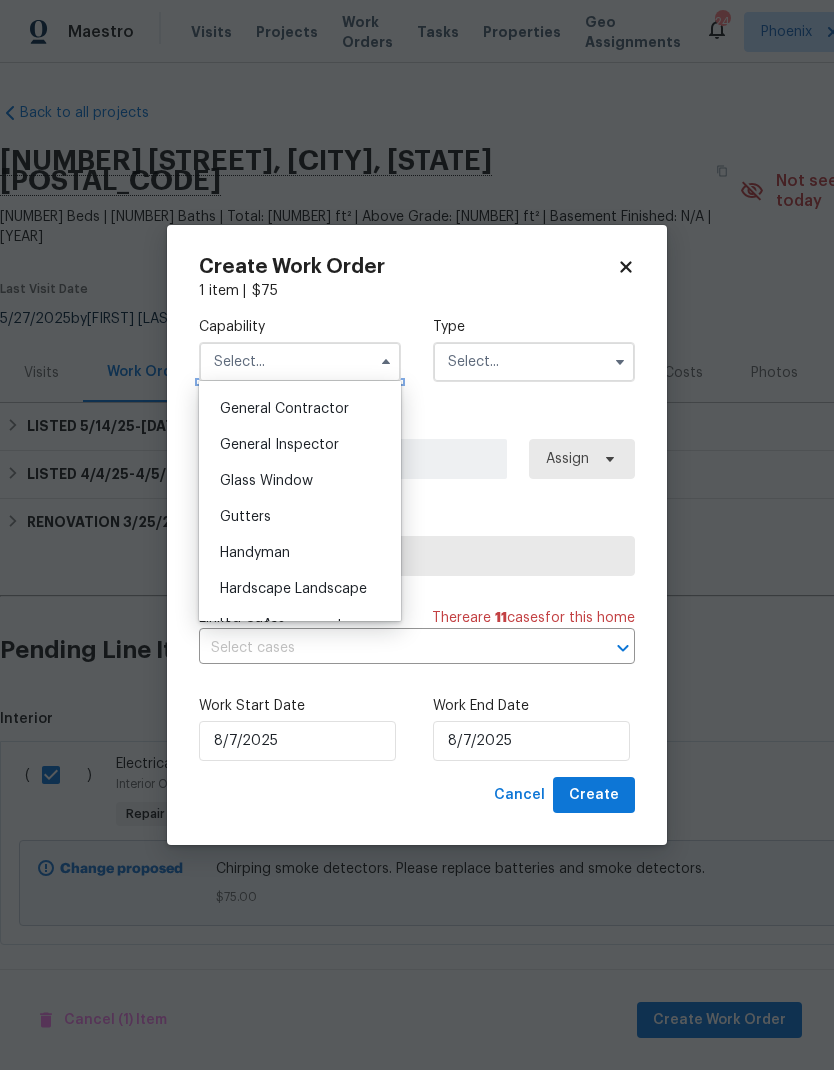 scroll, scrollTop: 952, scrollLeft: 0, axis: vertical 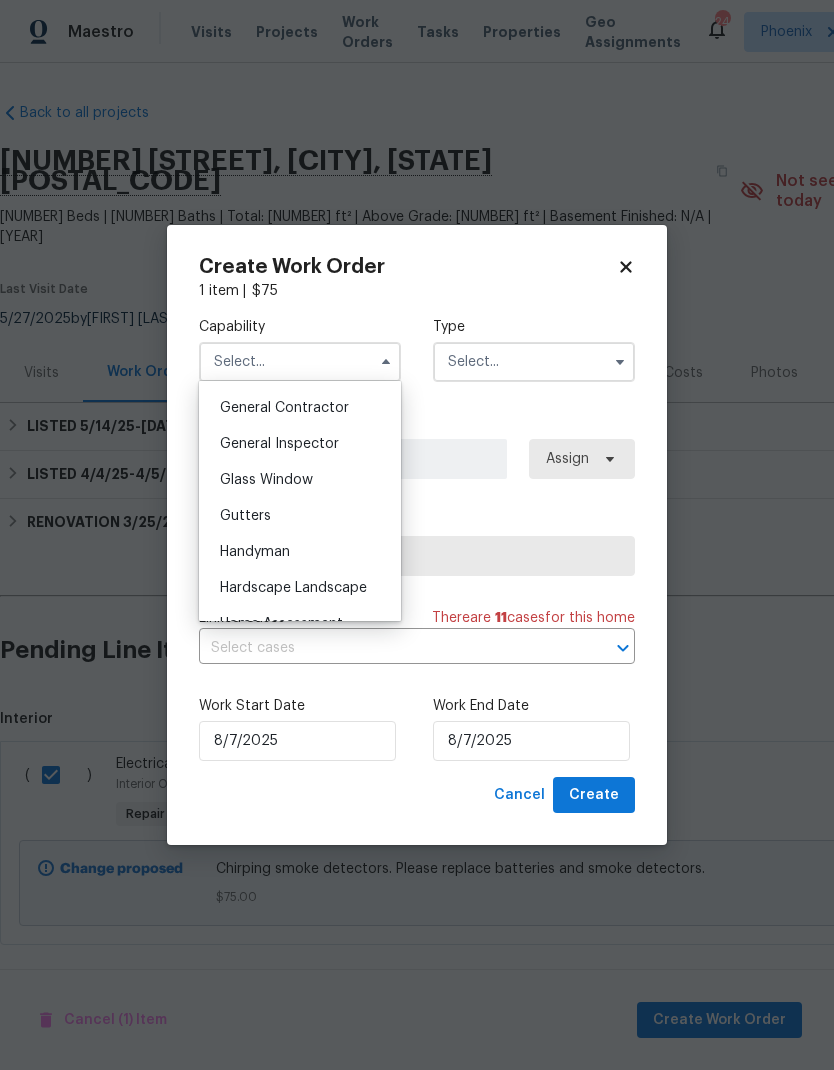 click on "General Contractor" at bounding box center (284, 408) 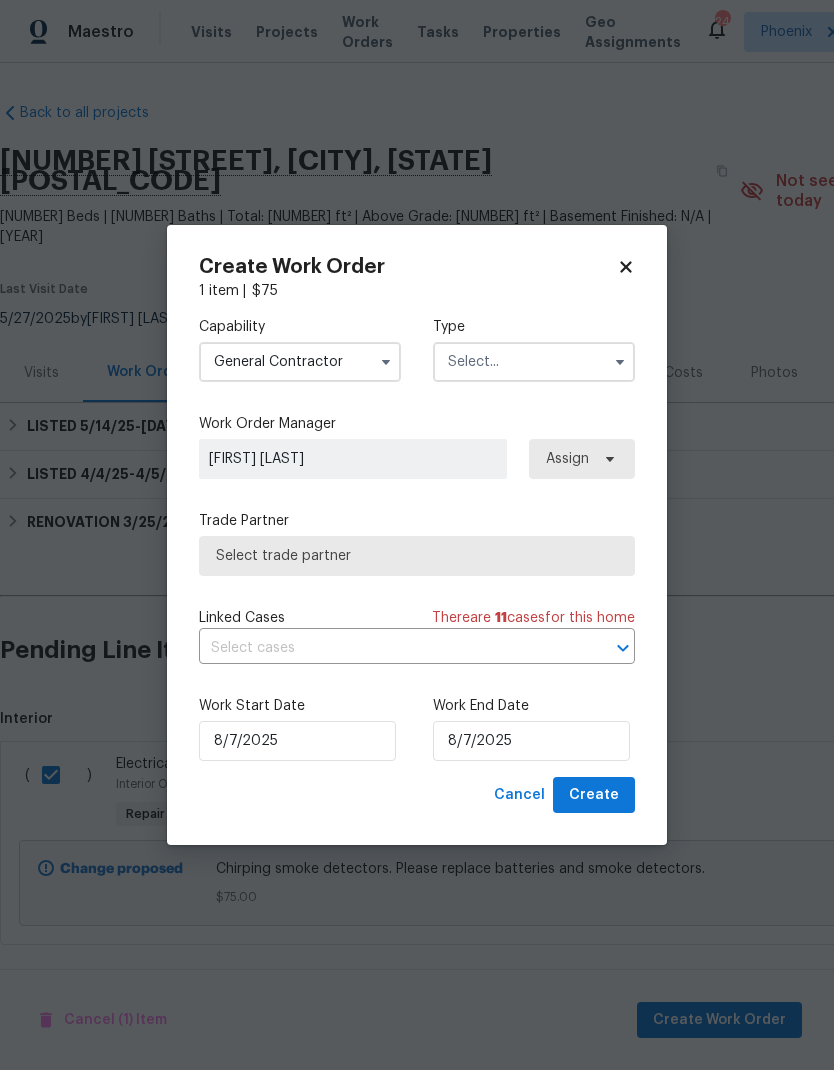 click at bounding box center [534, 362] 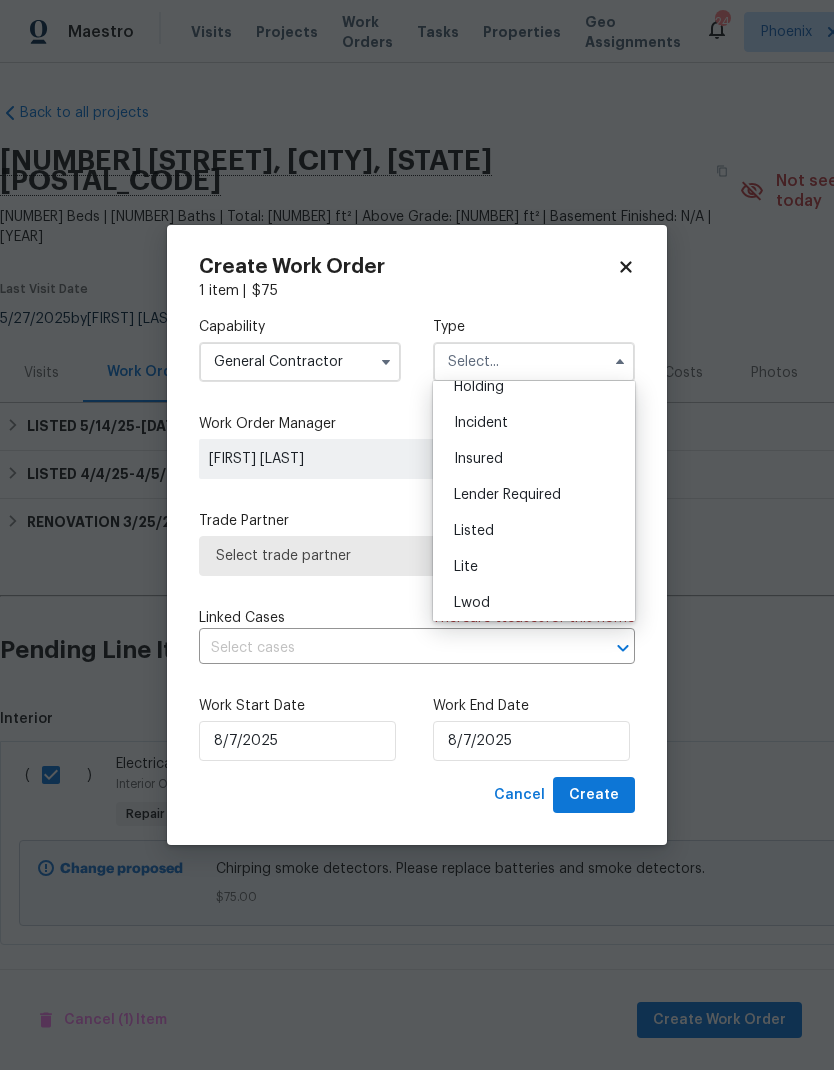 scroll, scrollTop: 88, scrollLeft: 0, axis: vertical 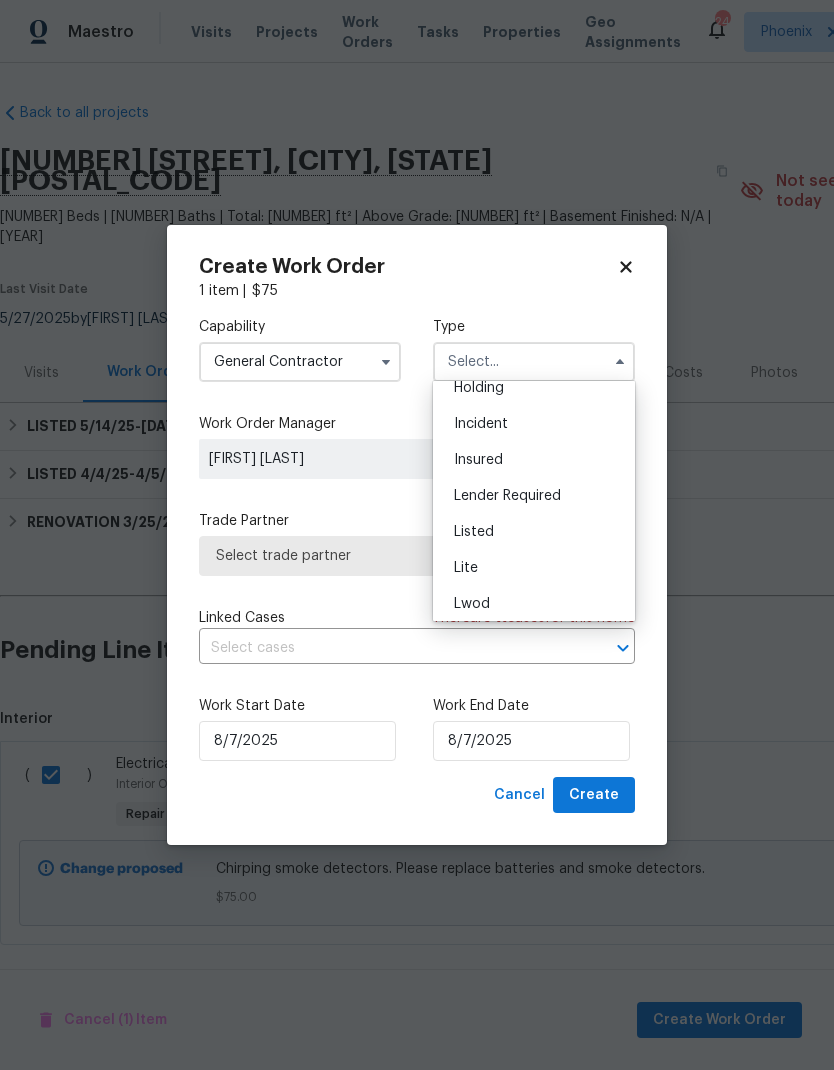 click on "Listed" at bounding box center [474, 532] 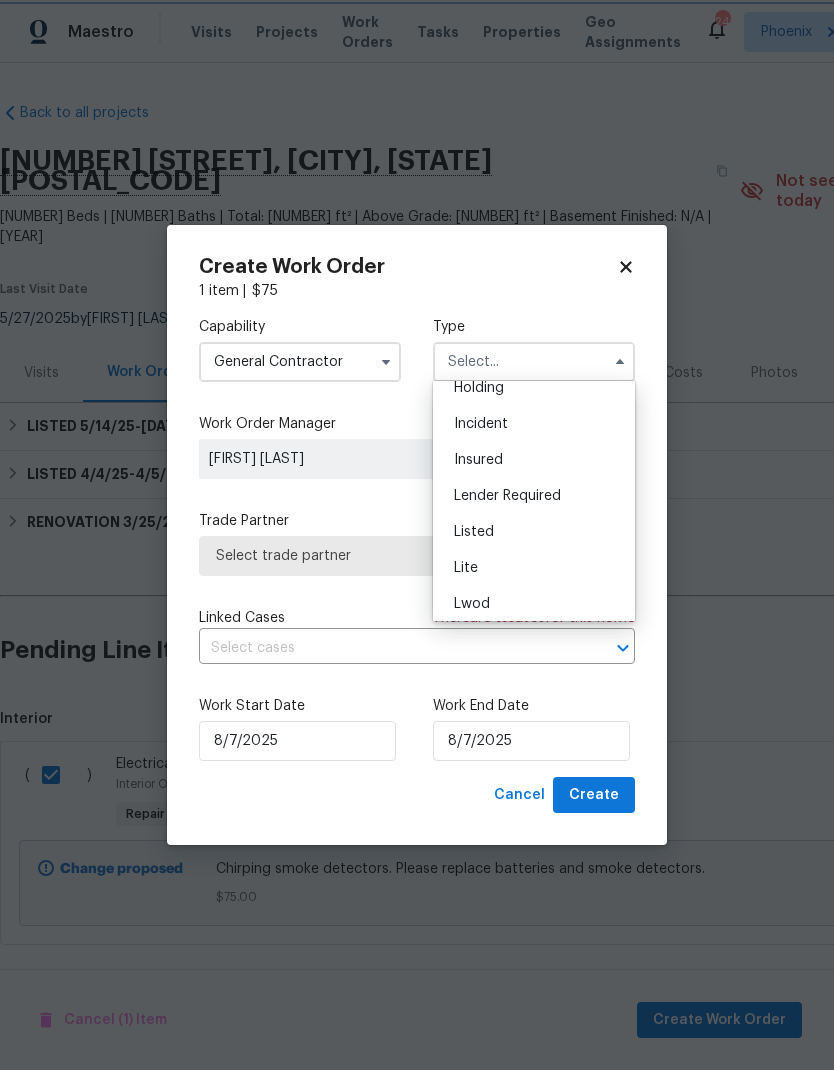 type on "Listed" 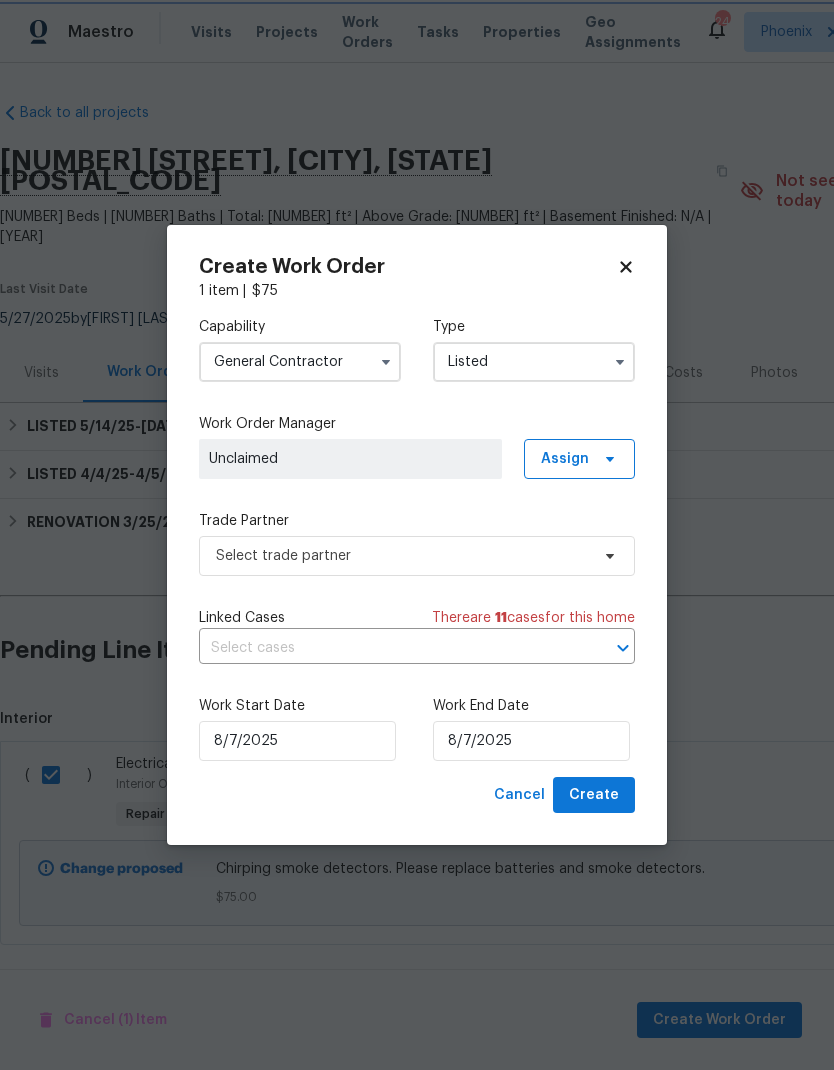 scroll, scrollTop: 0, scrollLeft: 0, axis: both 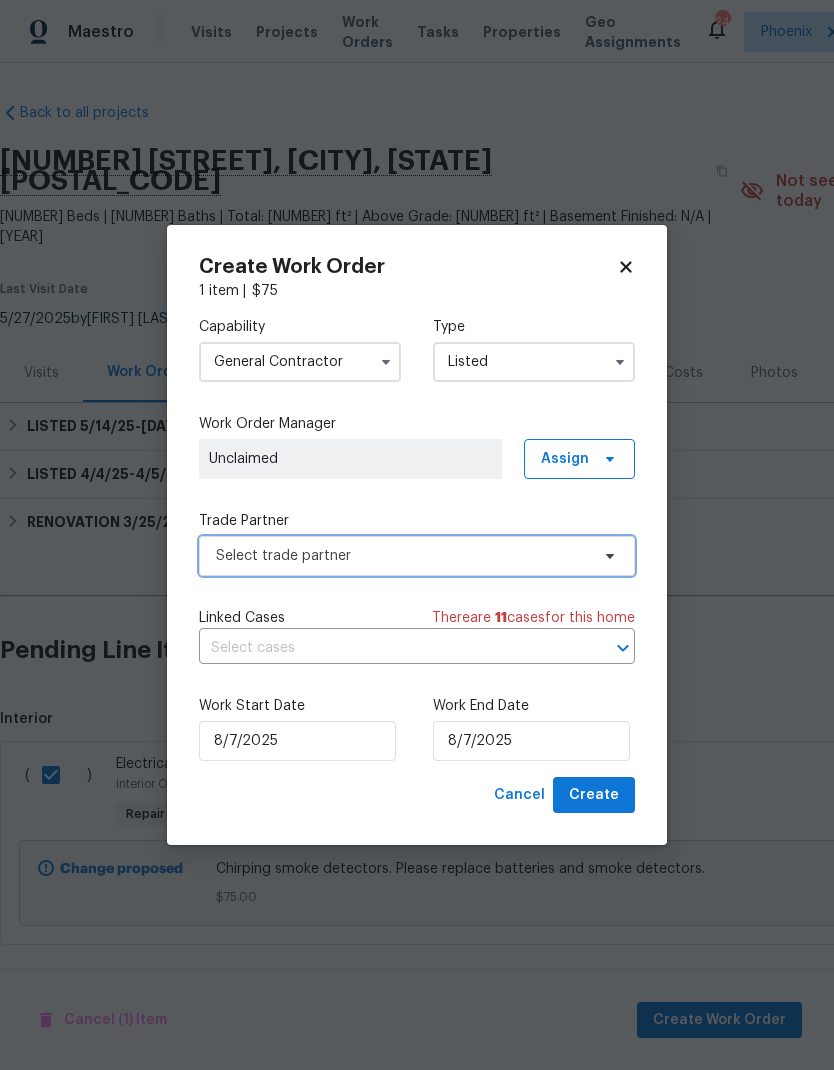 click on "Select trade partner" at bounding box center (402, 556) 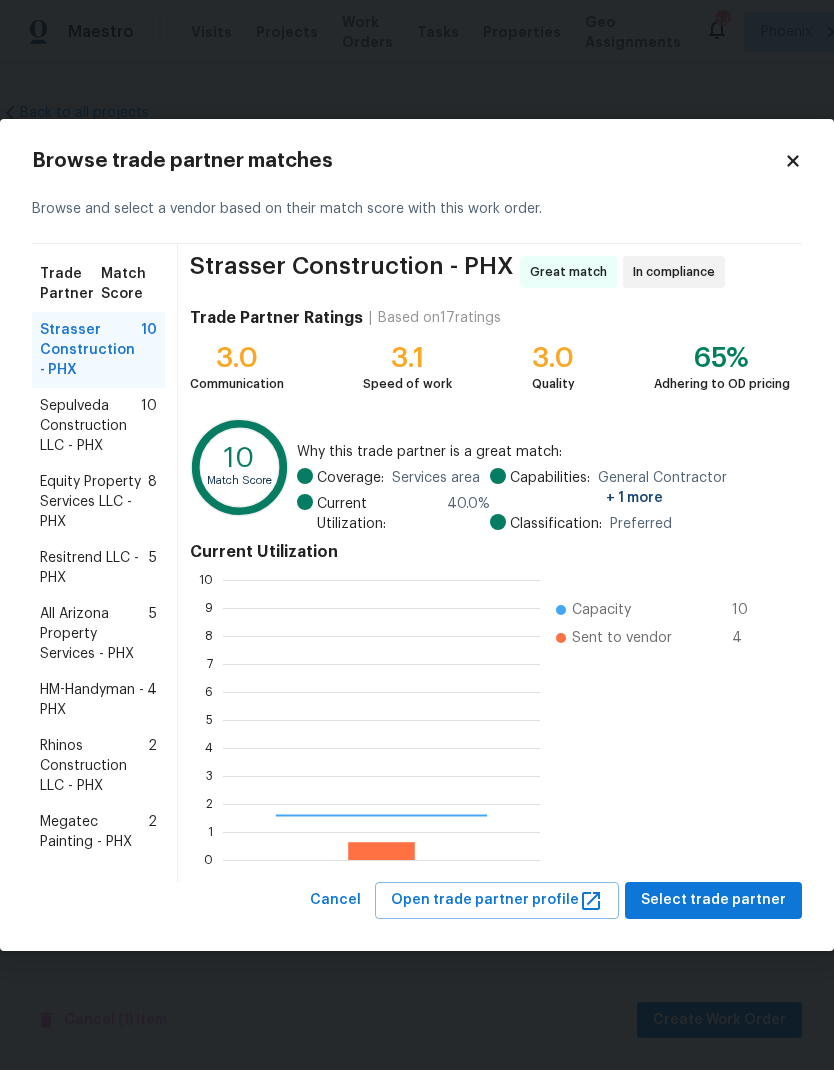 scroll, scrollTop: 2, scrollLeft: 2, axis: both 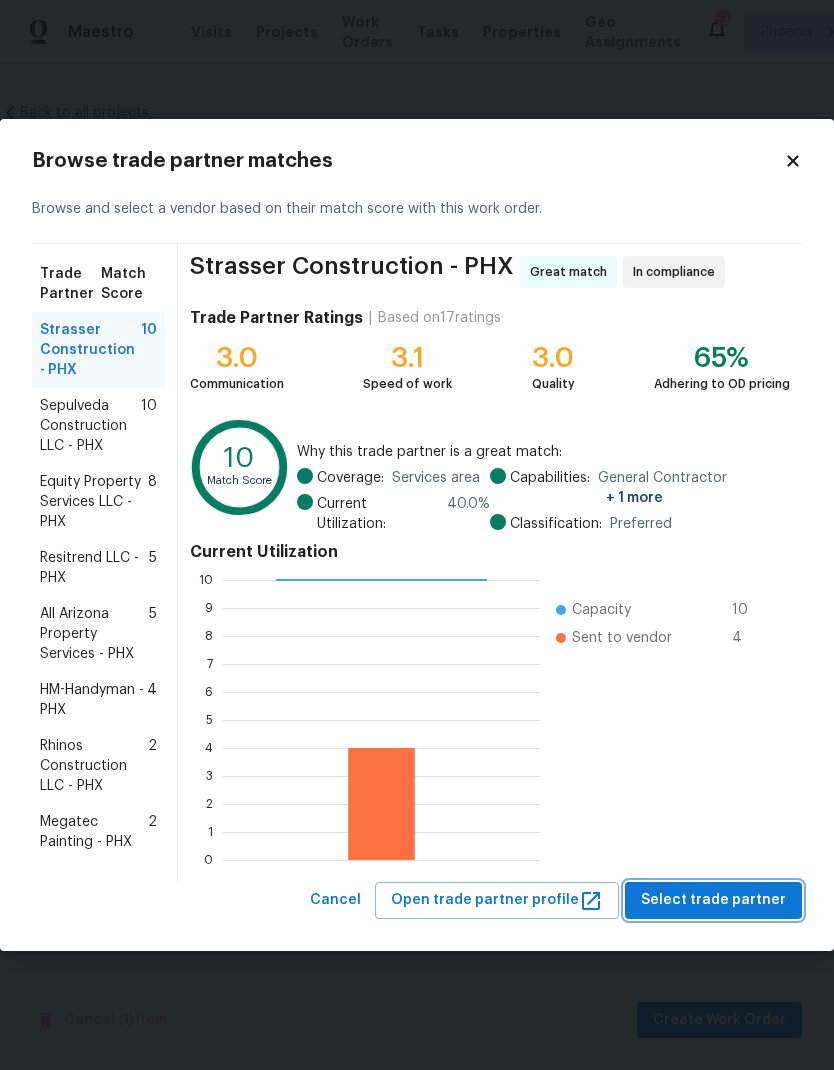 click on "Select trade partner" at bounding box center [713, 900] 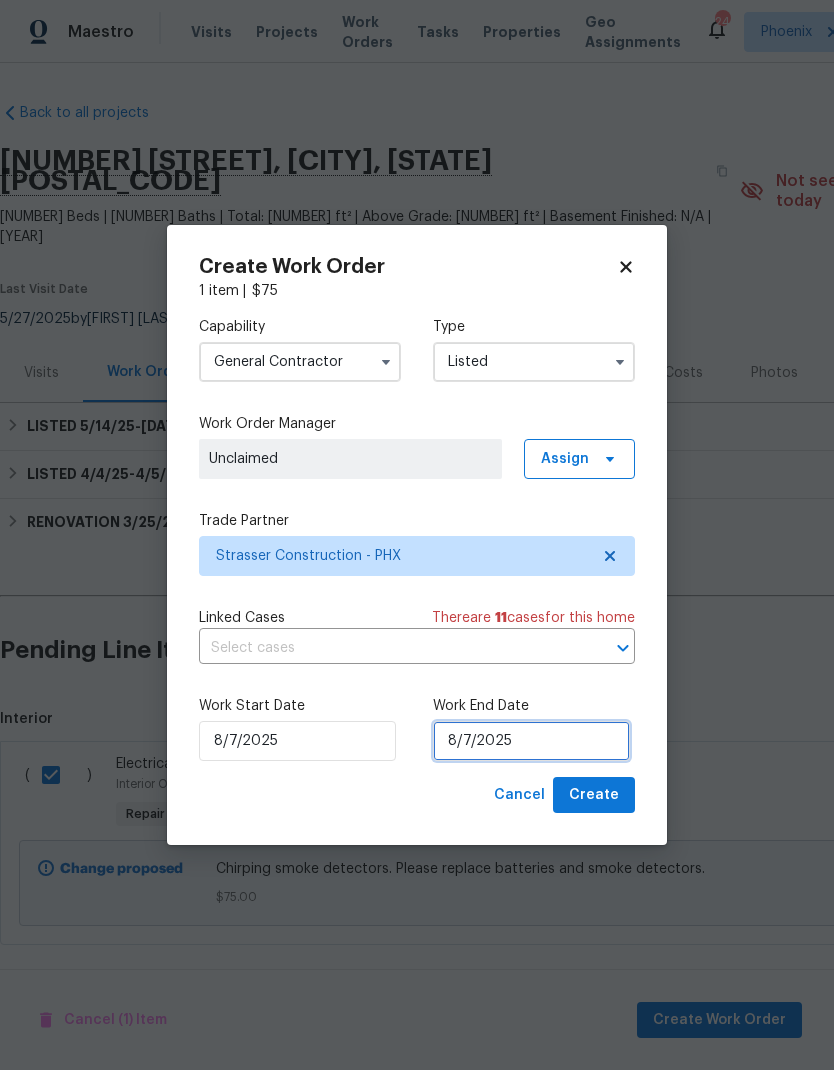 click on "8/7/2025" at bounding box center (531, 741) 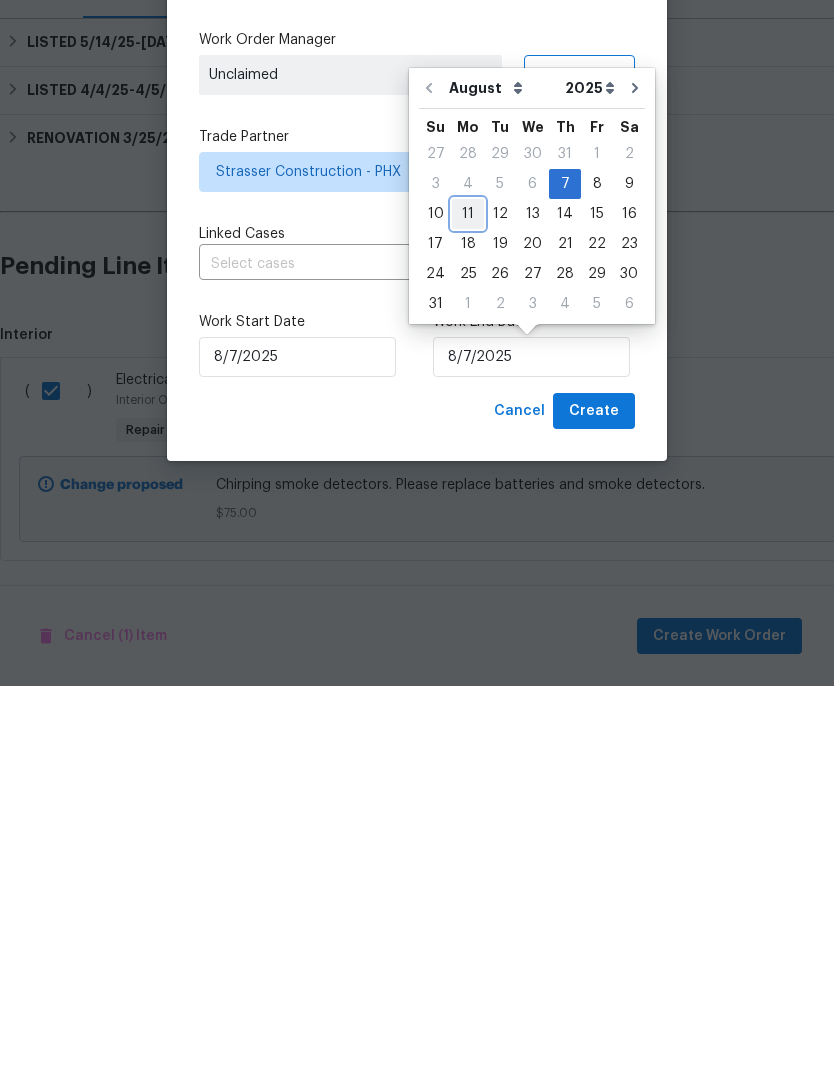 click on "11" at bounding box center (468, 598) 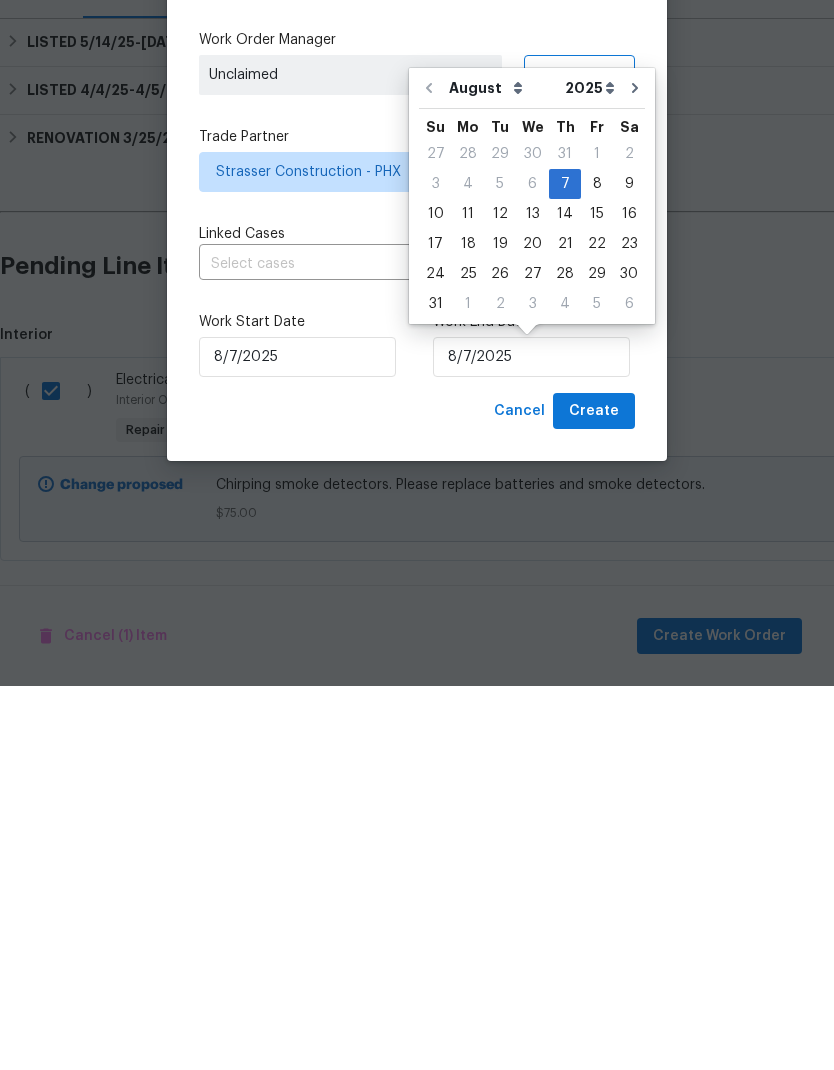 type on "8/11/2025" 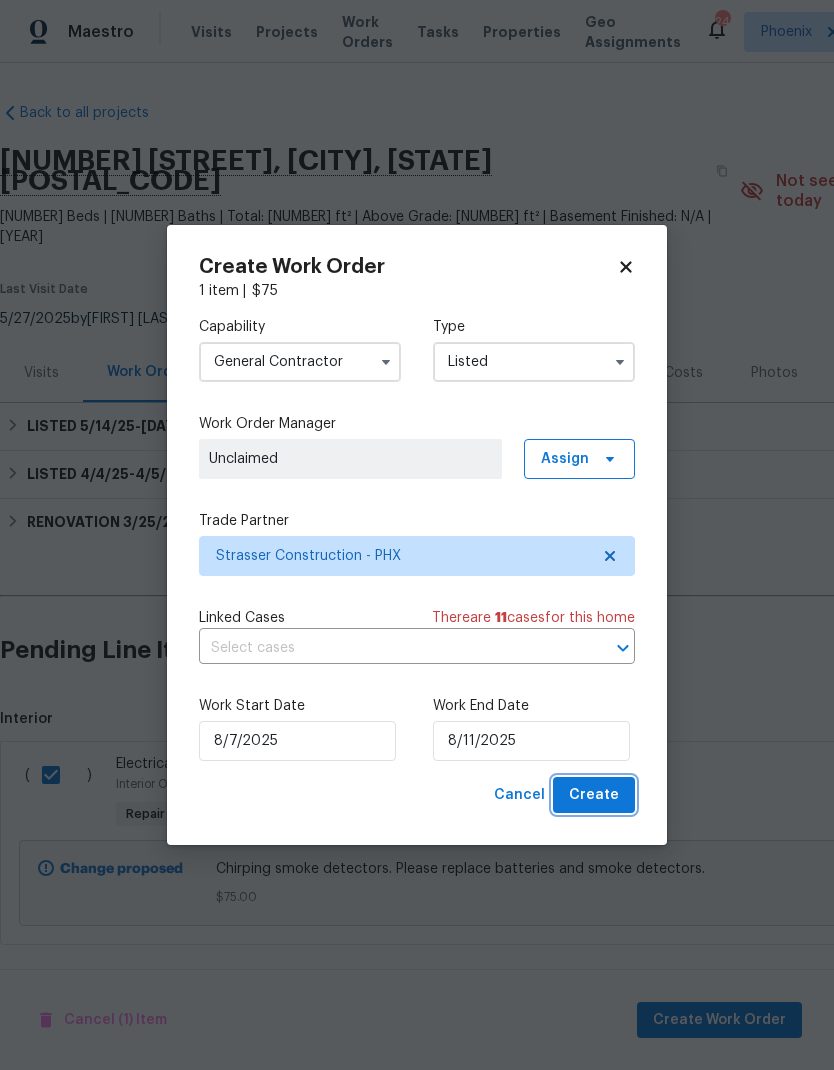 click on "Create" at bounding box center [594, 795] 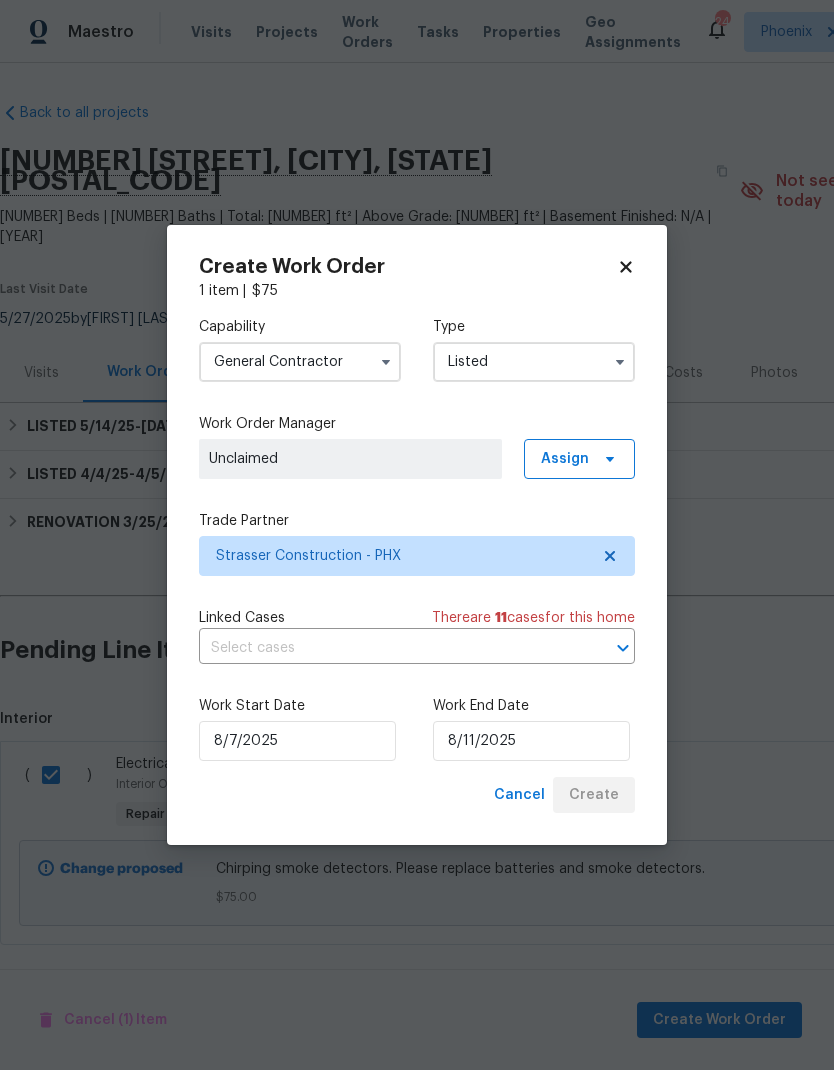 checkbox on "false" 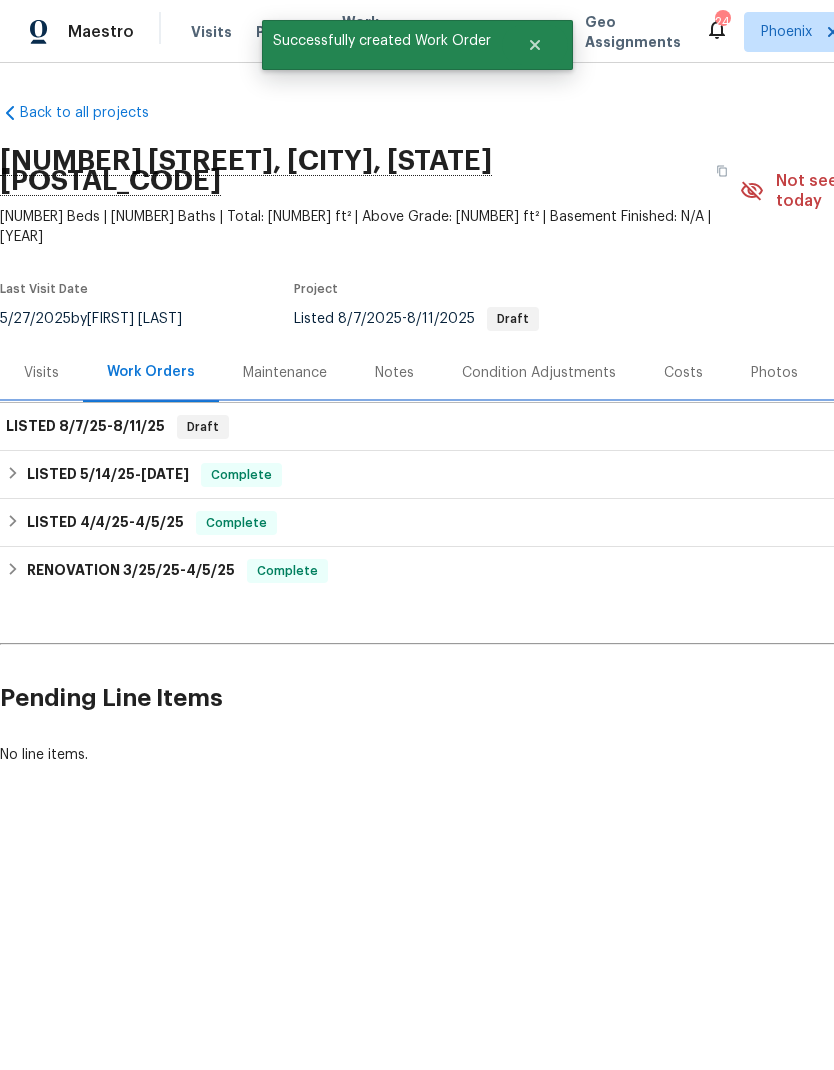 click on "LISTED   8/7/25  -  8/11/25 Draft" at bounding box center (565, 427) 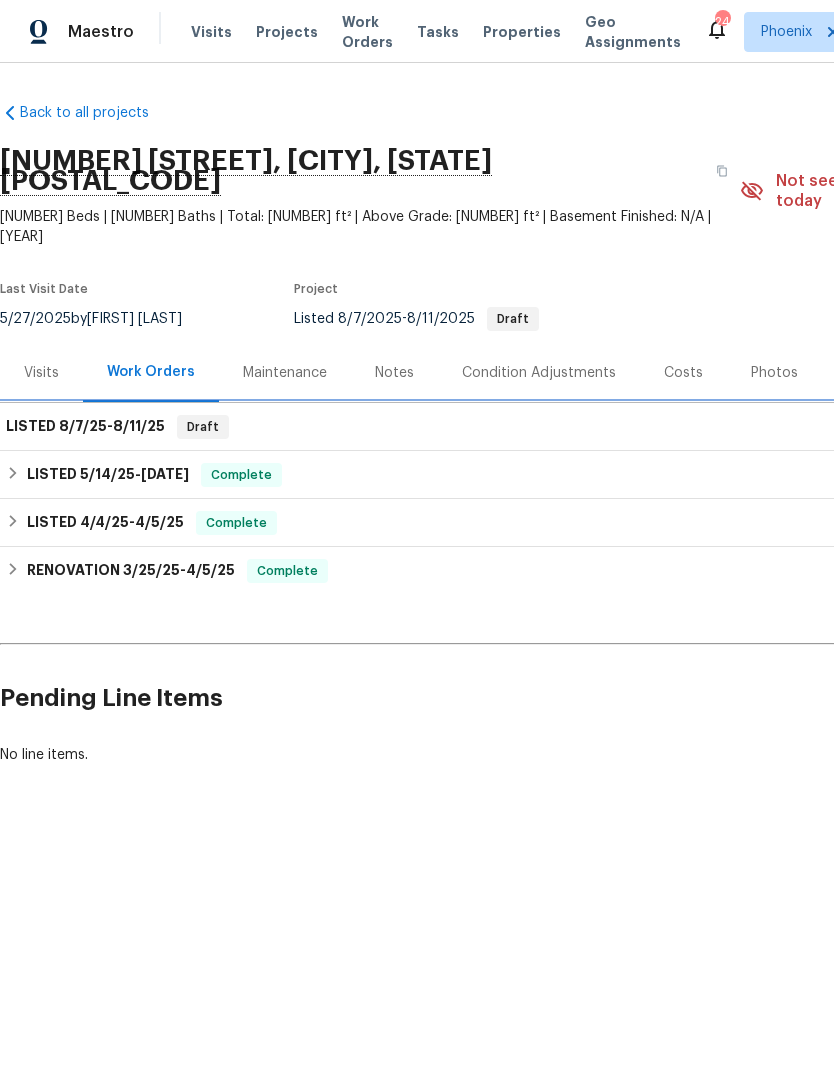click on "8/11/25" at bounding box center [139, 426] 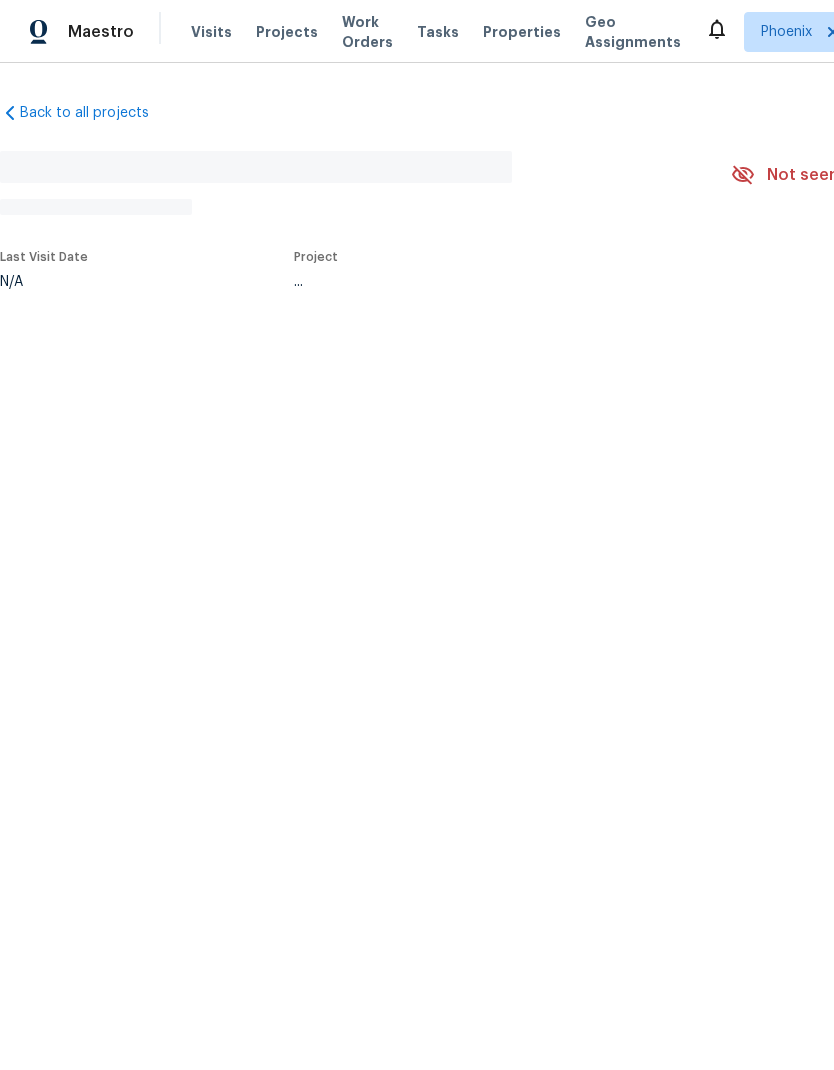 scroll, scrollTop: 0, scrollLeft: 0, axis: both 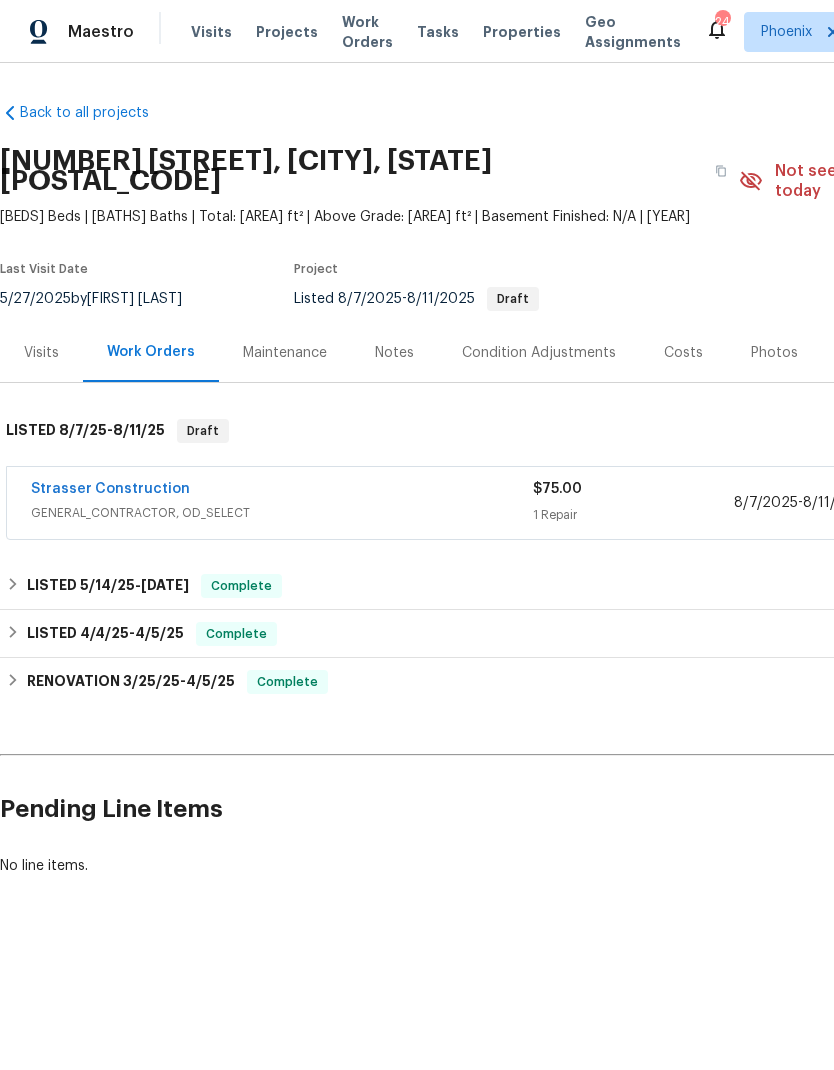 click on "Strasser Construction" at bounding box center (110, 489) 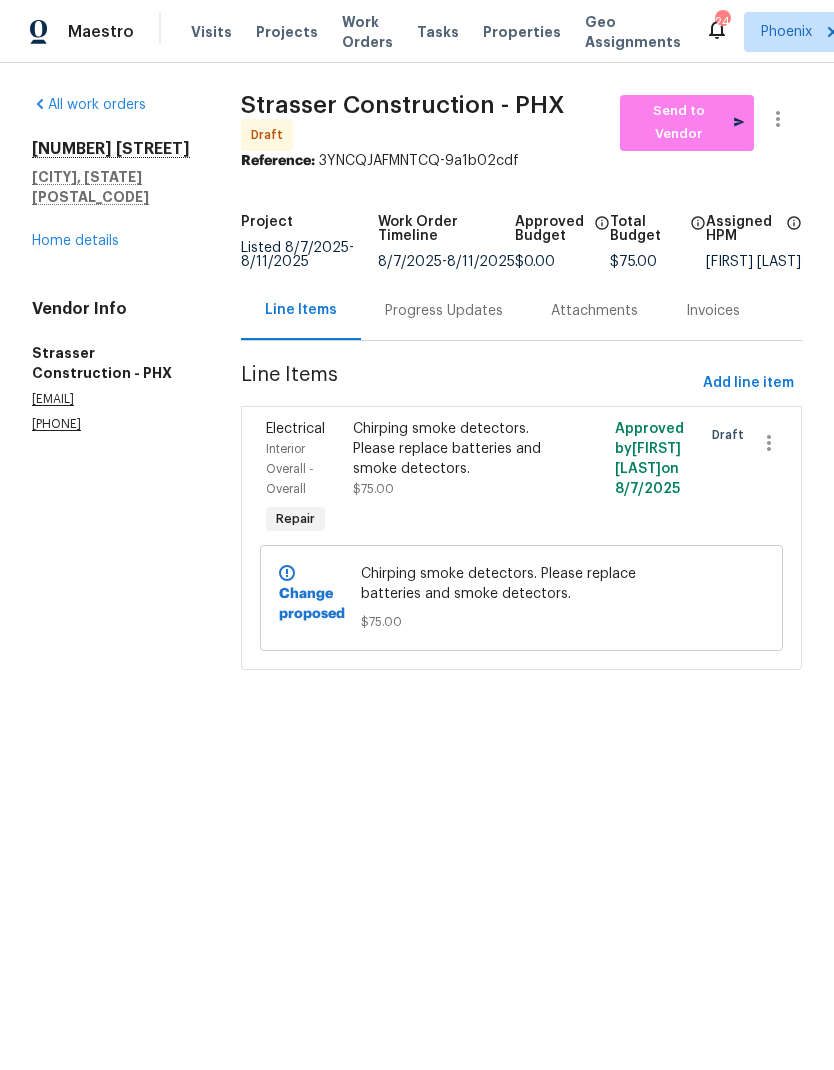 click on "Chirping smoke detectors. Please replace batteries and smoke detectors." at bounding box center [456, 449] 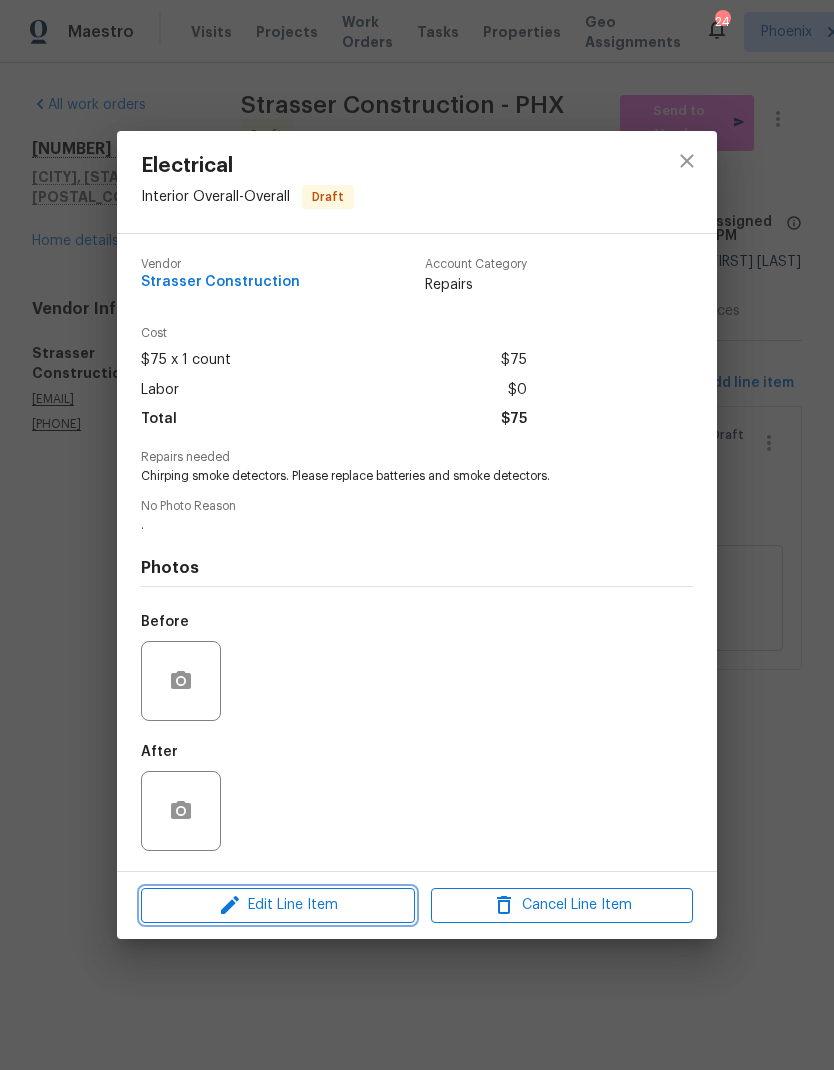 click on "Edit Line Item" at bounding box center (278, 905) 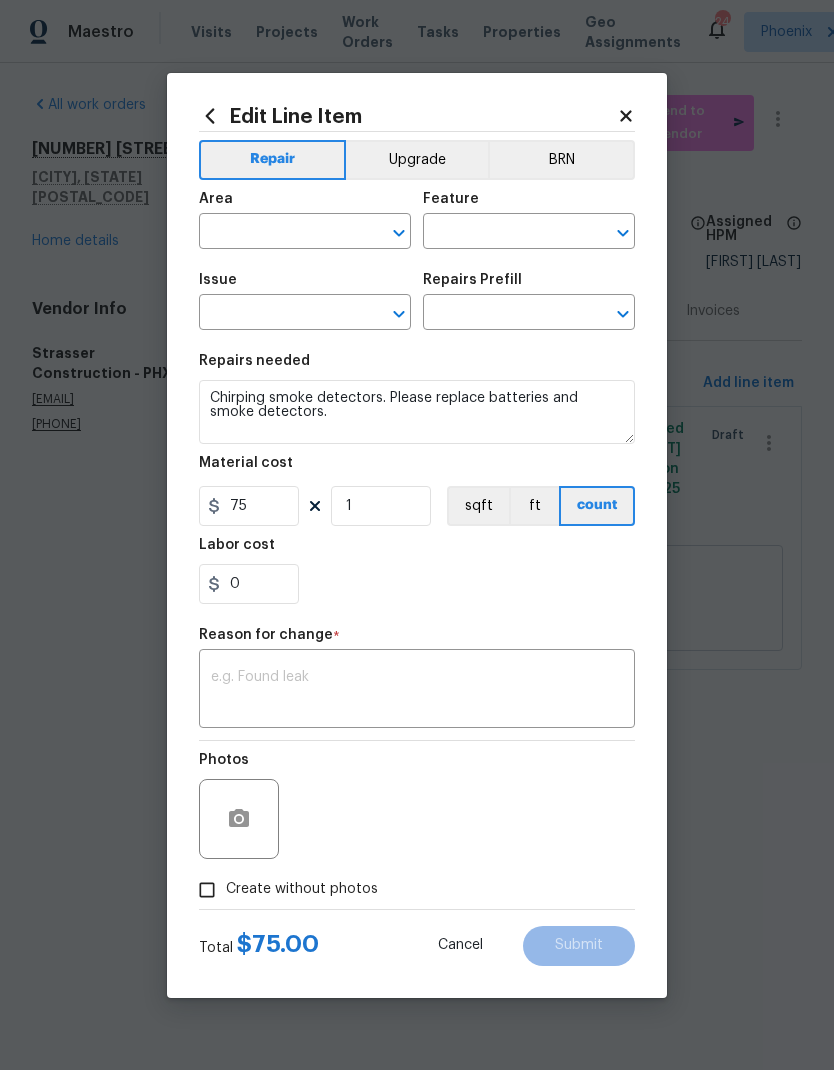 type on "Interior Overall" 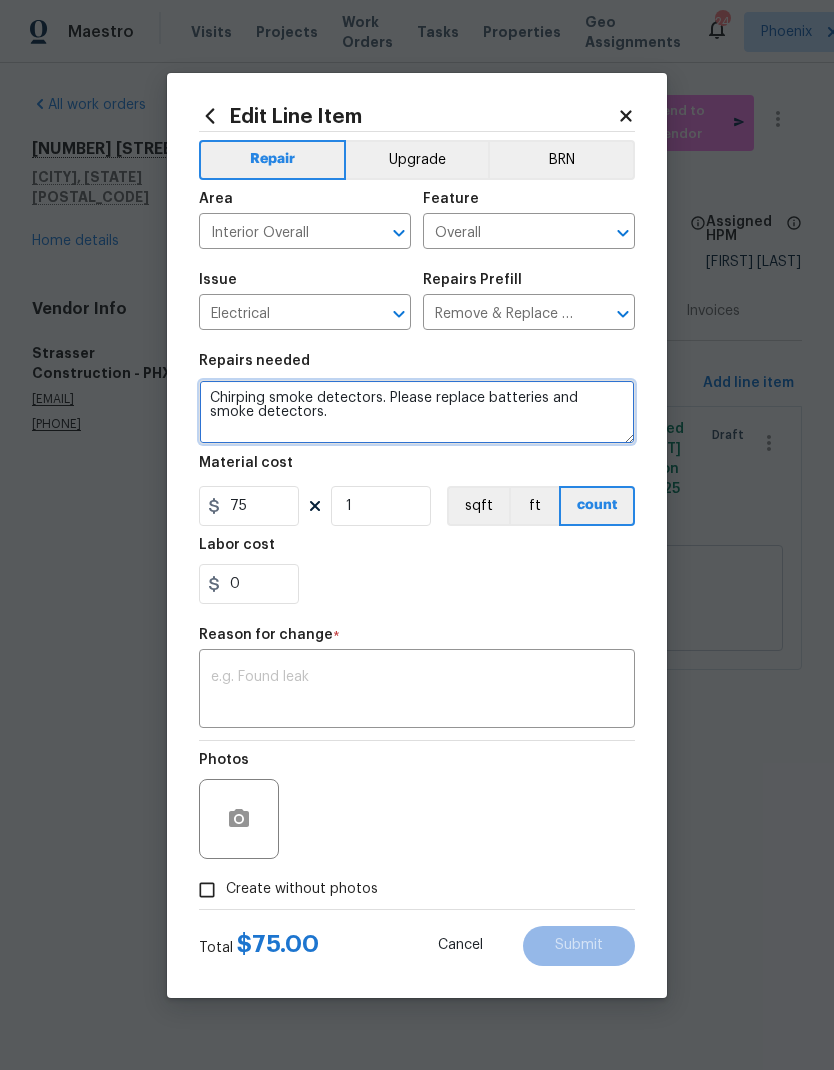 click on "Chirping smoke detectors. Please replace batteries and smoke detectors." at bounding box center (417, 412) 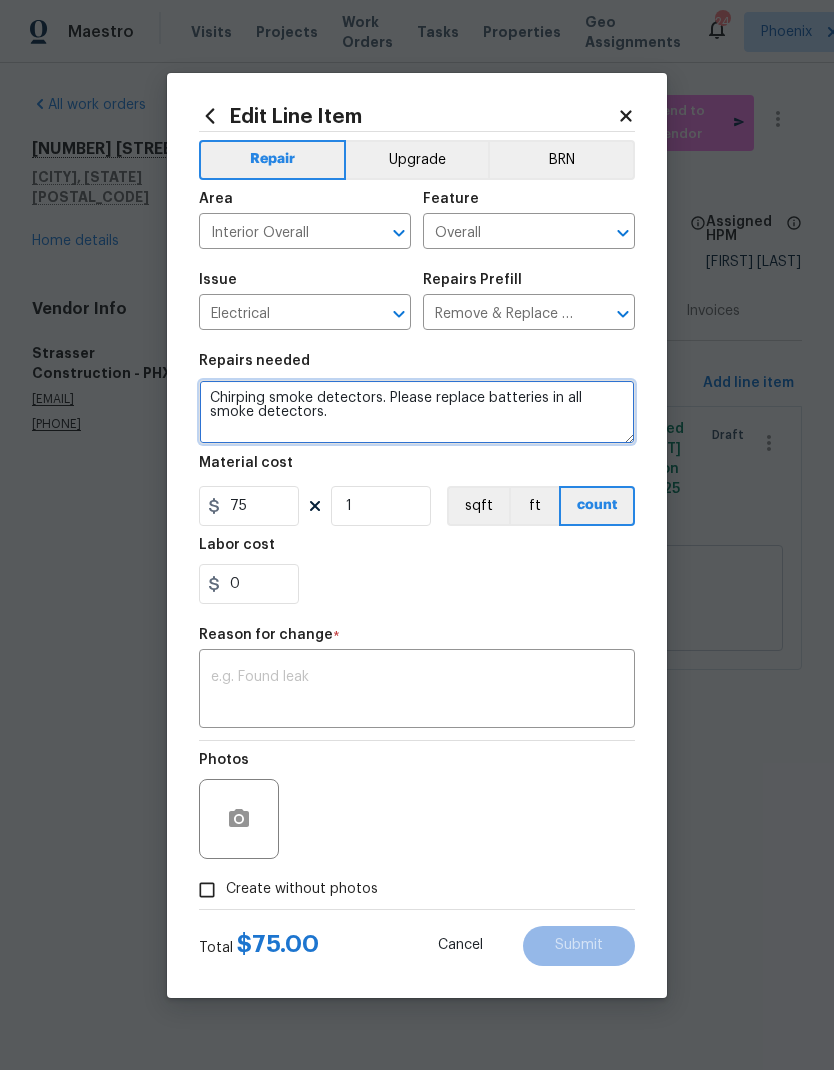 type on "Chirping smoke detectors. Please replace batteries in all smoke detectors." 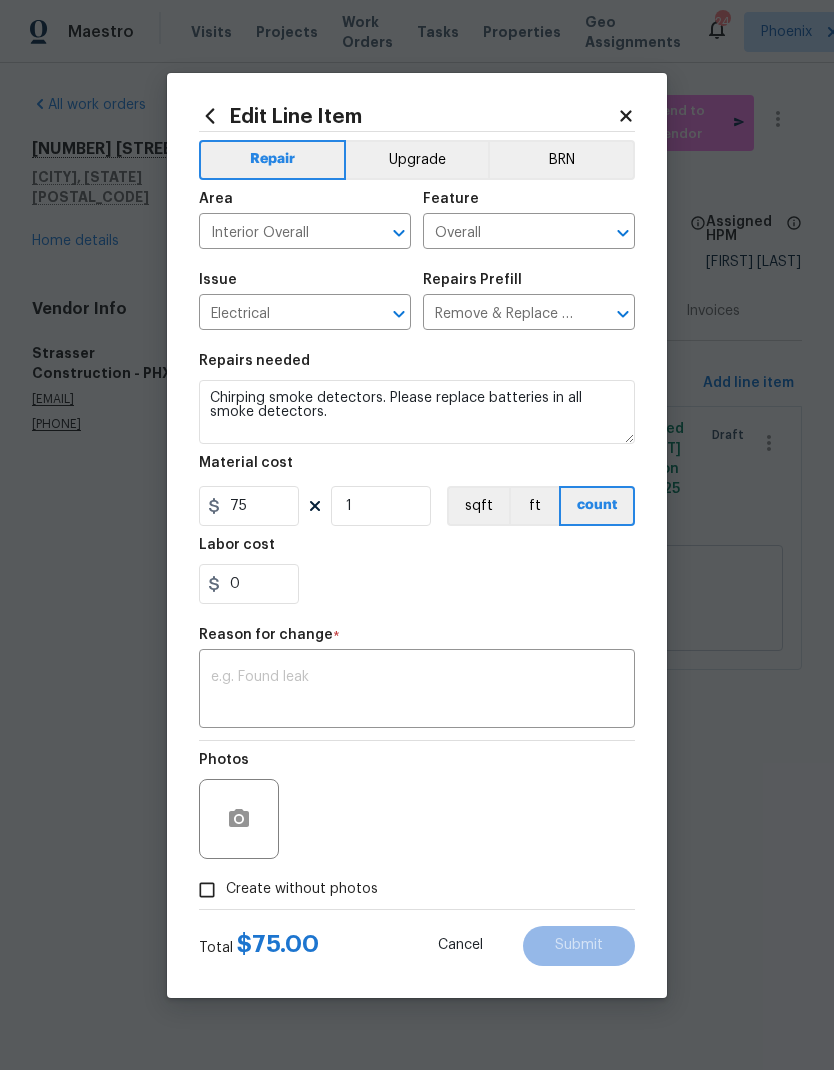 click on "0" at bounding box center (417, 584) 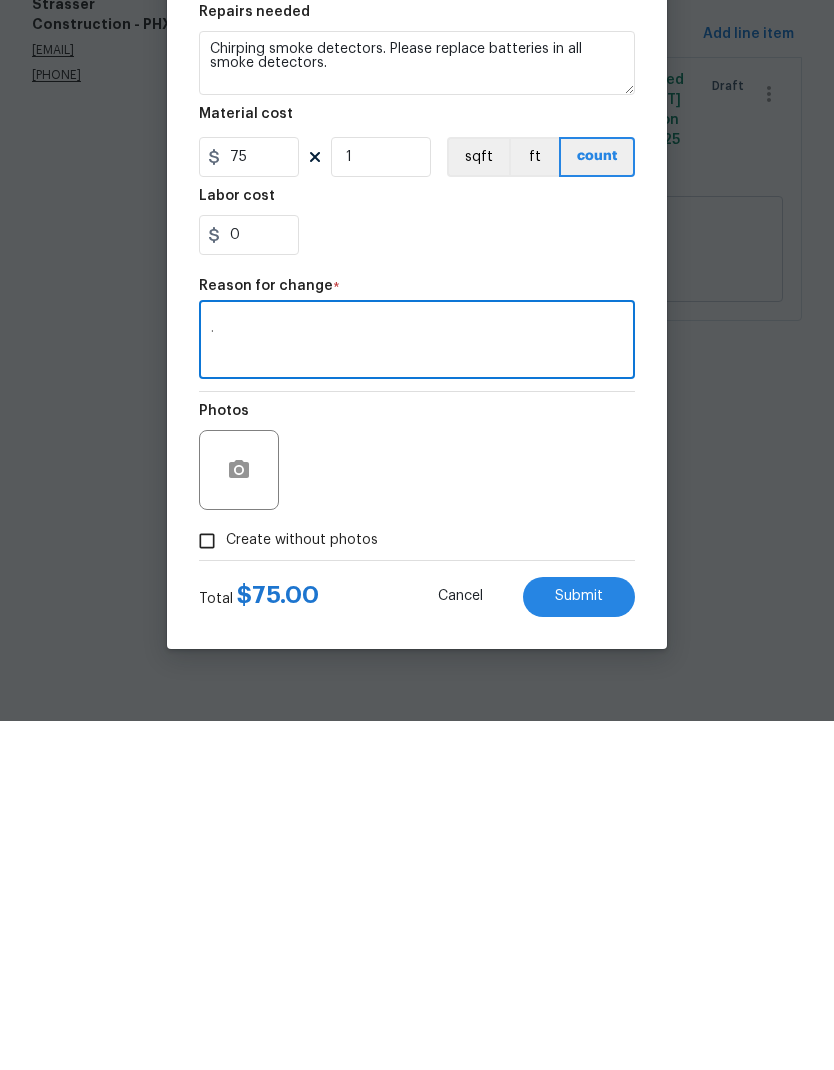 type on "." 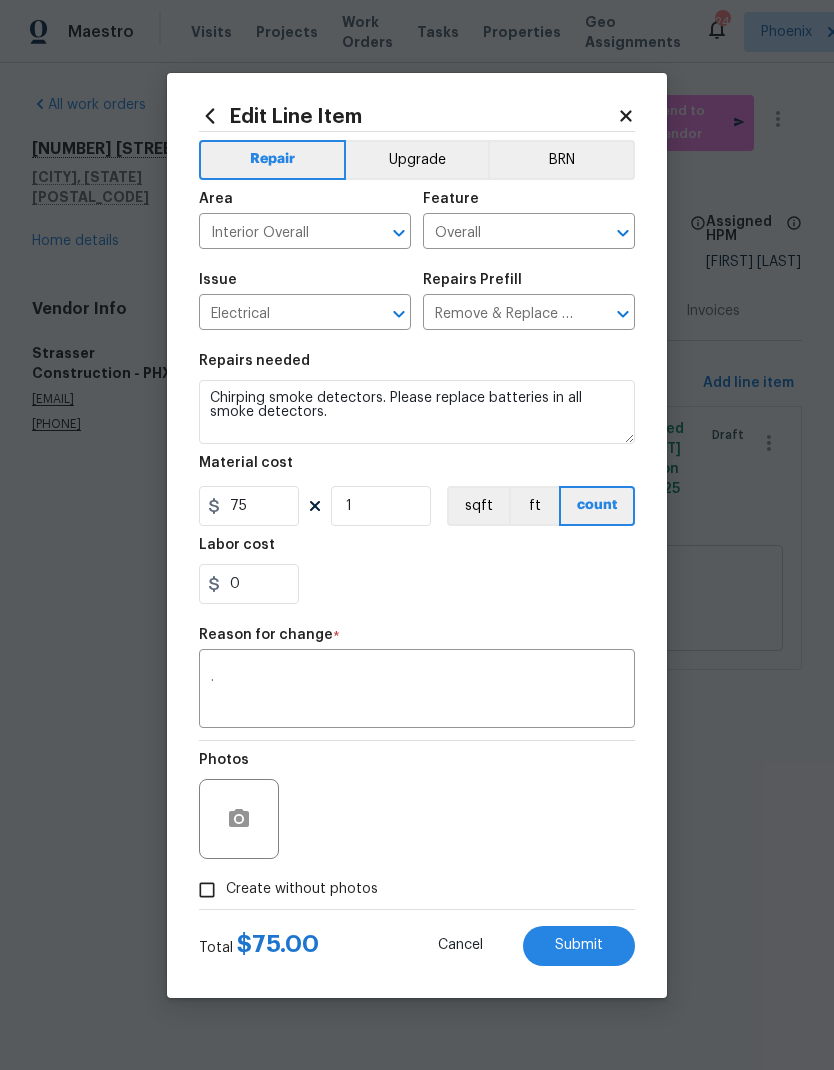 click on "0" at bounding box center [417, 584] 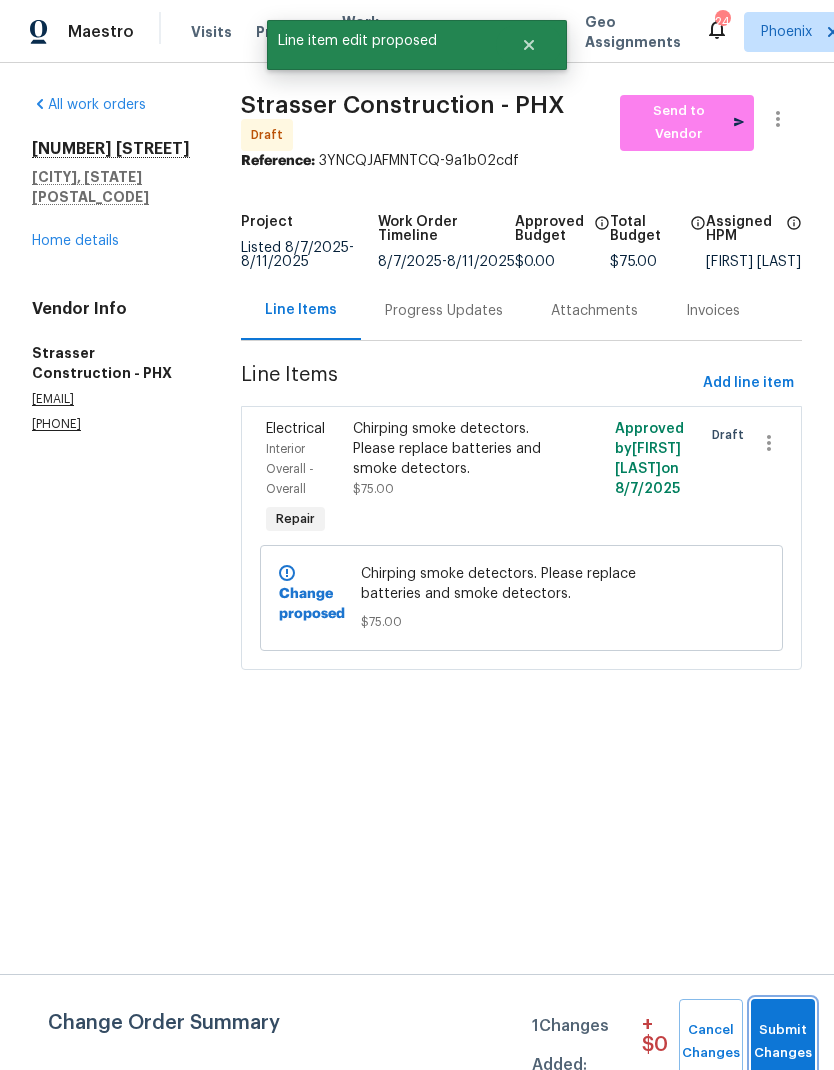 click on "Submit Changes" at bounding box center [783, 1042] 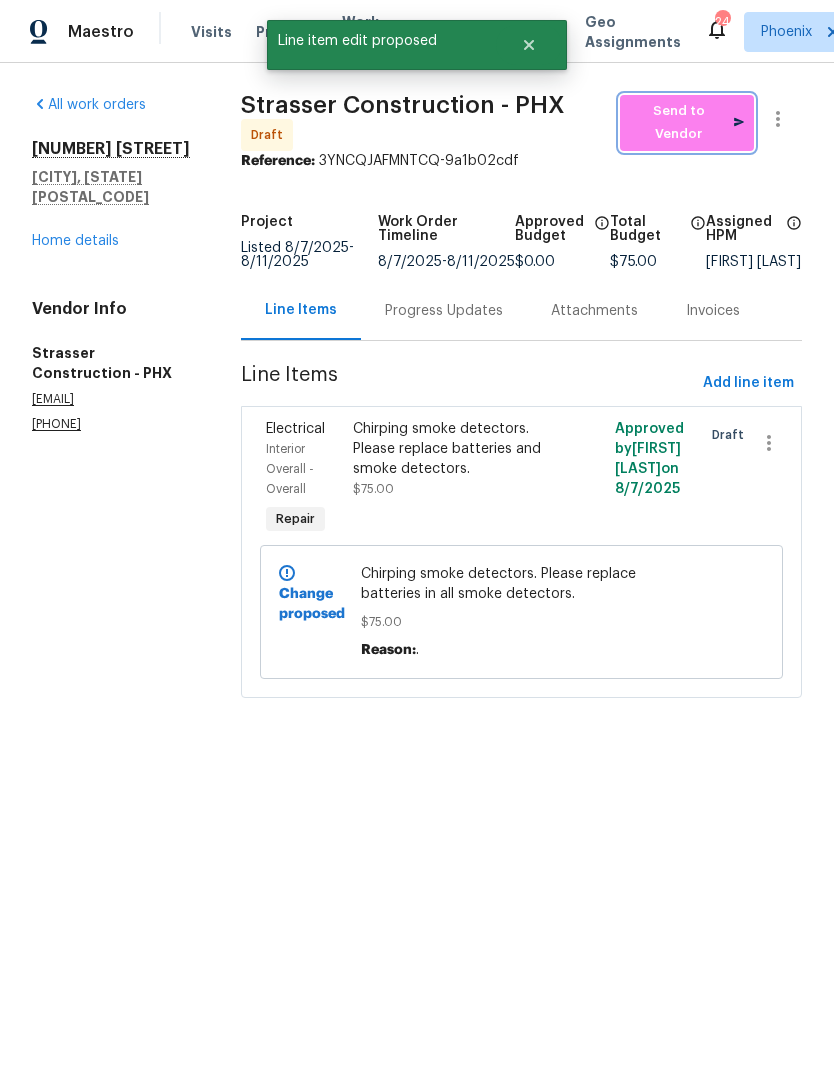 click on "Send to Vendor" at bounding box center [687, 123] 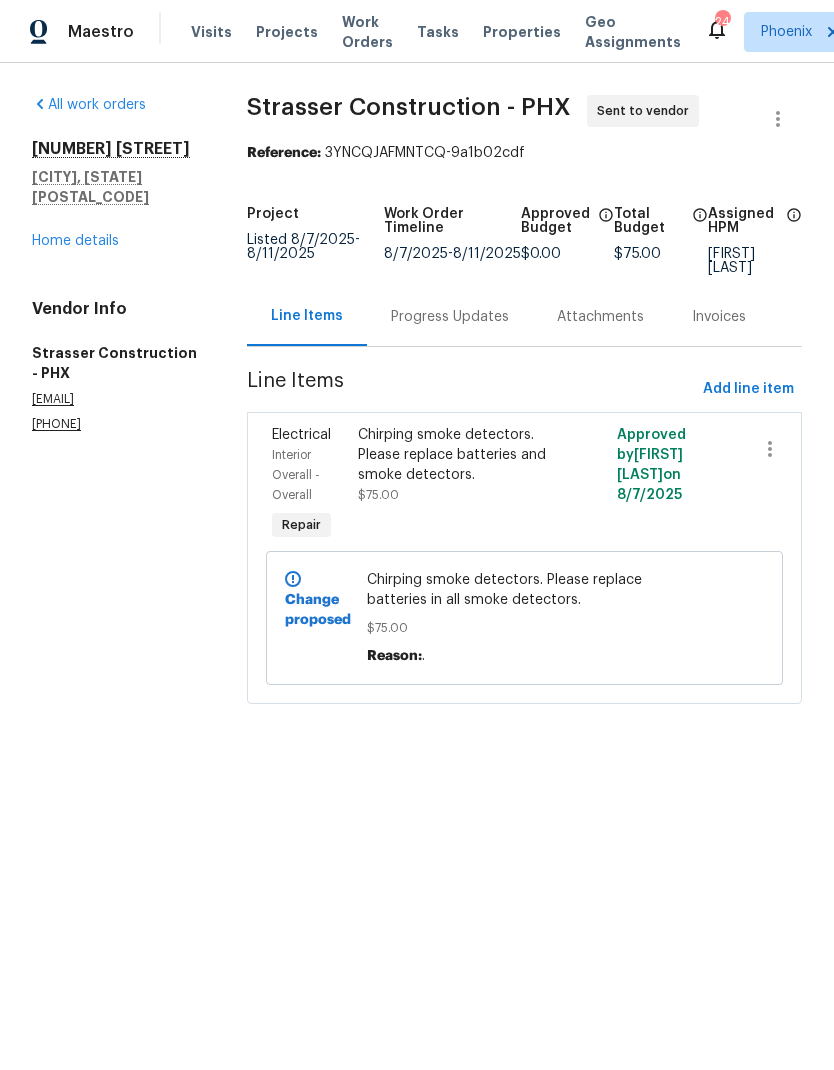 click on "Home details" at bounding box center (75, 241) 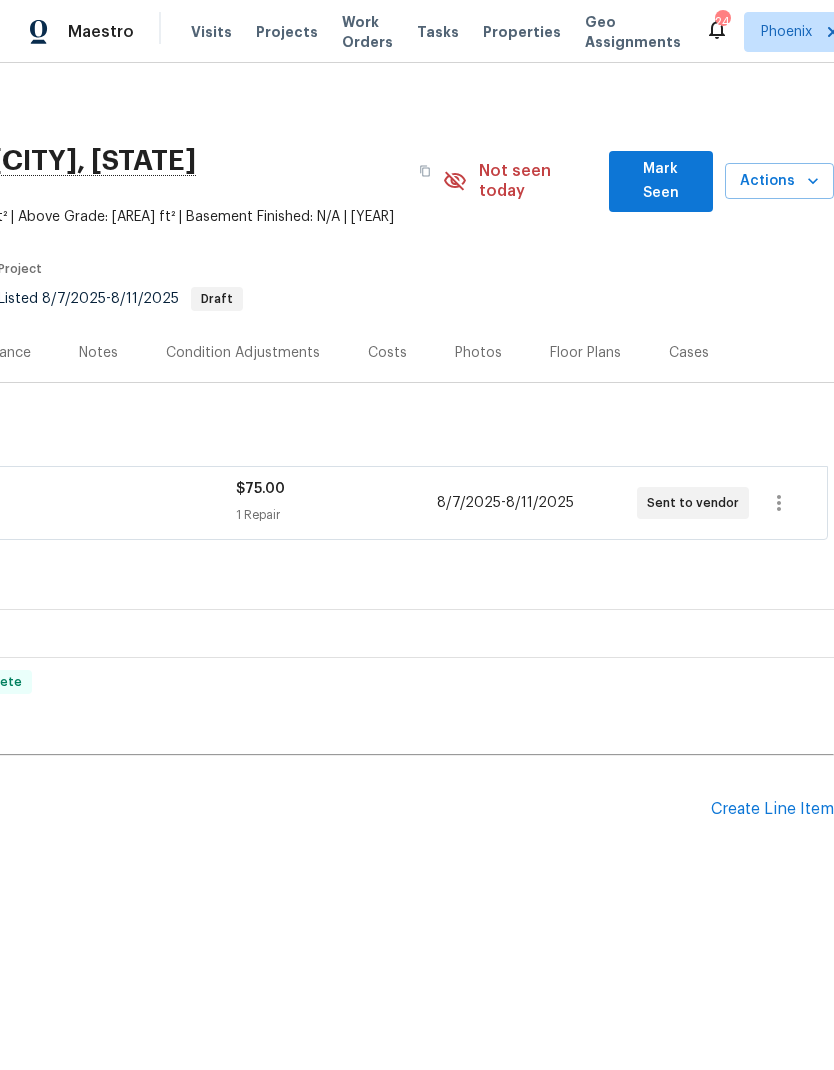 scroll, scrollTop: 0, scrollLeft: 296, axis: horizontal 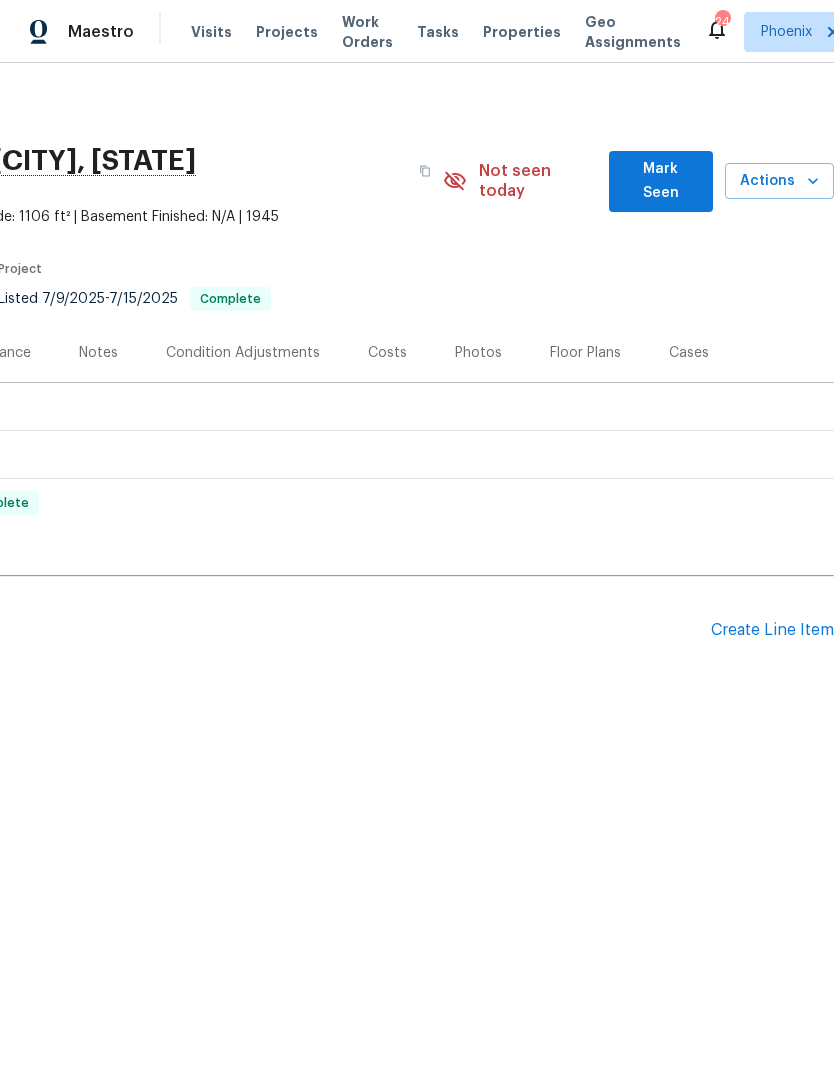 click on "Create Line Item" at bounding box center [772, 630] 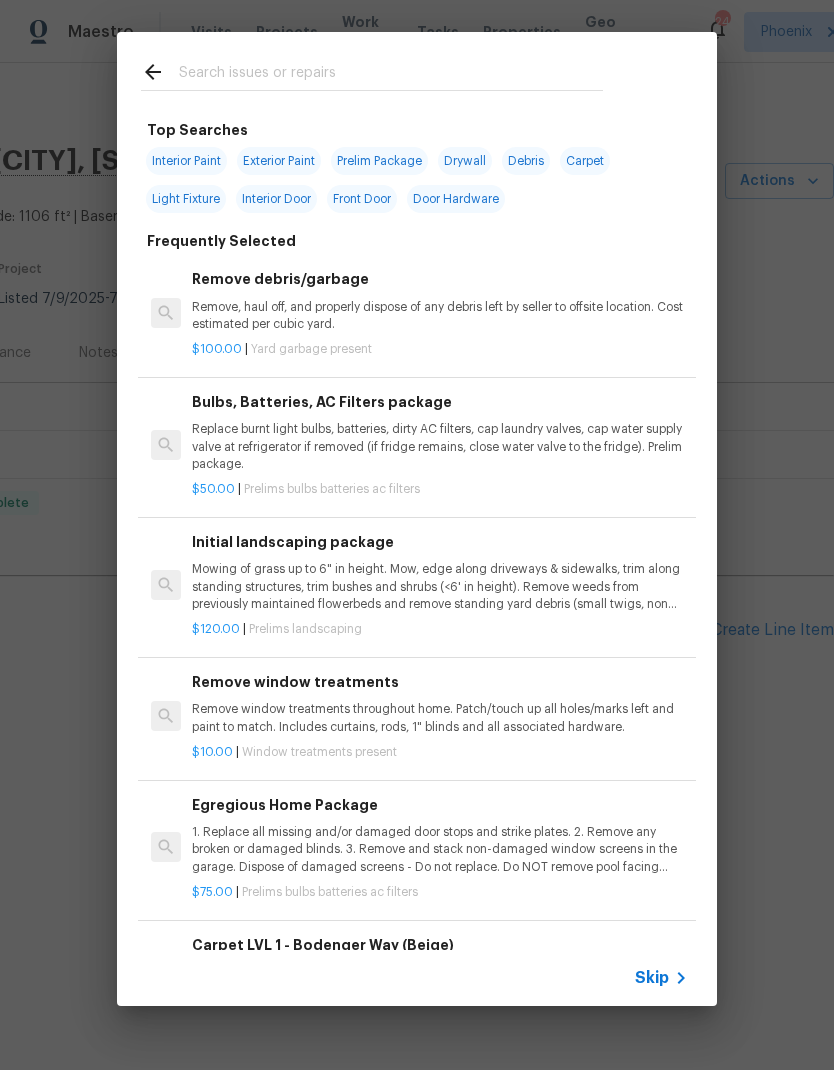 click at bounding box center (391, 75) 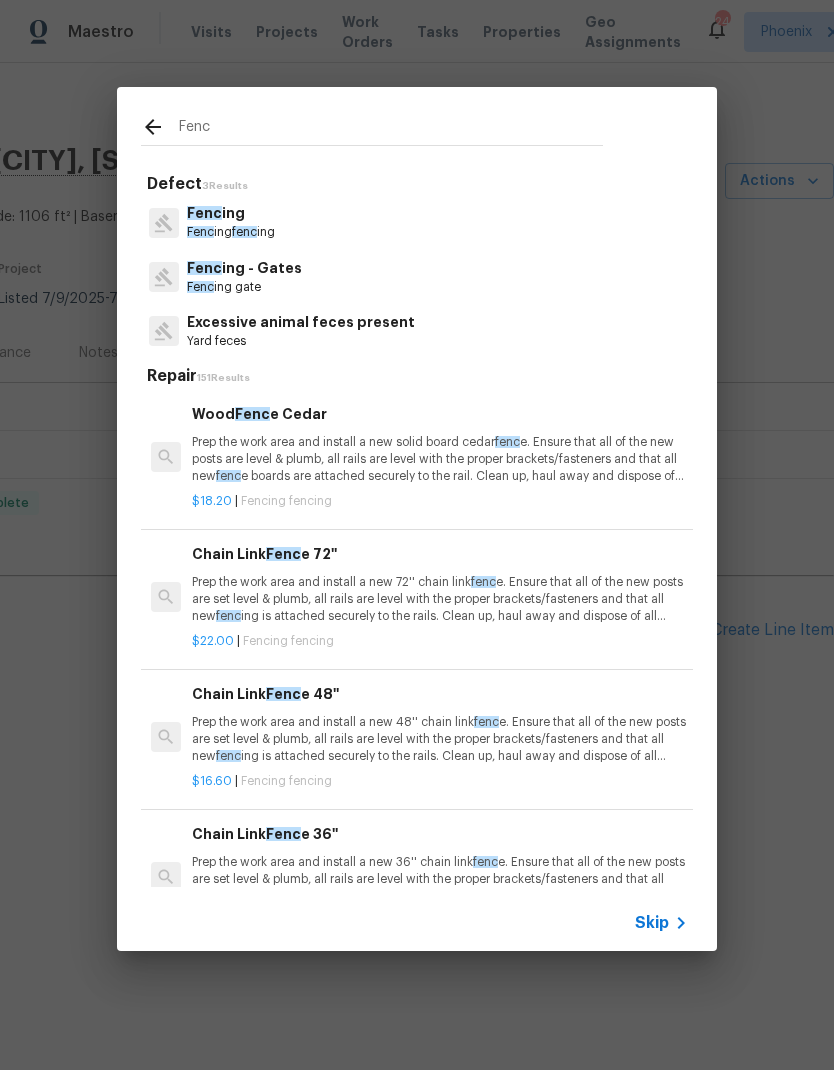type on "Fenc" 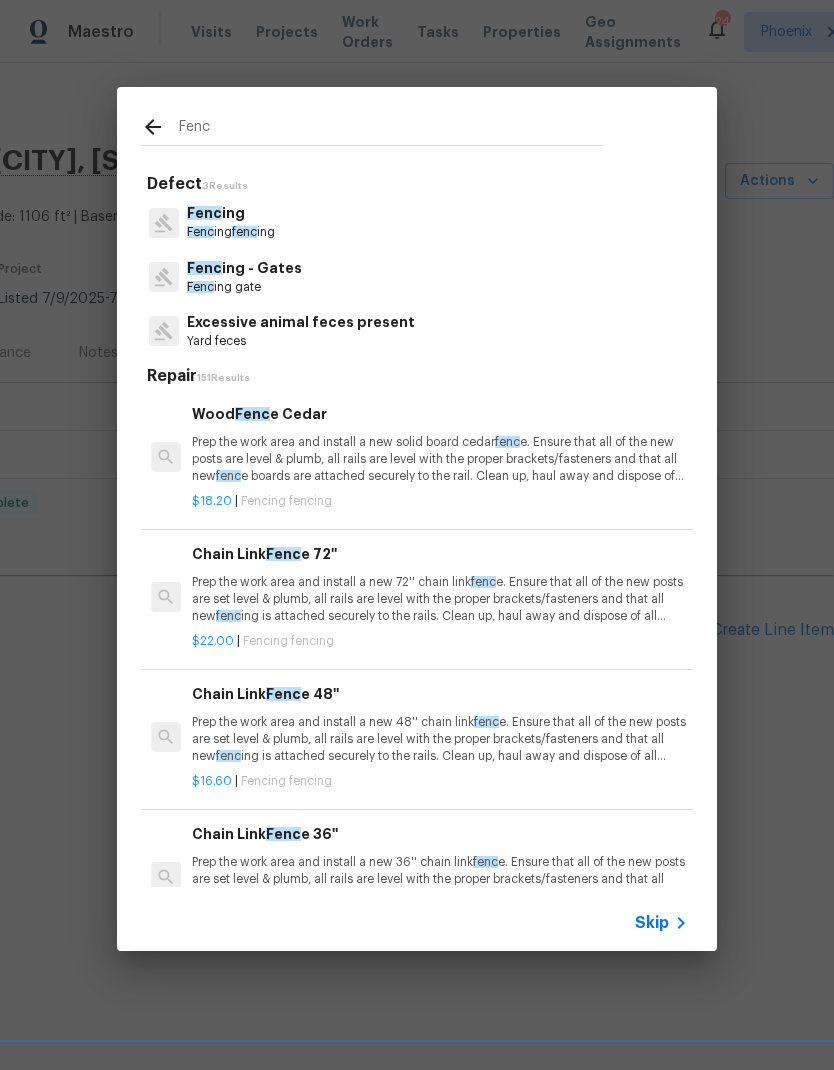 click on "Fenc ing  - Gates Fenc ing gate" at bounding box center (417, 277) 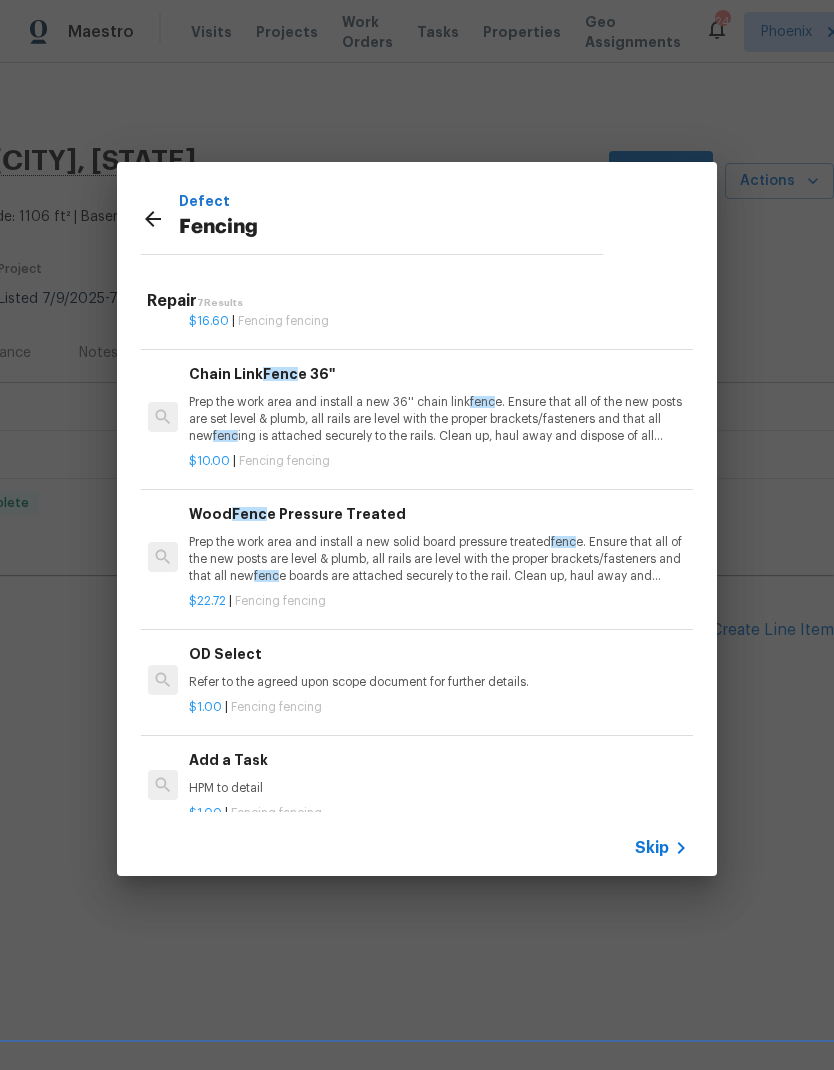 scroll, scrollTop: 385, scrollLeft: 3, axis: both 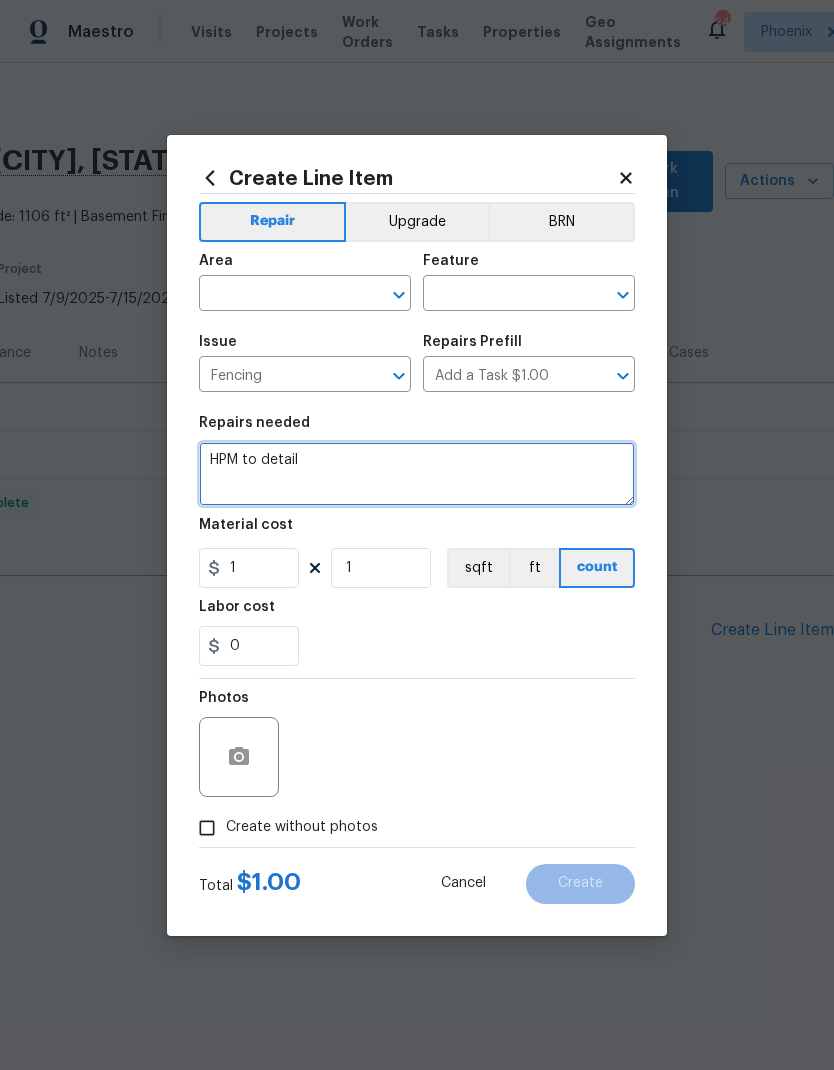 click on "HPM to detail" at bounding box center (417, 474) 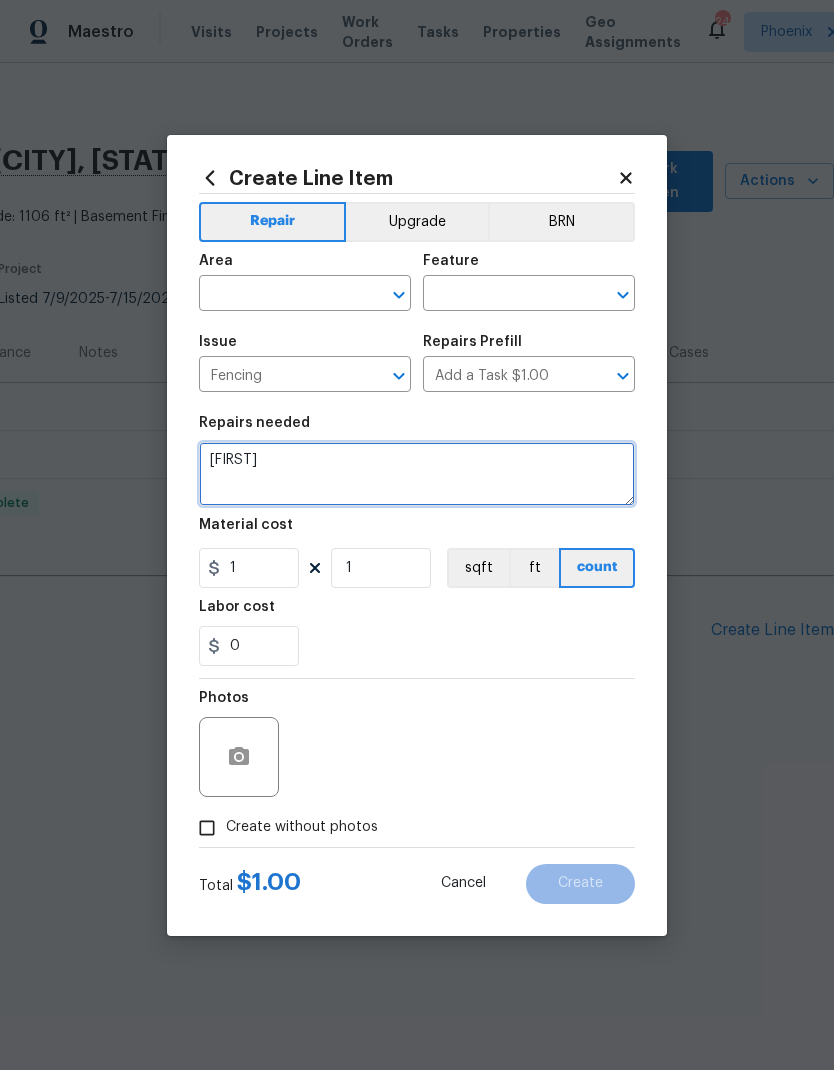 type on "[FIRST]" 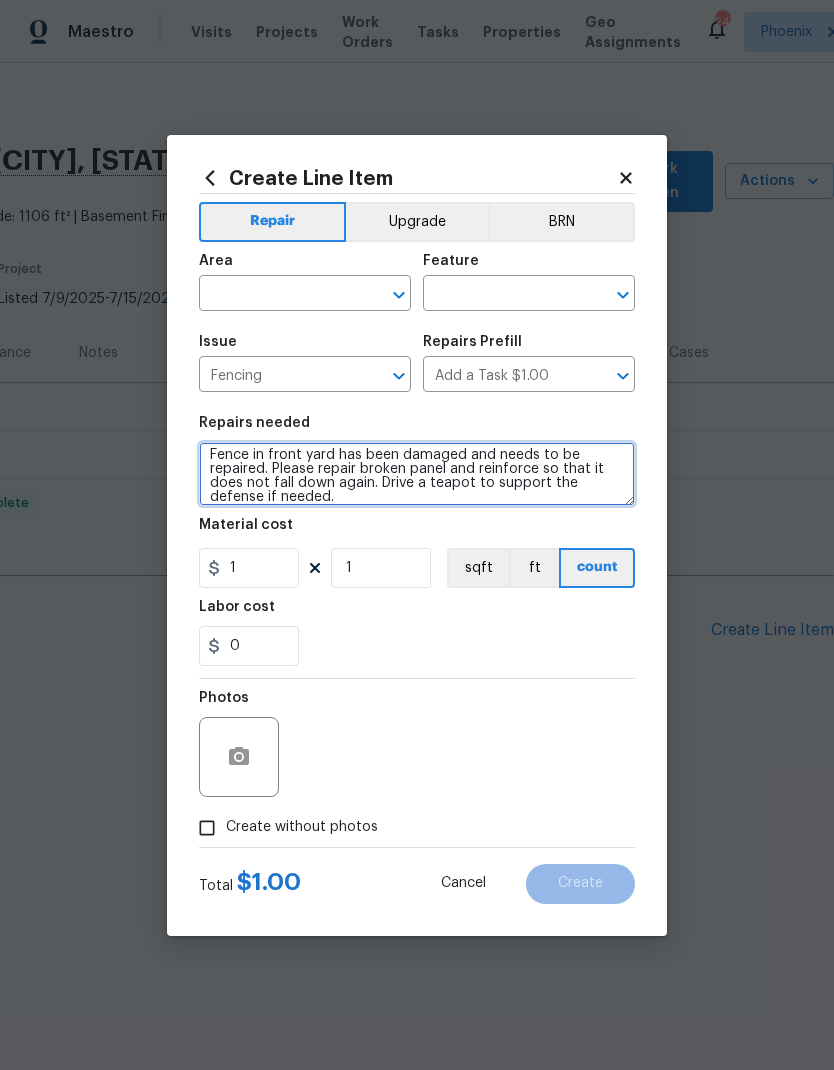 scroll, scrollTop: 5, scrollLeft: 0, axis: vertical 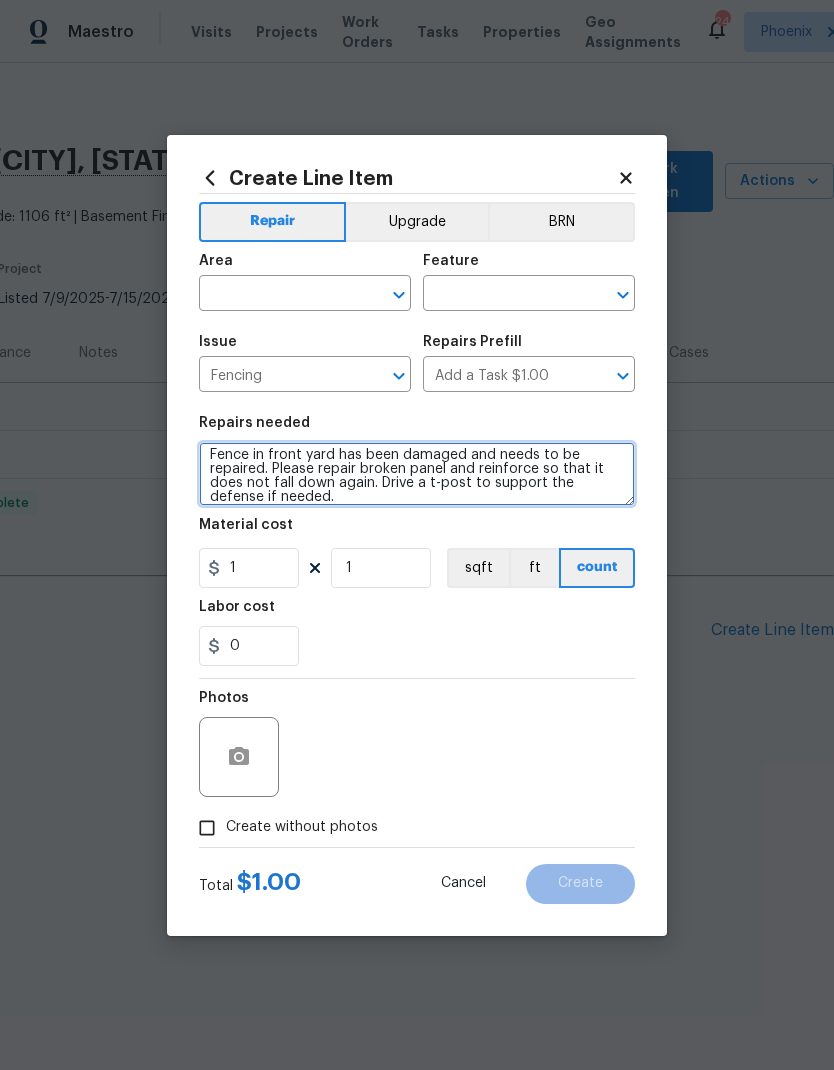 click on "Fence in front yard has been damaged and needs to be repaired. Please repair broken panel and reinforce so that it does not fall down again. Drive a t-post to support the defense if needed." at bounding box center [417, 474] 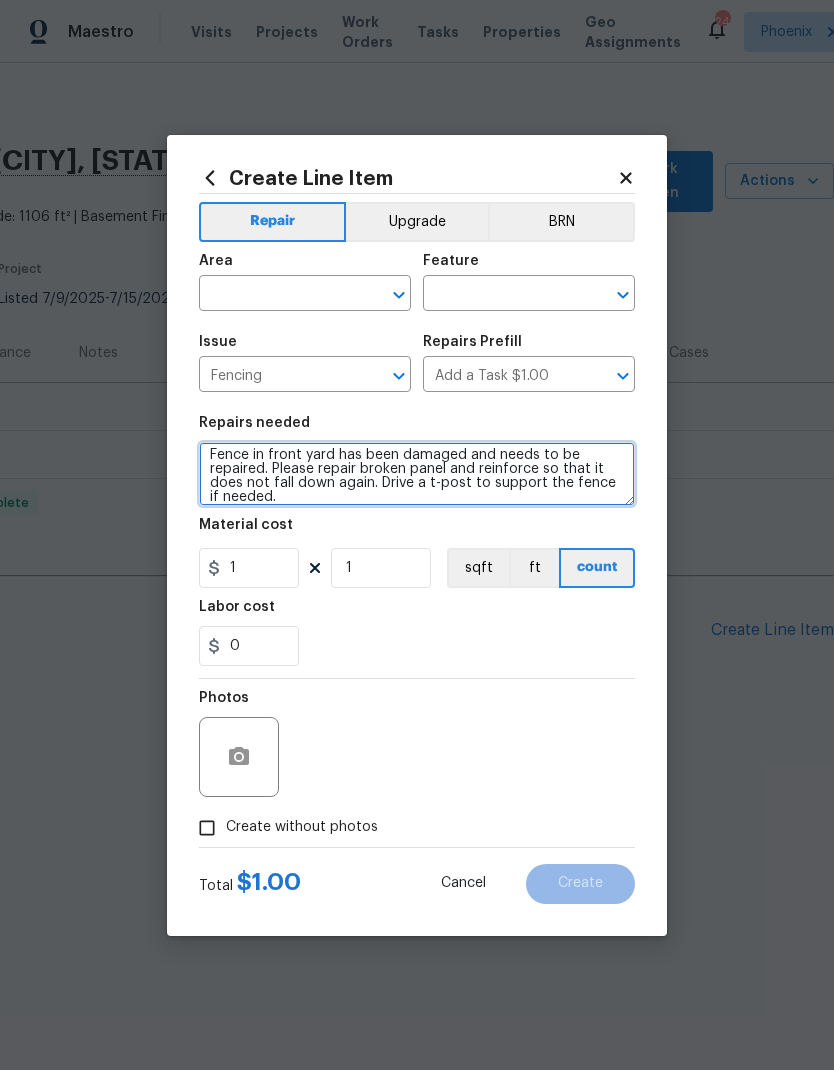 click on "Fence in front yard has been damaged and needs to be repaired. Please repair broken panel and reinforce so that it does not fall down again. Drive a t-post to support the fence if needed." at bounding box center [417, 474] 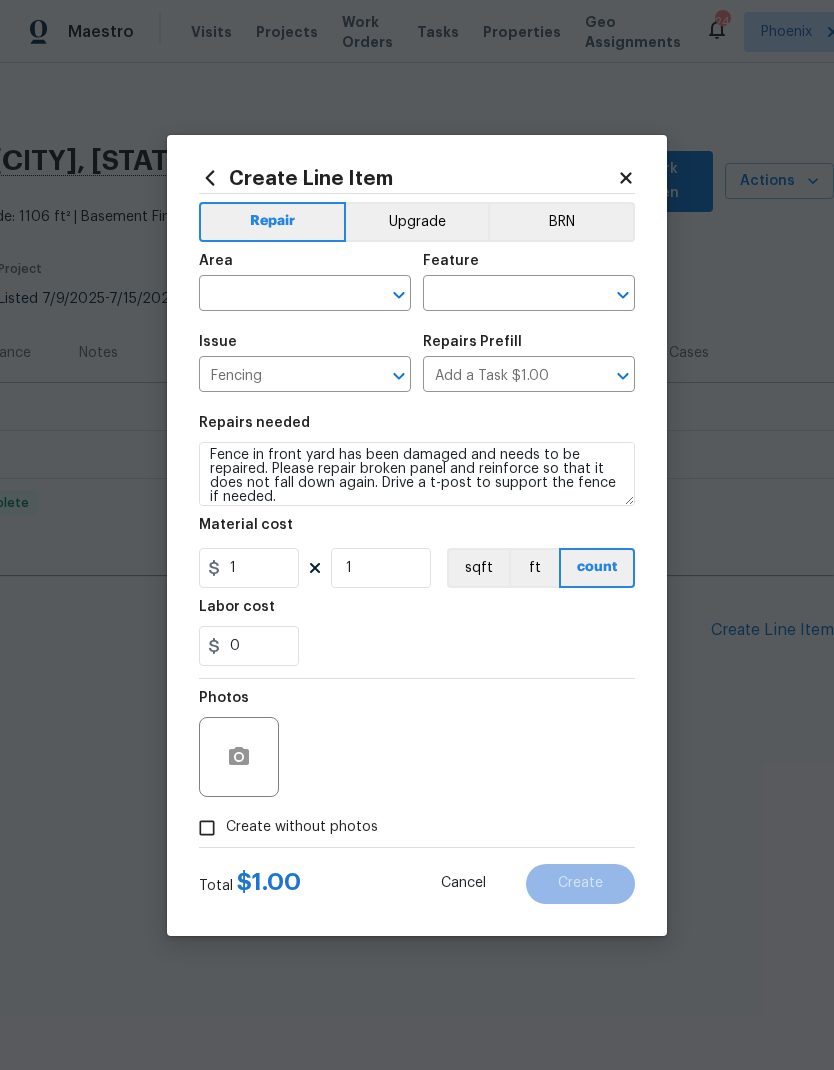 click on "Material cost" at bounding box center [417, 531] 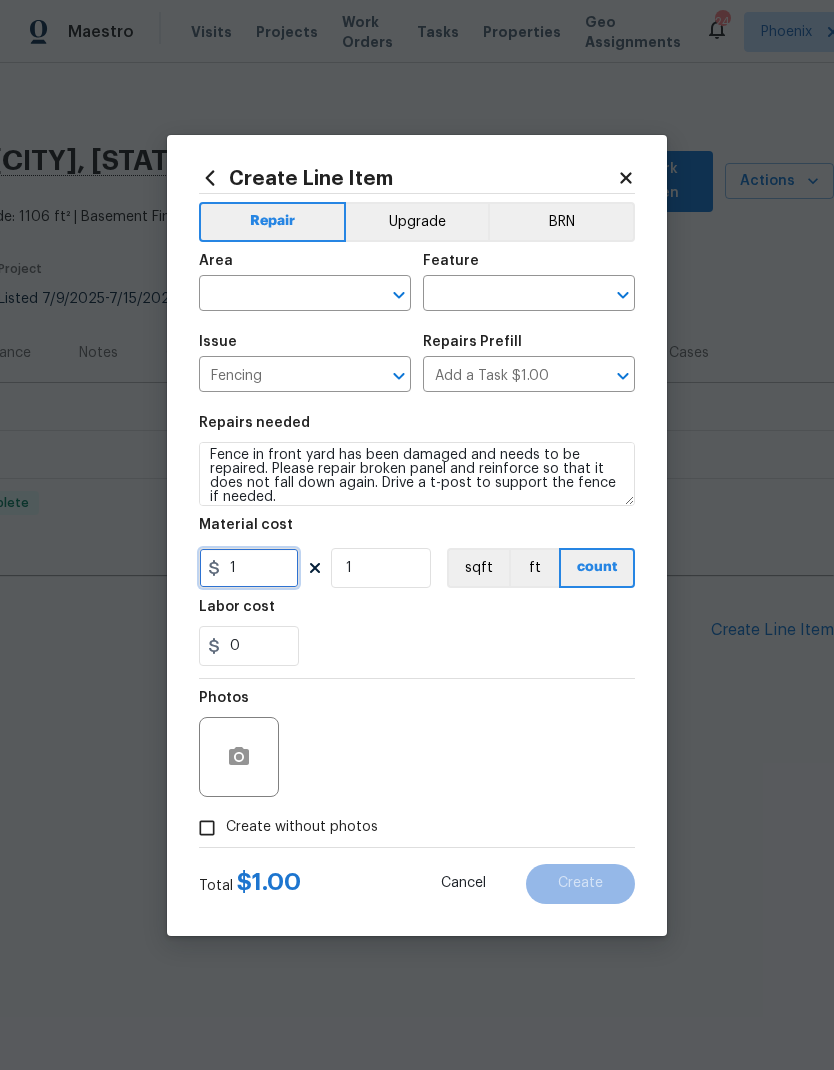 click on "1" at bounding box center [249, 568] 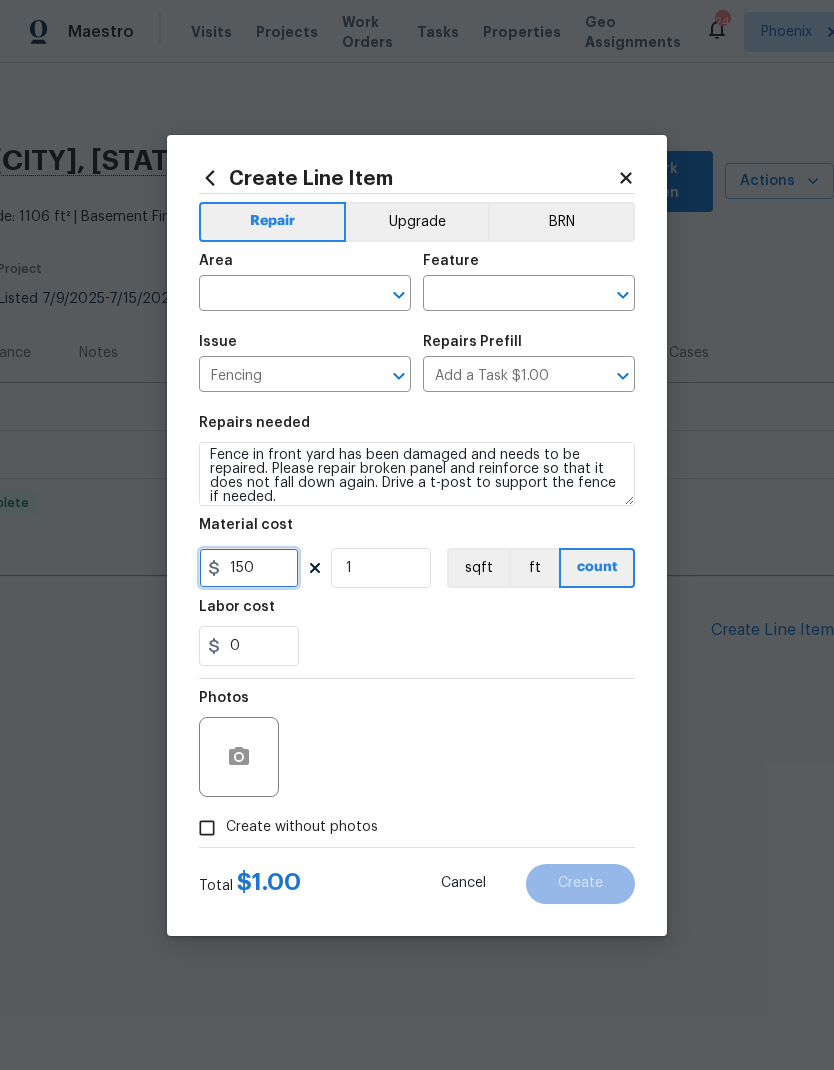 type on "150" 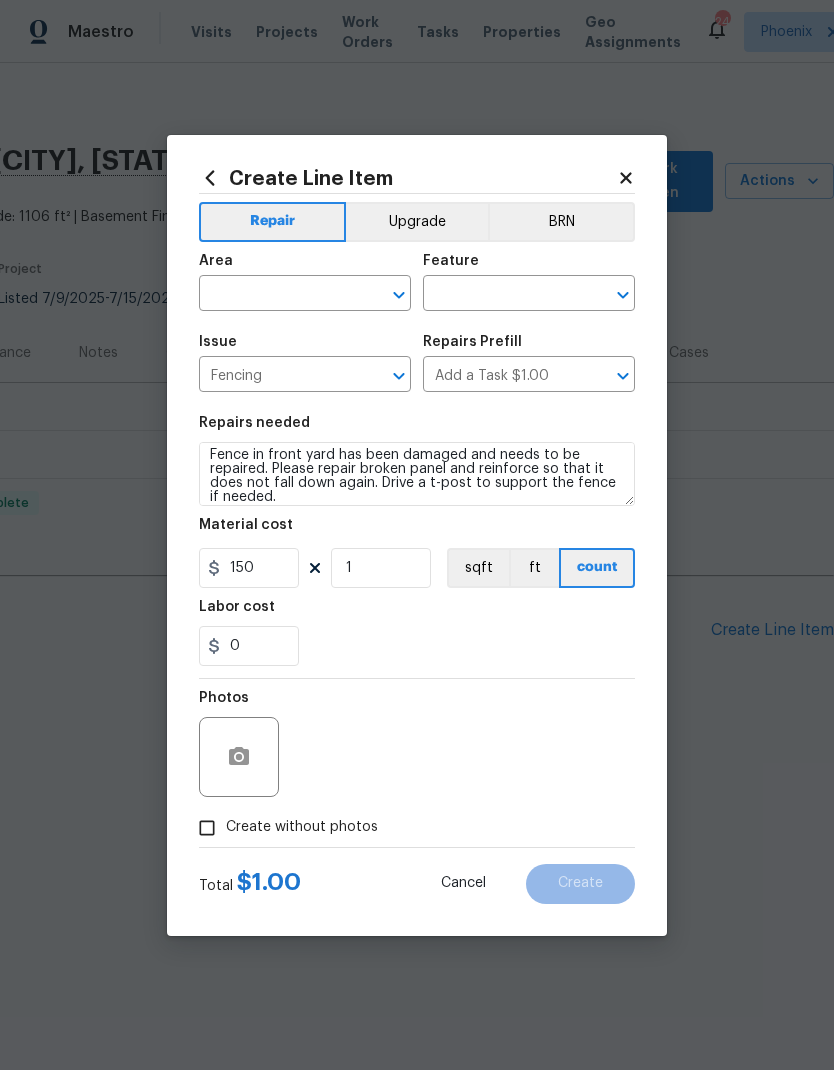 click on "0" at bounding box center (417, 646) 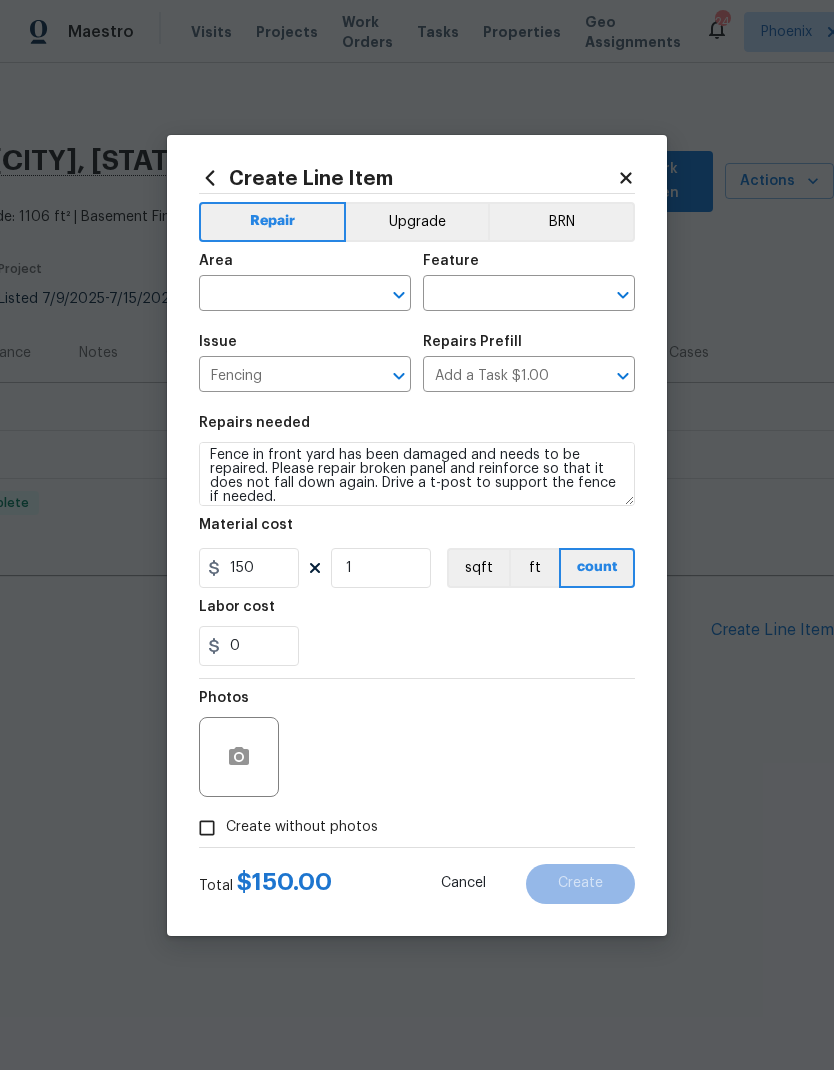 click on "Create without photos" at bounding box center (207, 828) 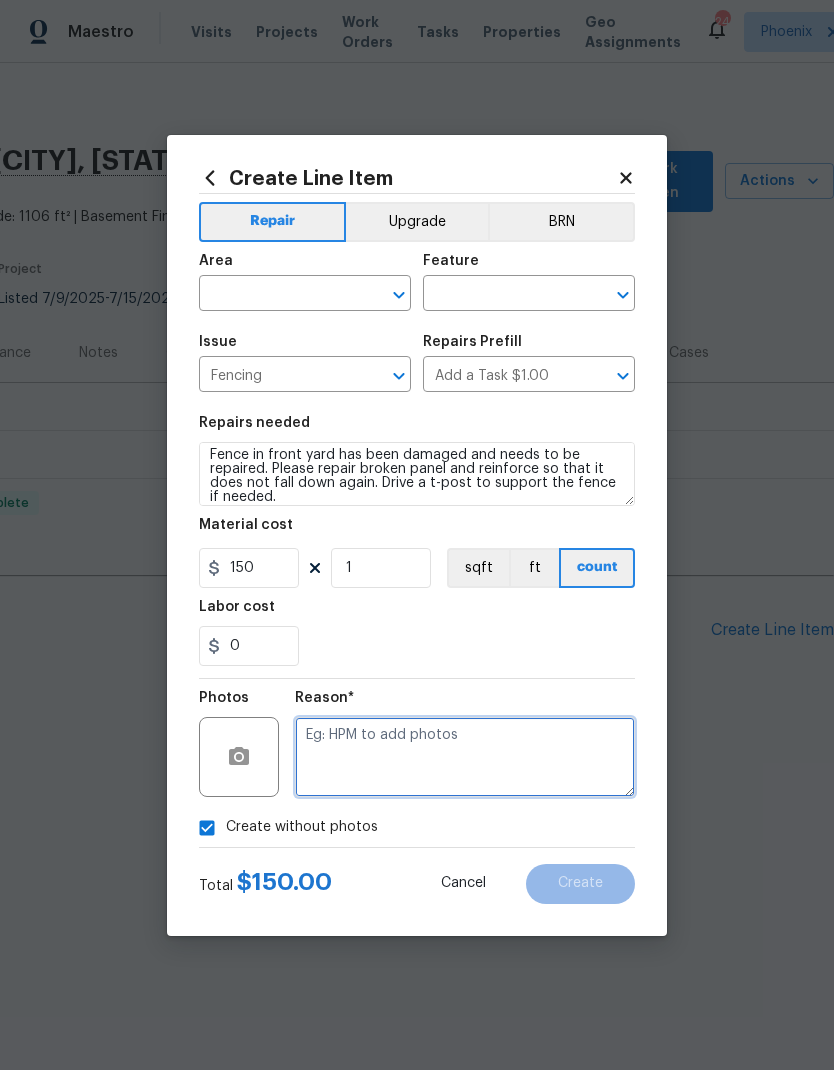 click at bounding box center (465, 757) 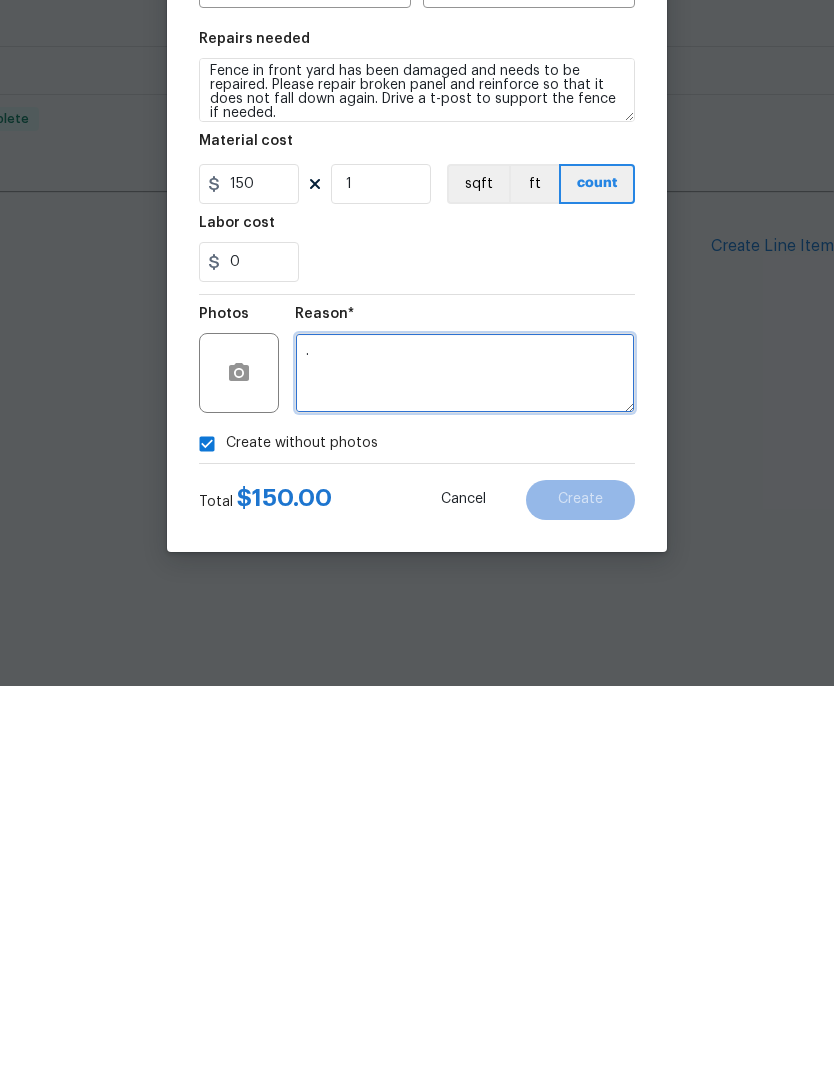 type on "." 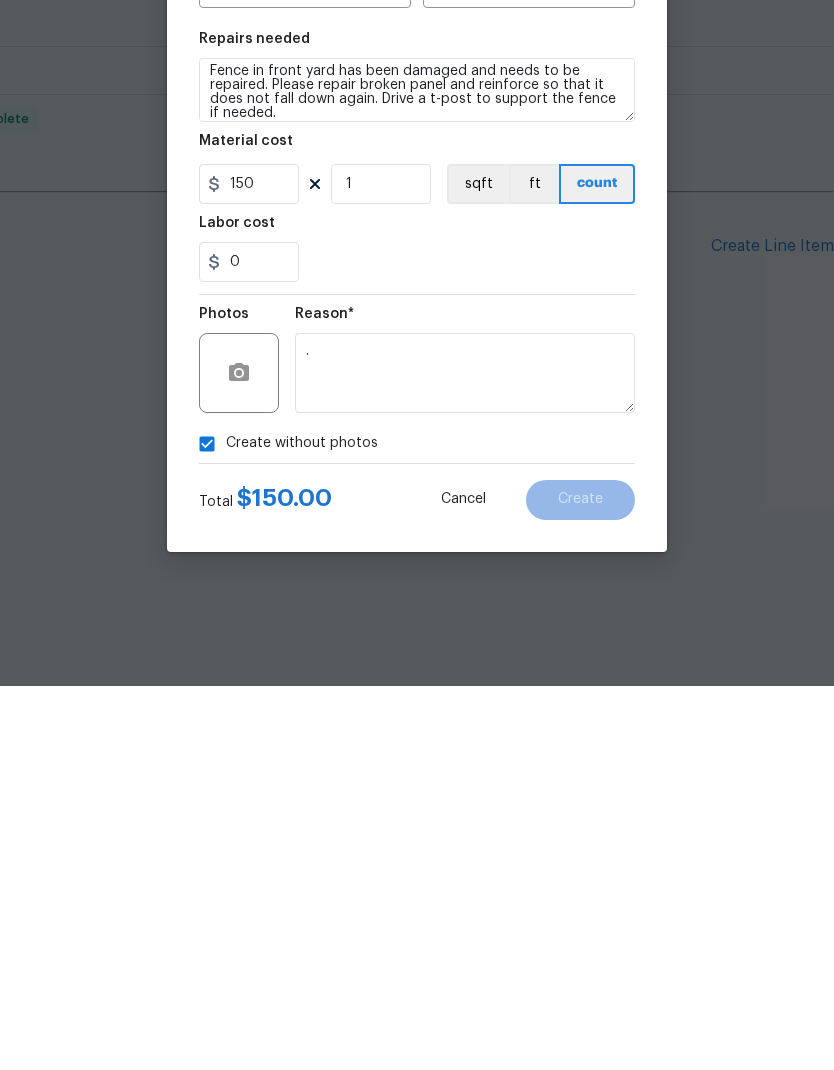 click on "Create without photos" at bounding box center (417, 828) 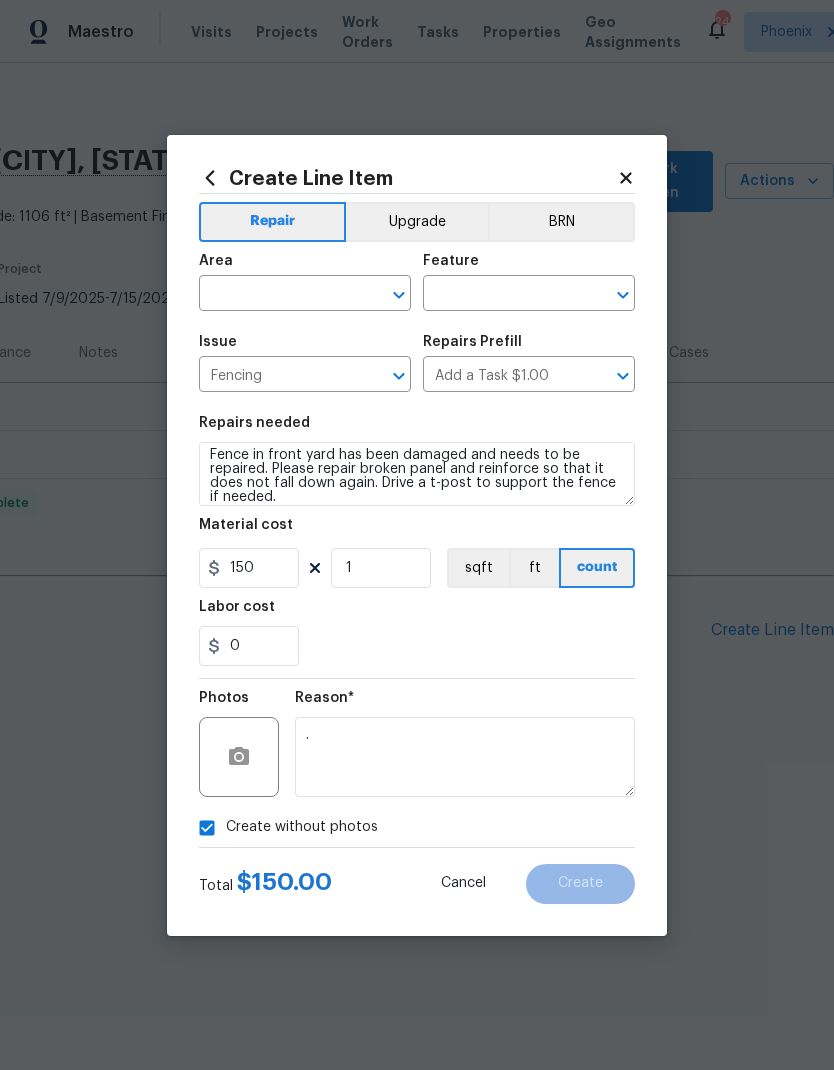 click at bounding box center (277, 295) 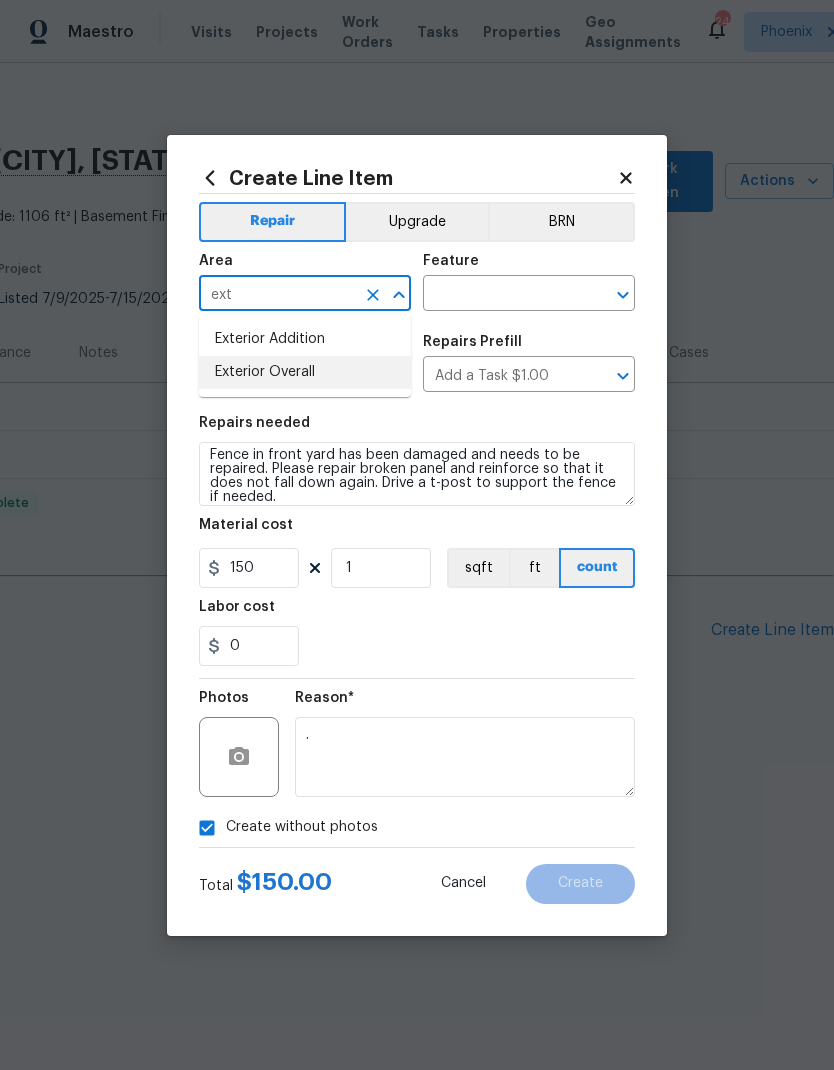 click on "Exterior Overall" at bounding box center (305, 372) 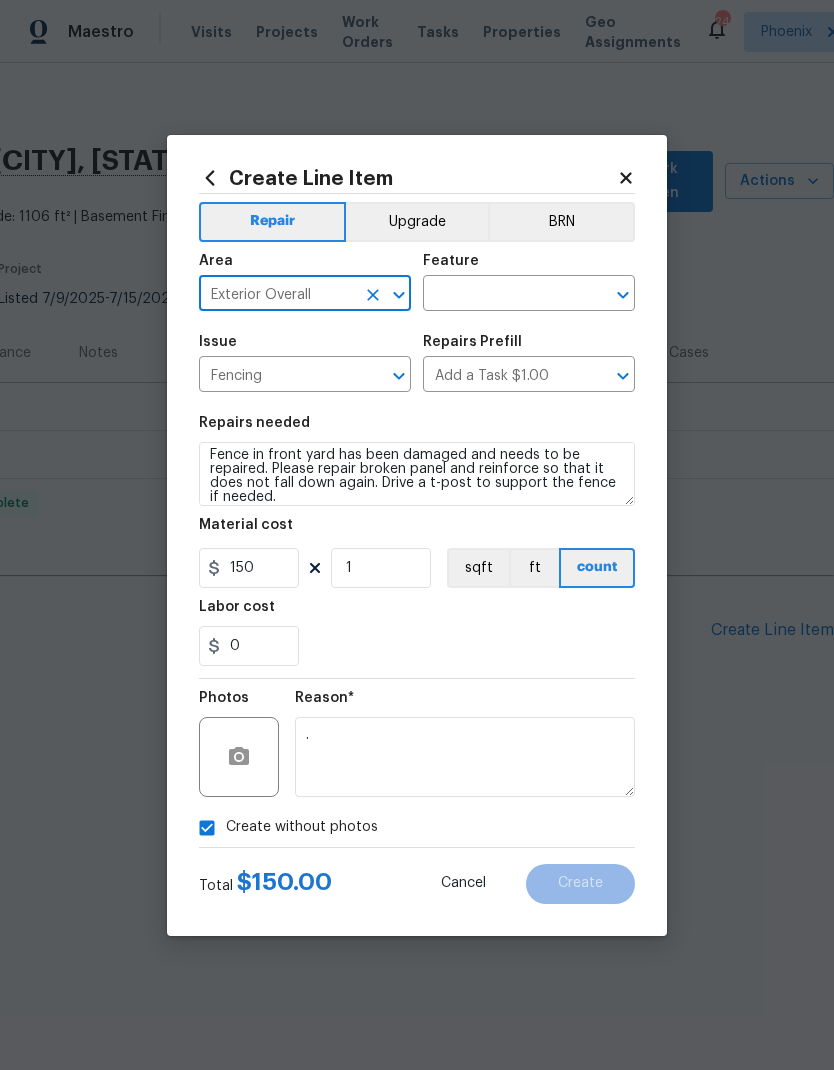 click at bounding box center (501, 295) 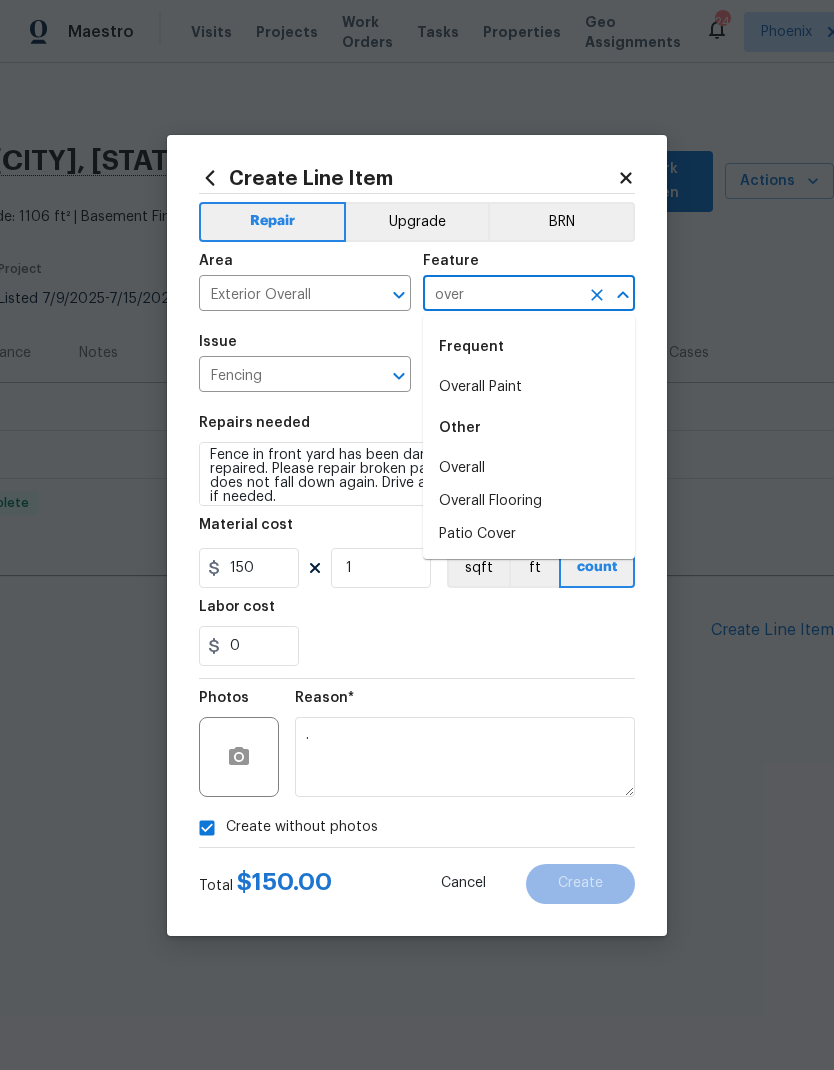 click on "Other" at bounding box center (529, 428) 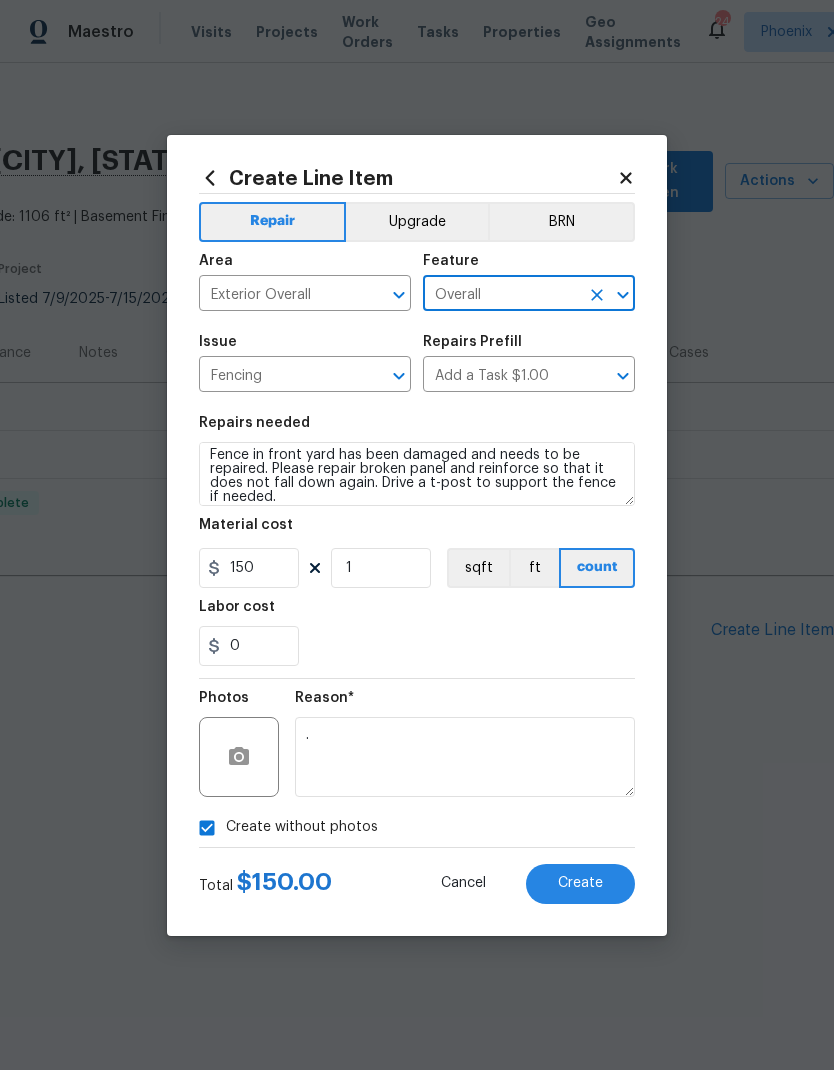 click on "0" at bounding box center [417, 646] 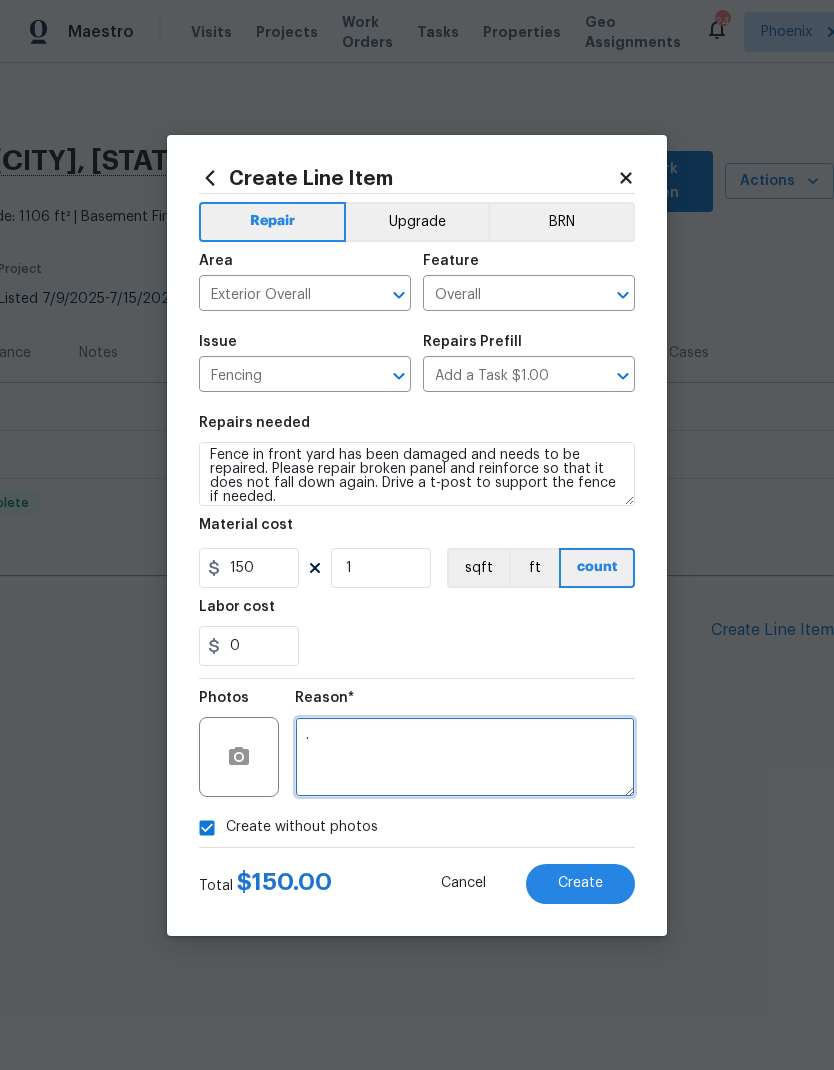 click on "." at bounding box center [465, 757] 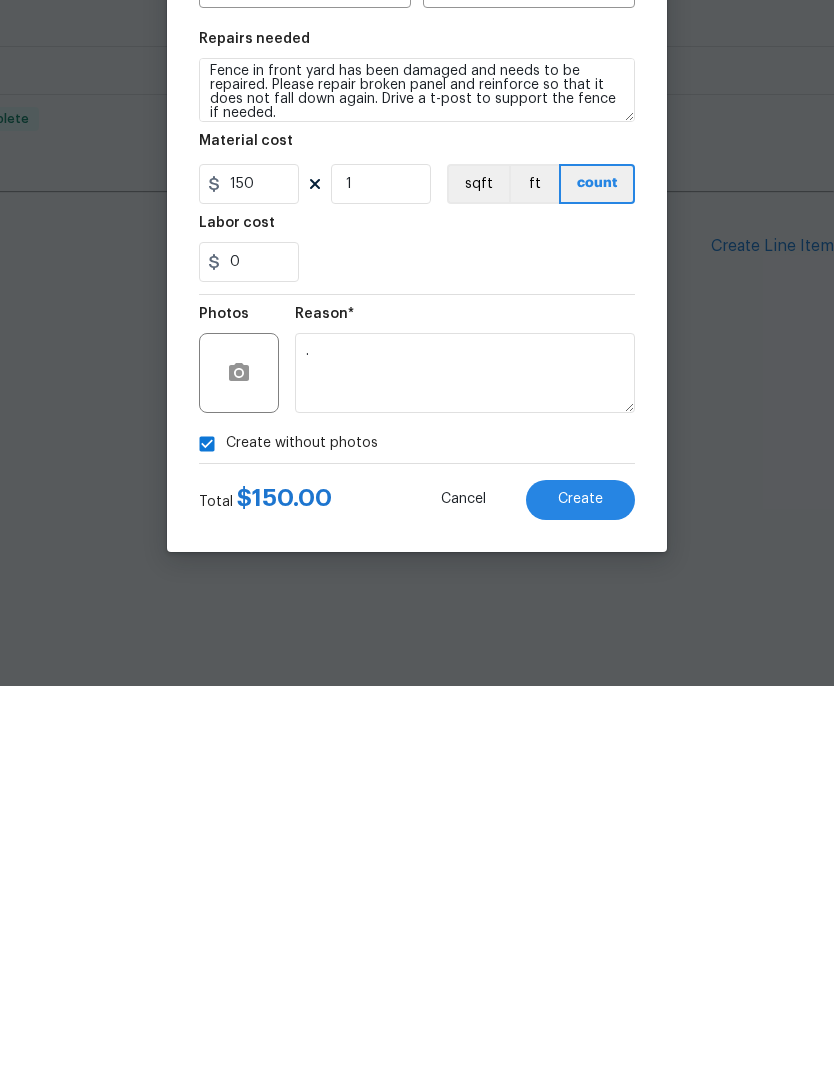 click on "Create" at bounding box center (580, 884) 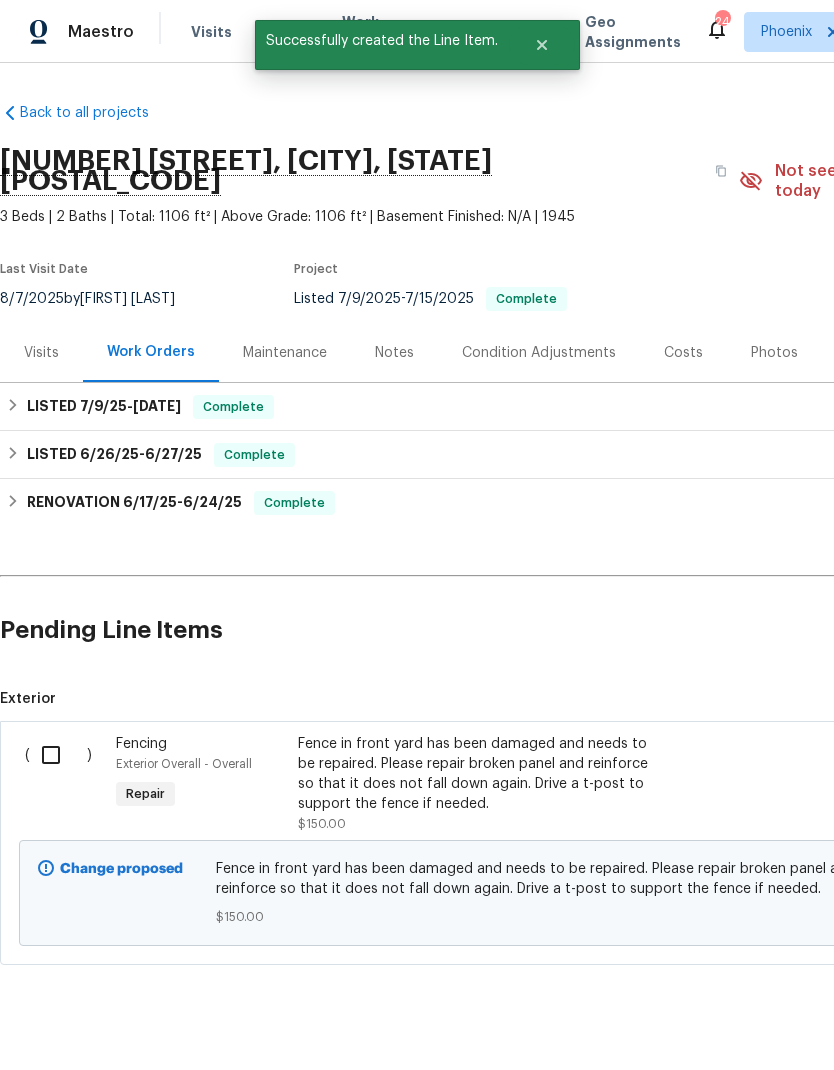 scroll, scrollTop: 0, scrollLeft: 0, axis: both 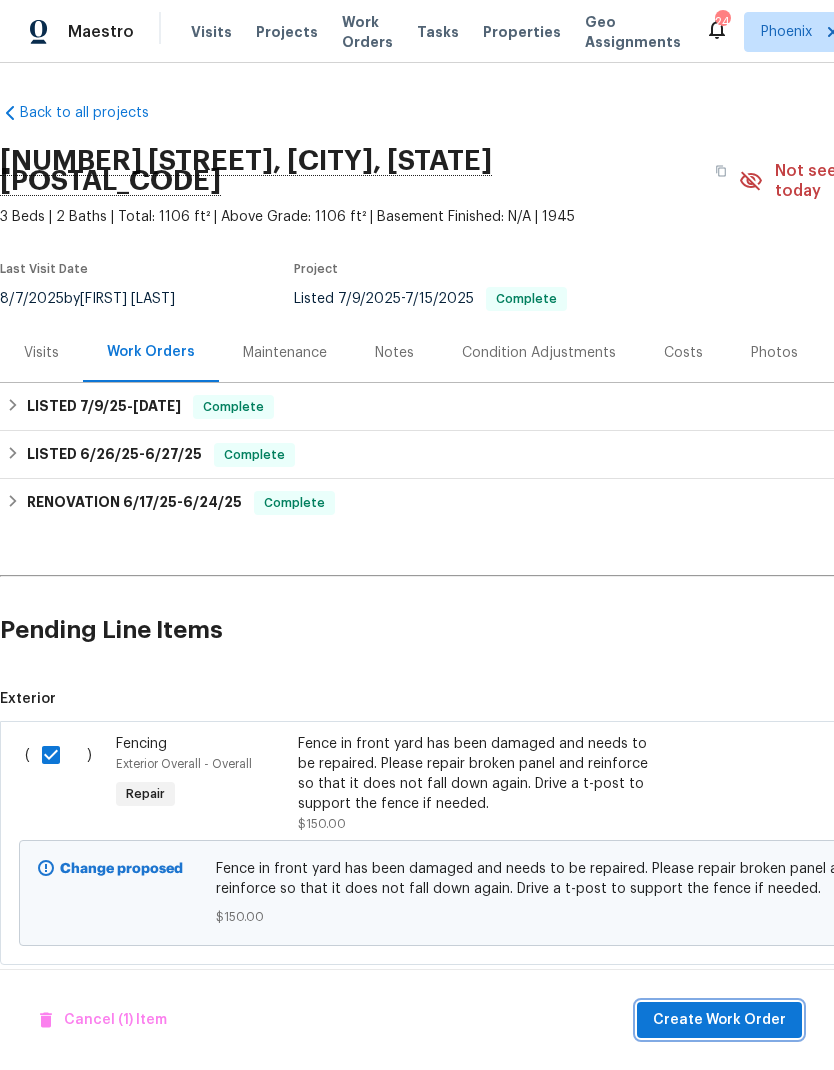 click on "Create Work Order" at bounding box center [719, 1020] 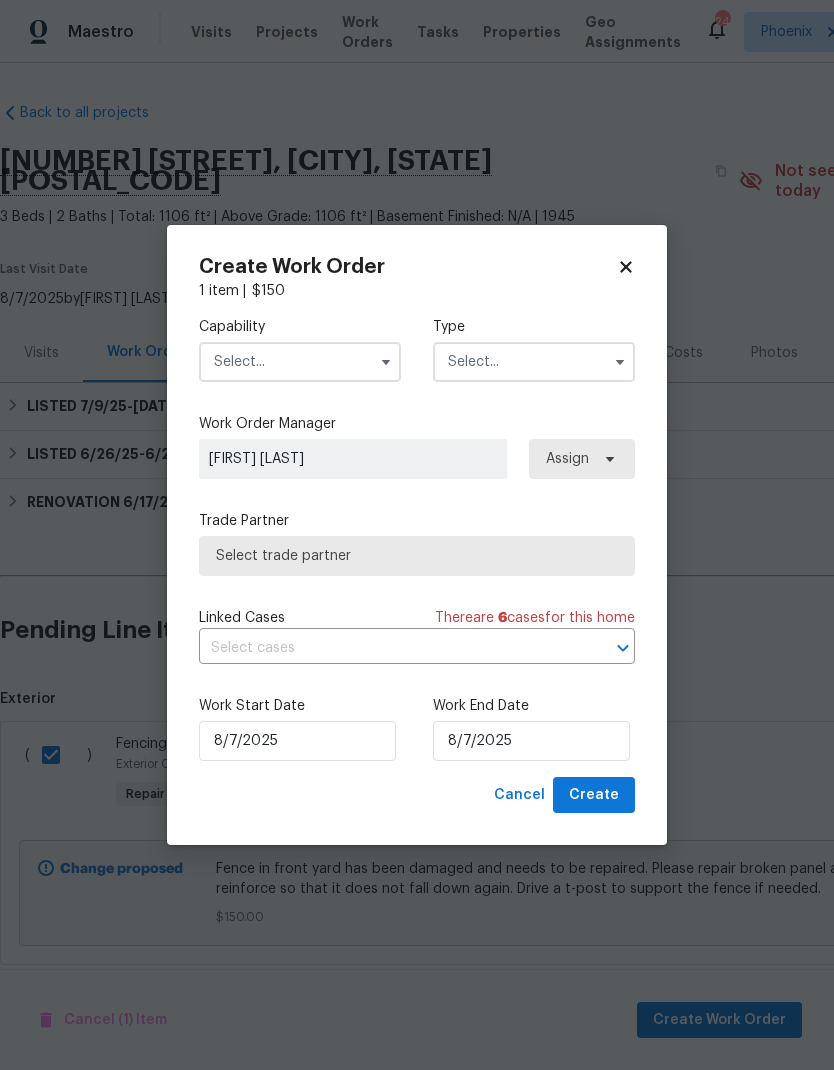 click at bounding box center [300, 362] 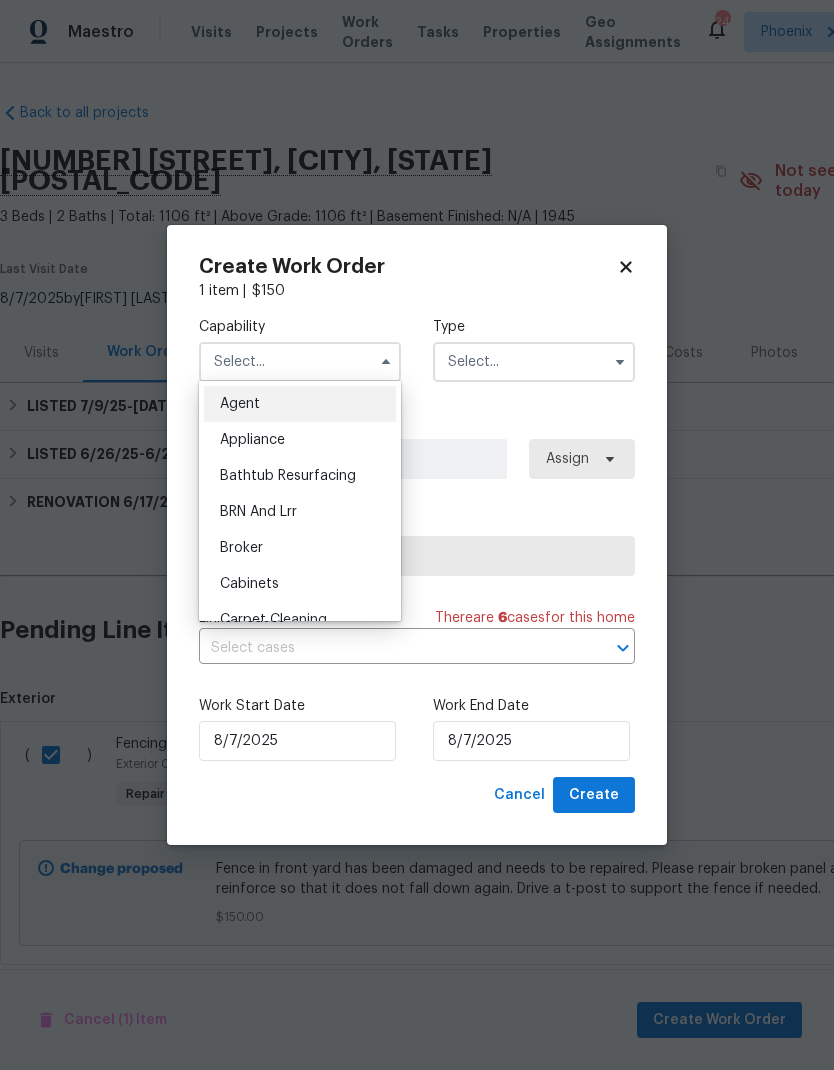 click at bounding box center [300, 362] 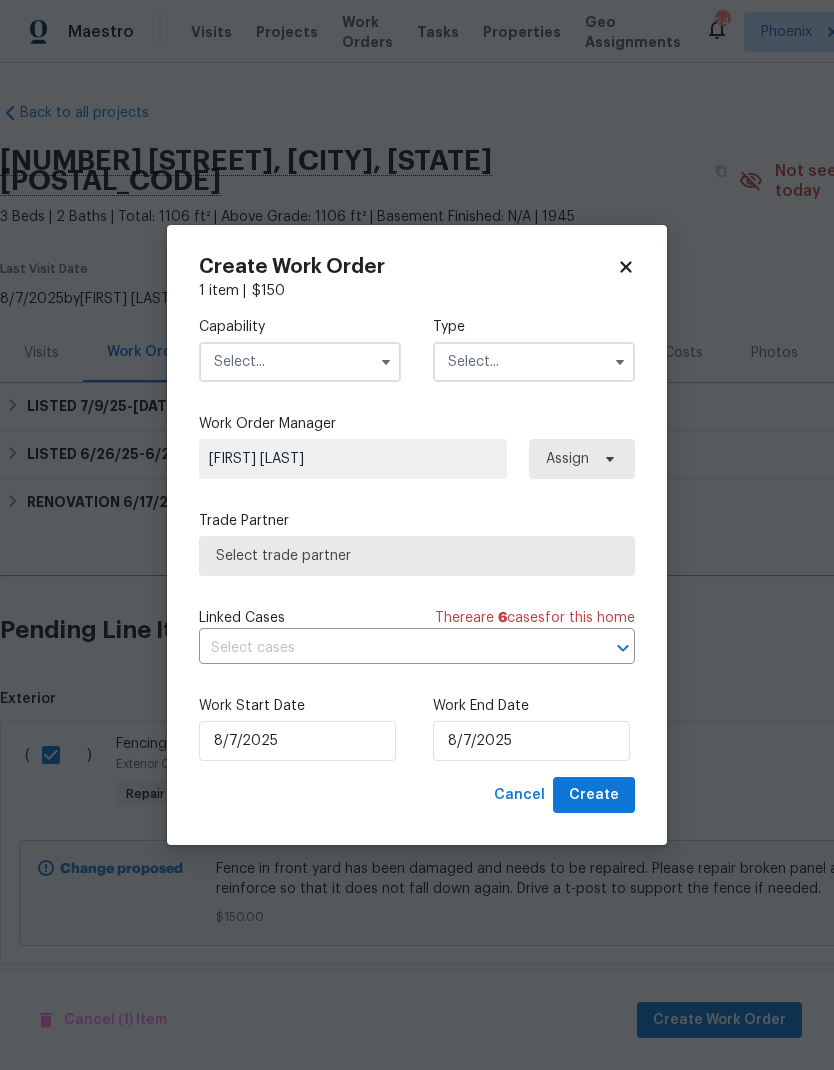 click at bounding box center (300, 362) 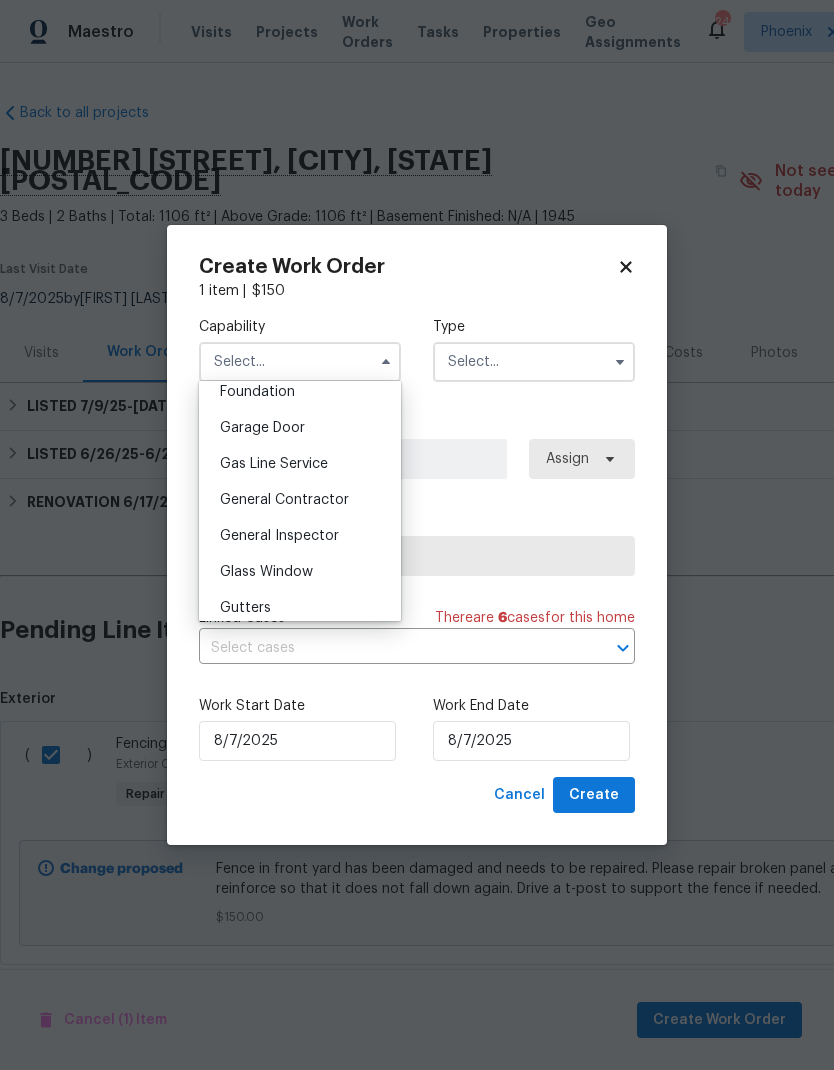 scroll, scrollTop: 864, scrollLeft: 0, axis: vertical 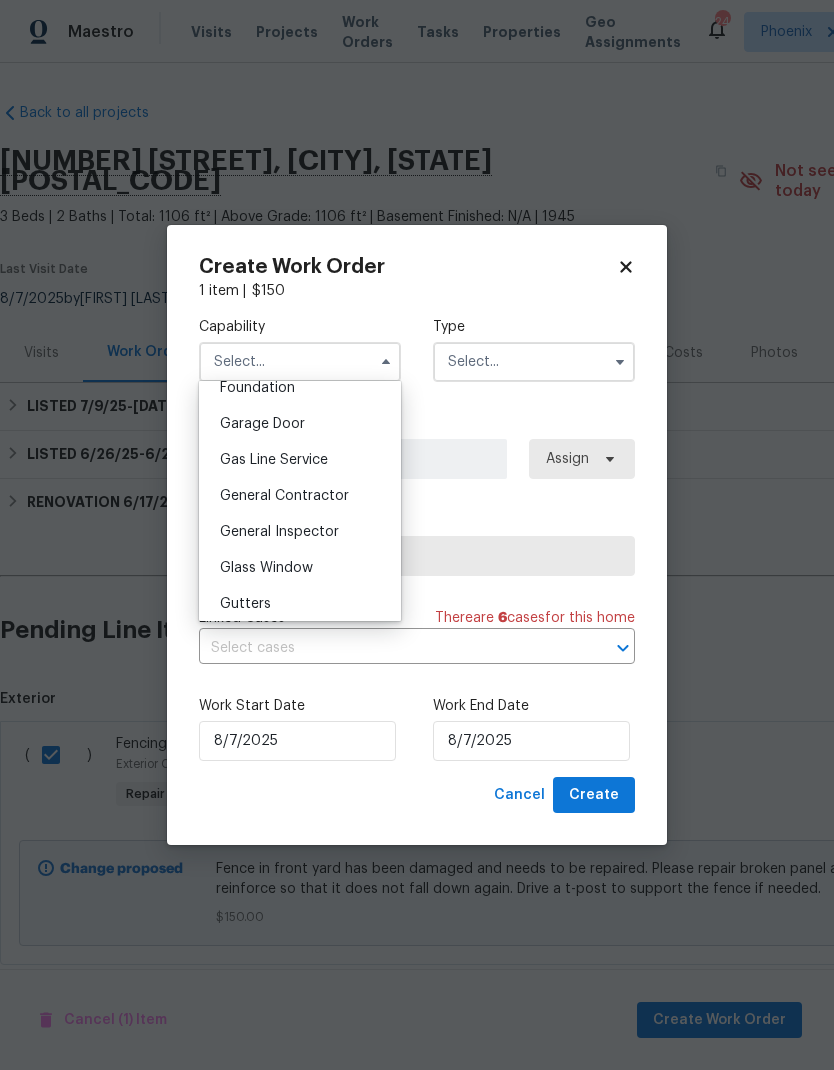click on "General Contractor" at bounding box center (284, 496) 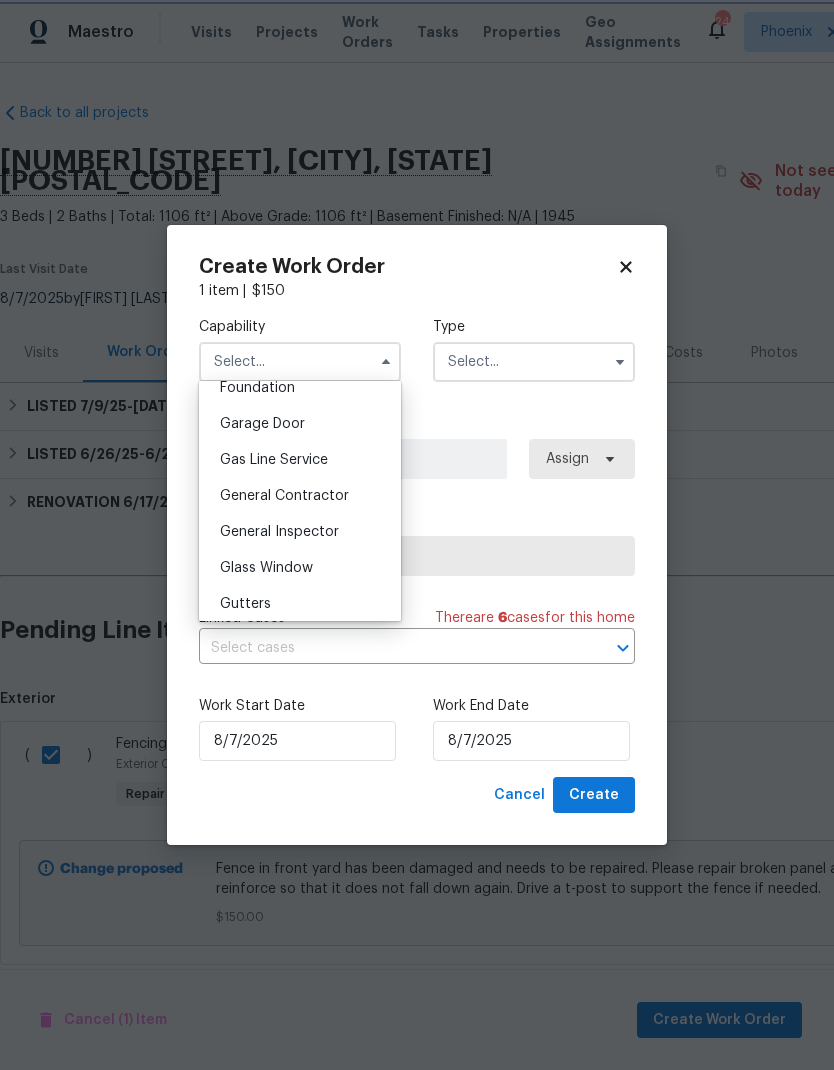 type on "General Contractor" 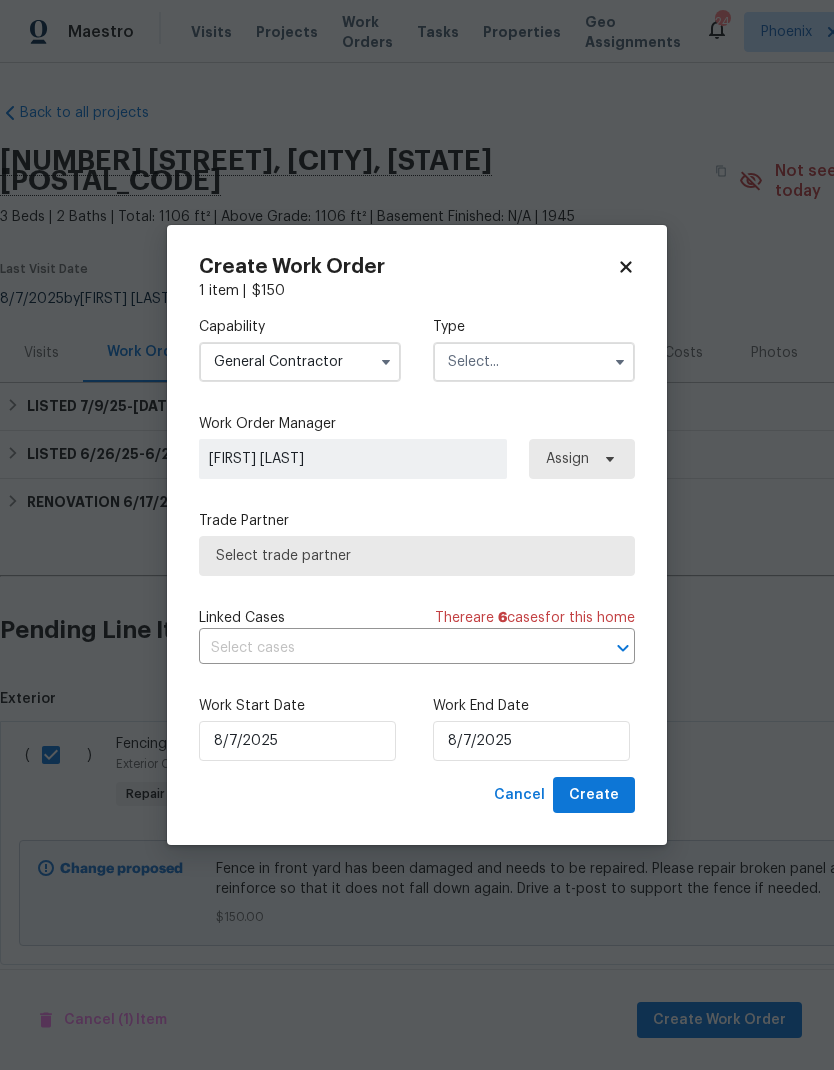 click at bounding box center (534, 362) 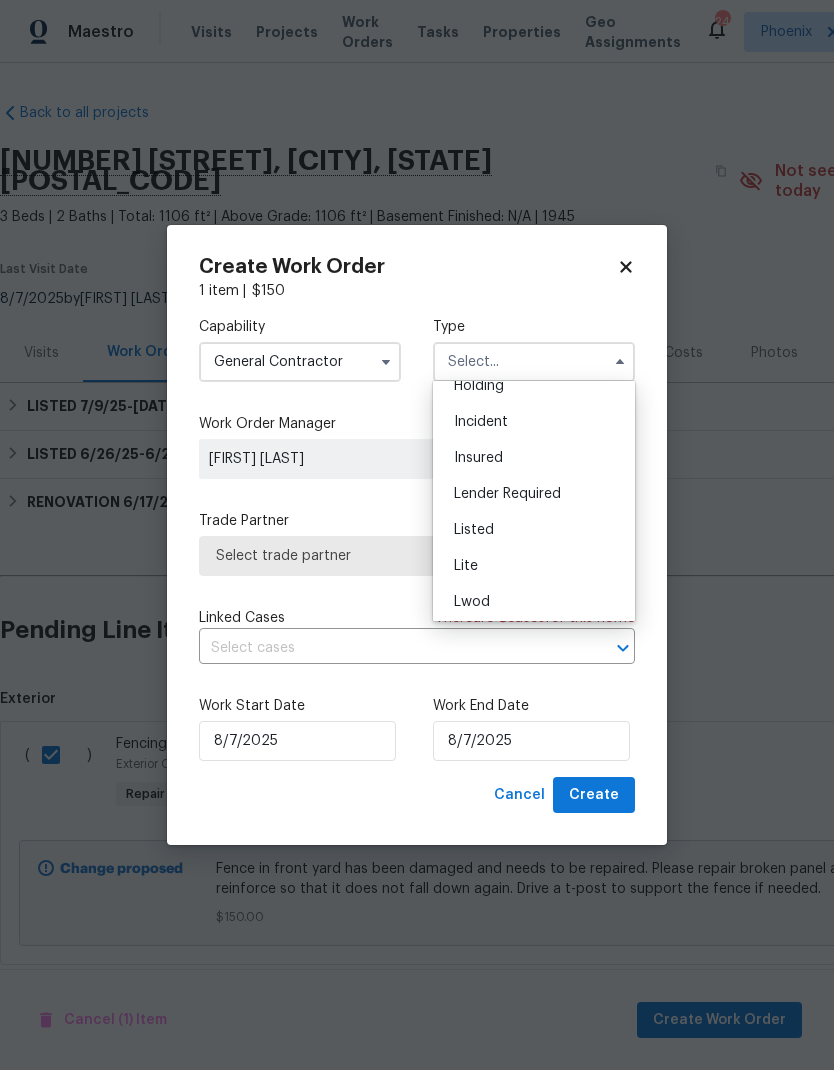 scroll, scrollTop: 129, scrollLeft: 0, axis: vertical 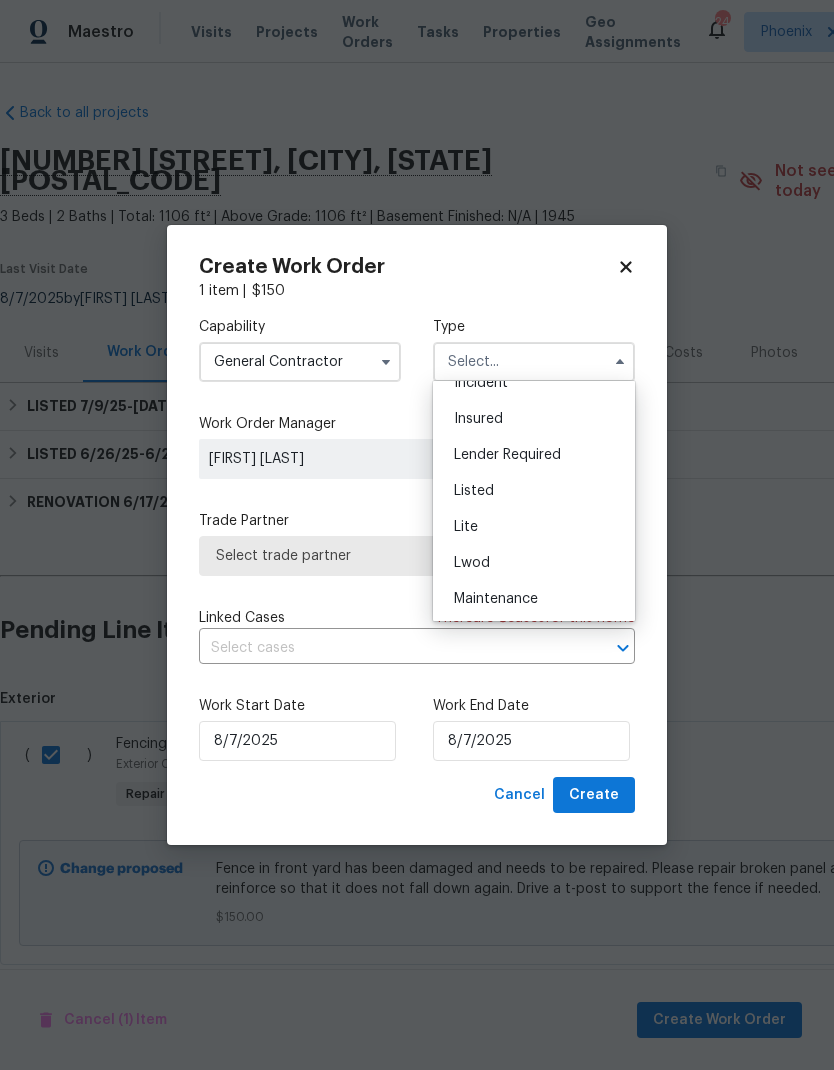 click on "Listed" at bounding box center (474, 491) 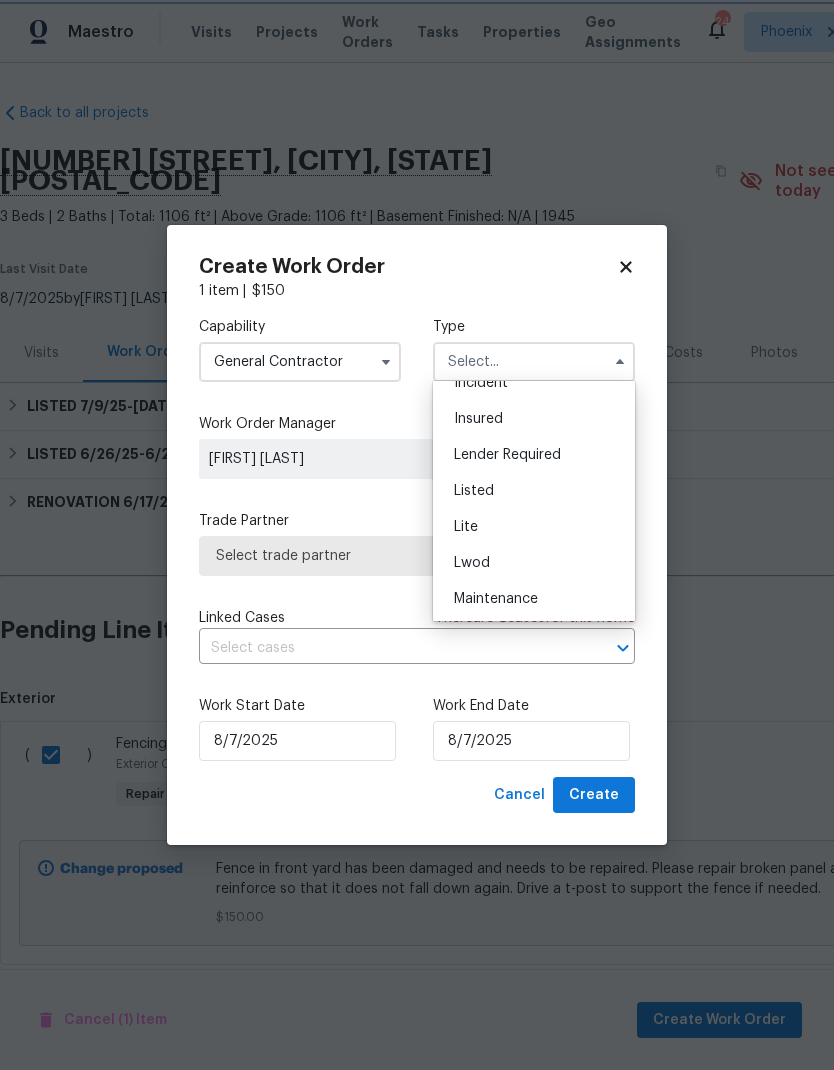 type on "Listed" 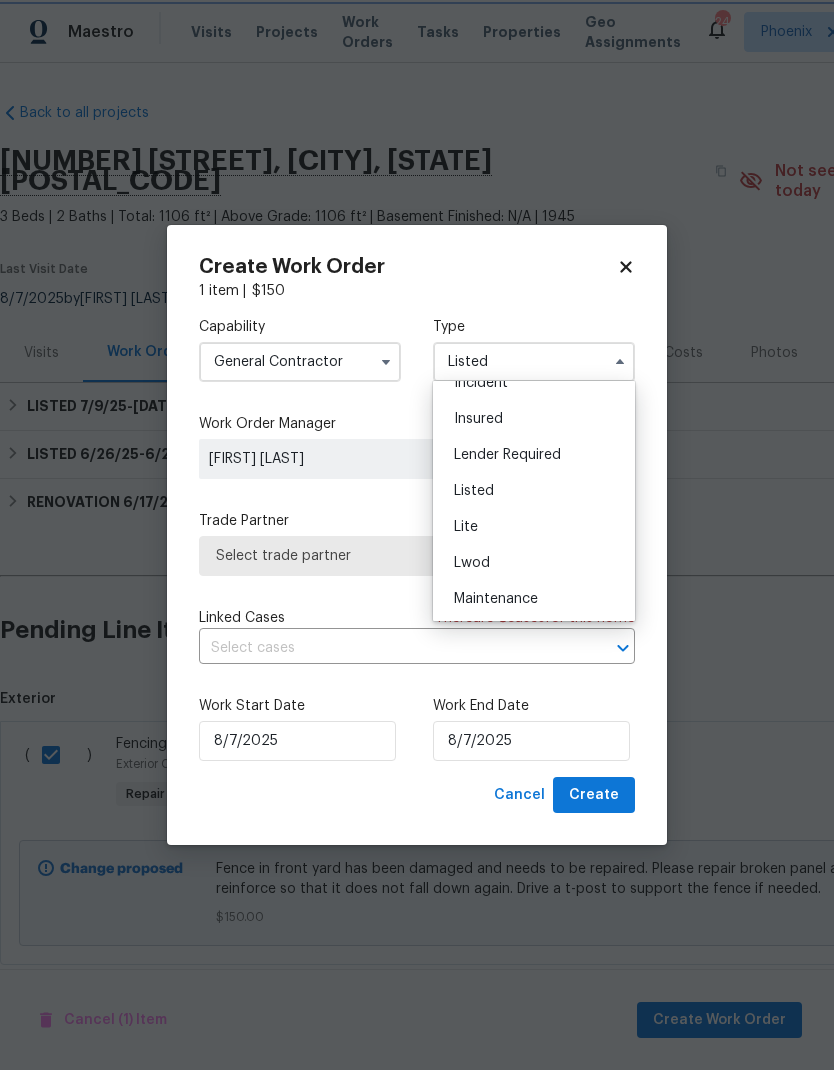 scroll, scrollTop: 0, scrollLeft: 0, axis: both 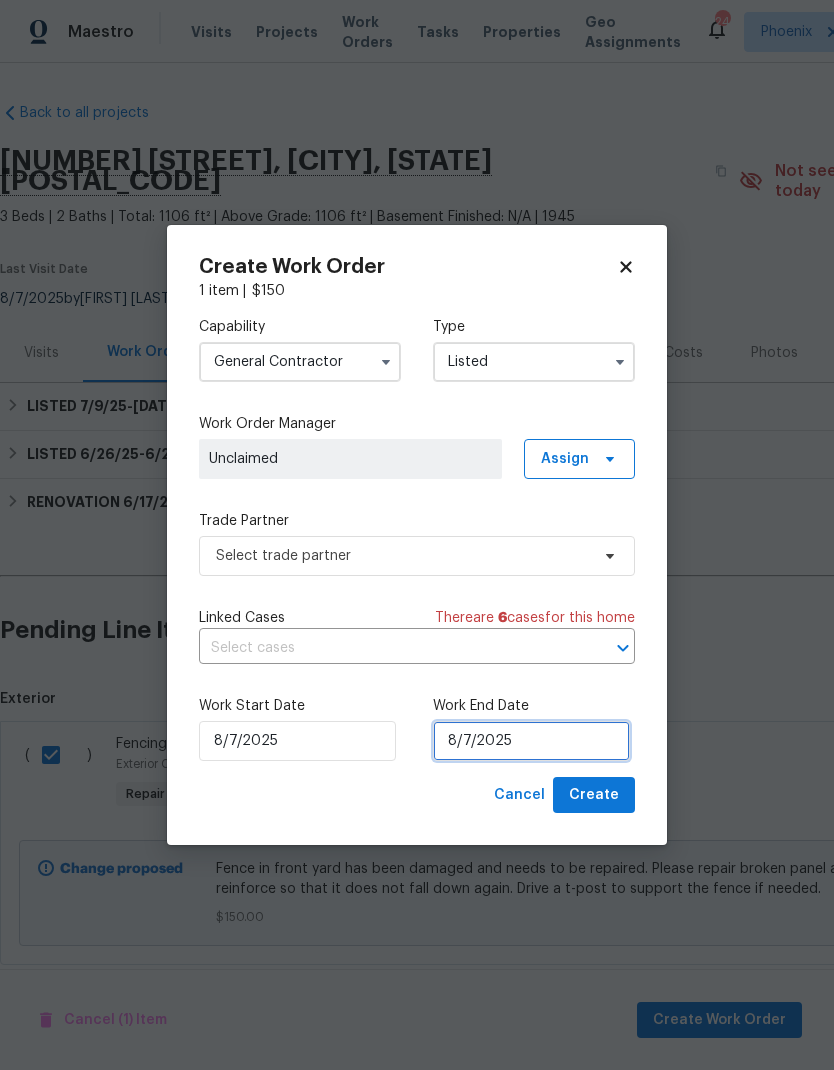 click on "8/7/2025" at bounding box center [531, 741] 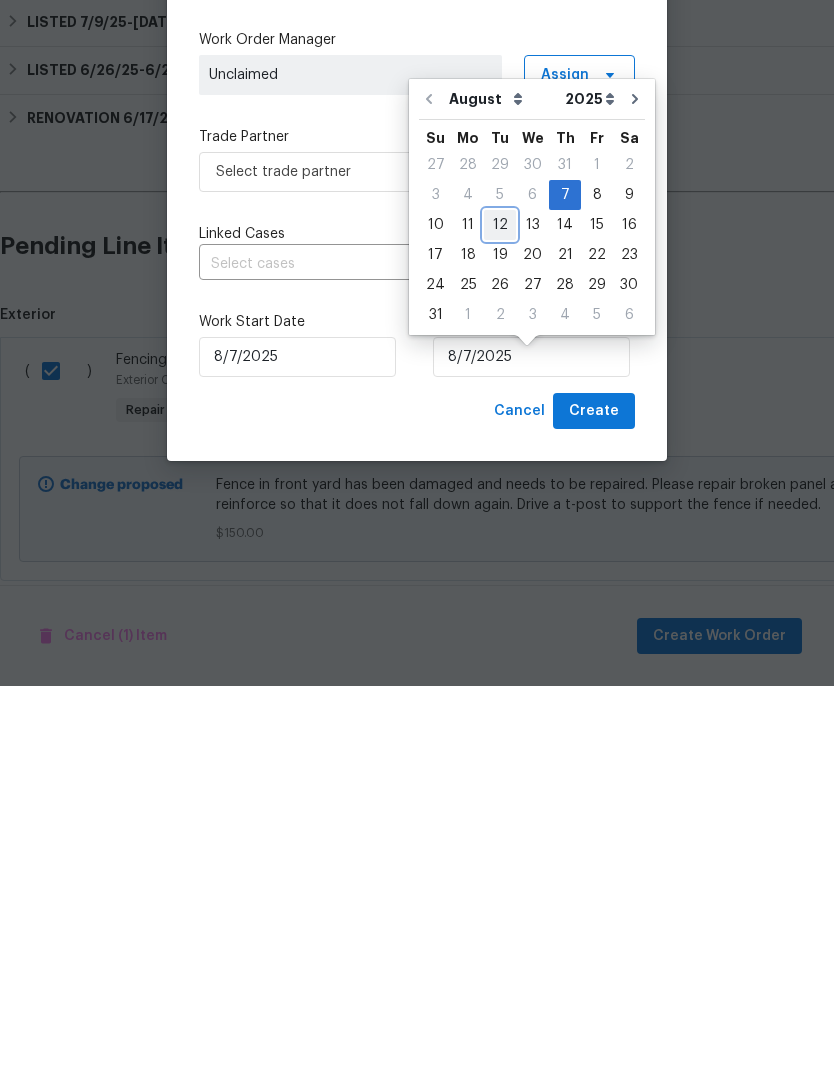 click on "12" at bounding box center (500, 609) 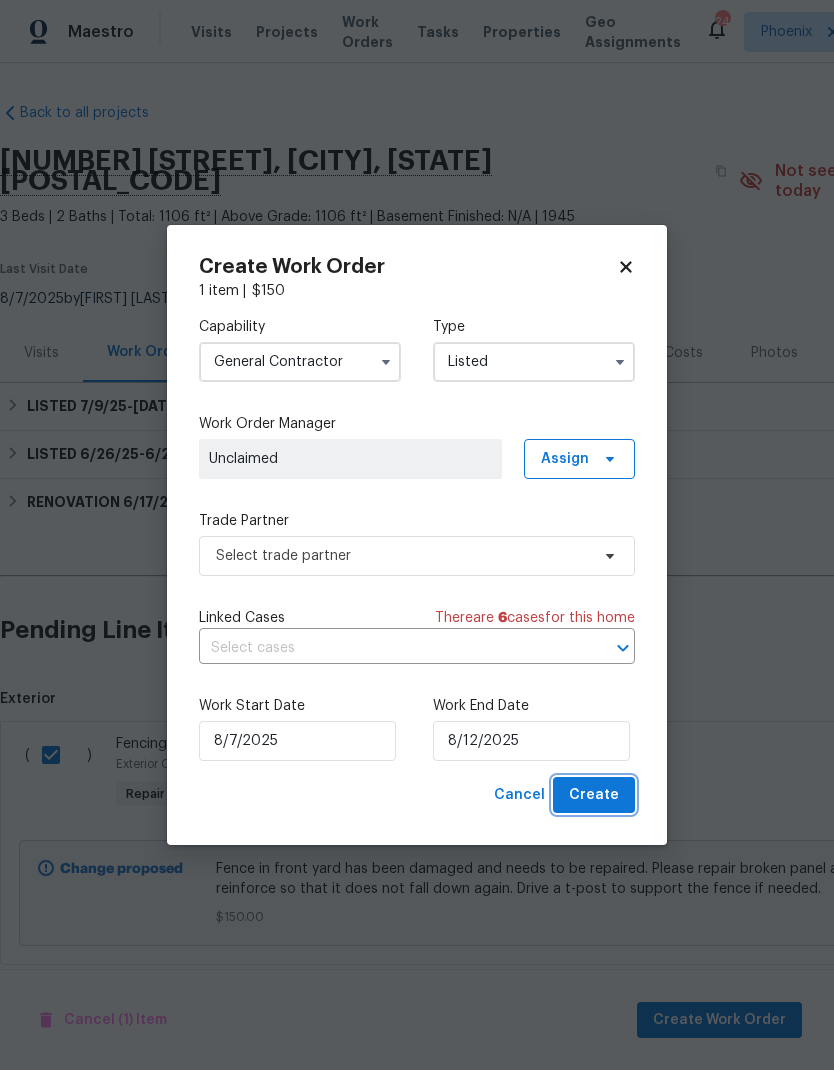 click on "Create" at bounding box center [594, 795] 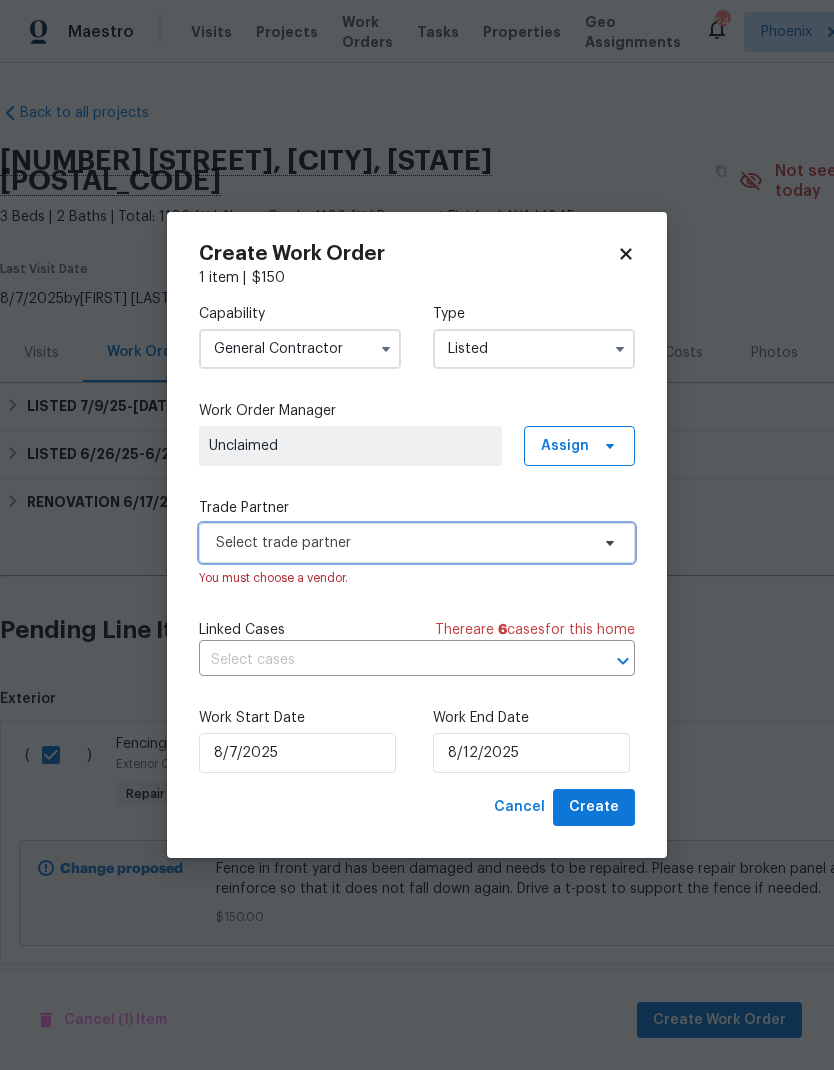 click on "Select trade partner" at bounding box center (402, 543) 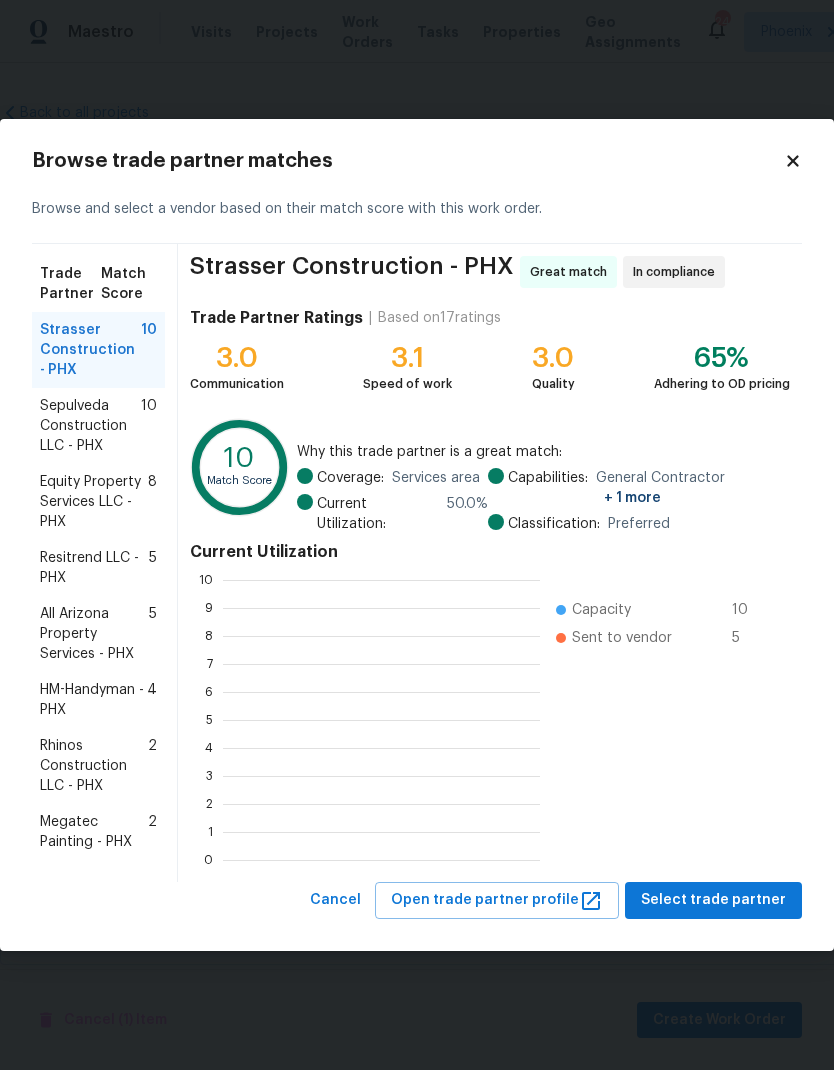 scroll, scrollTop: 2, scrollLeft: 2, axis: both 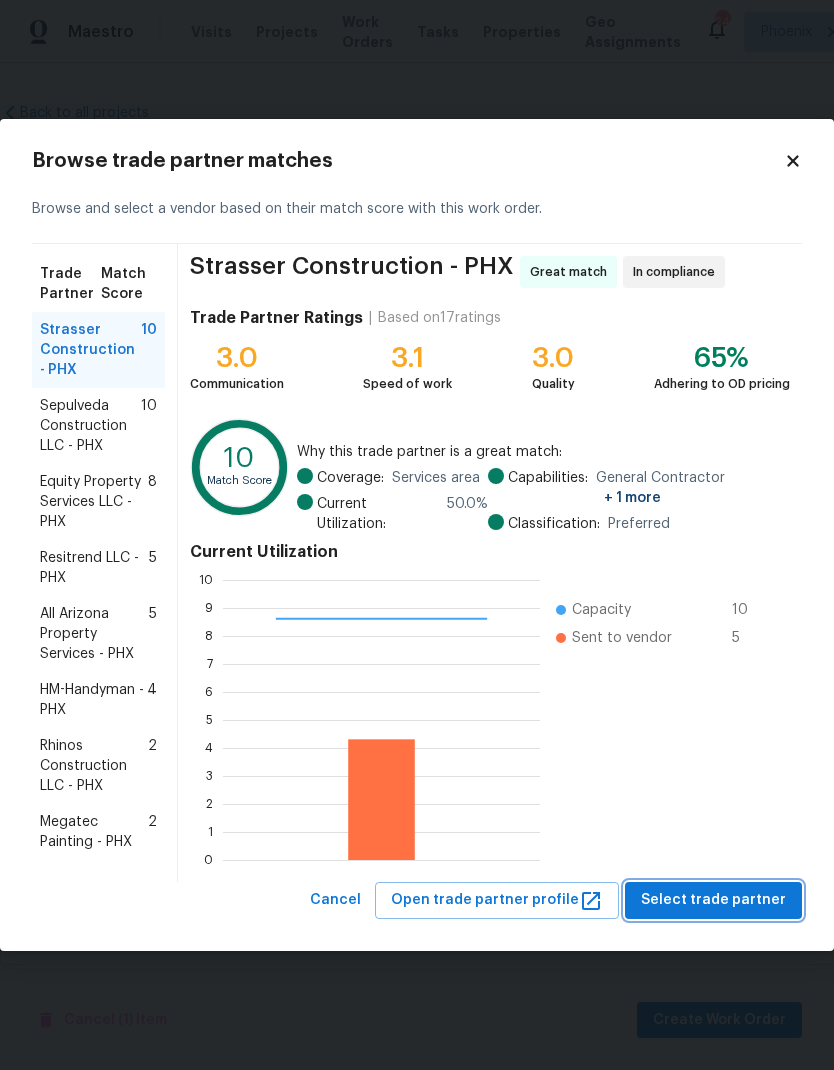 click on "Select trade partner" at bounding box center (713, 900) 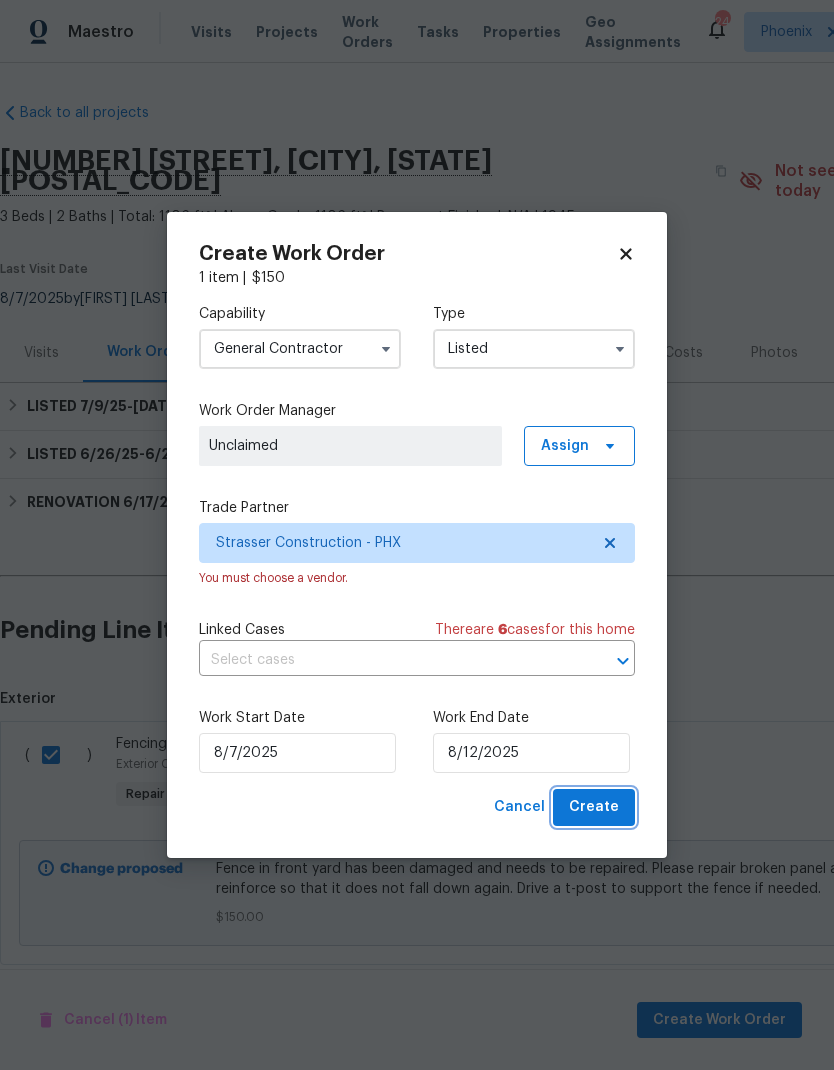 click on "Create" at bounding box center [594, 807] 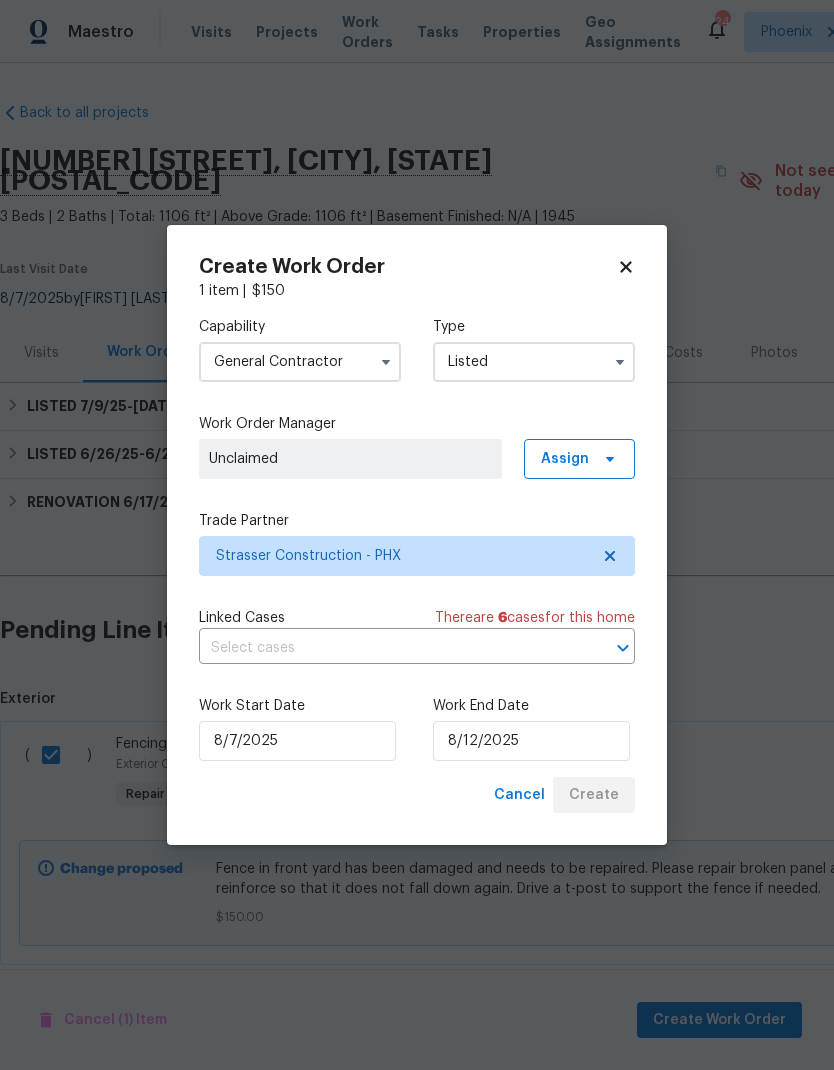 checkbox on "false" 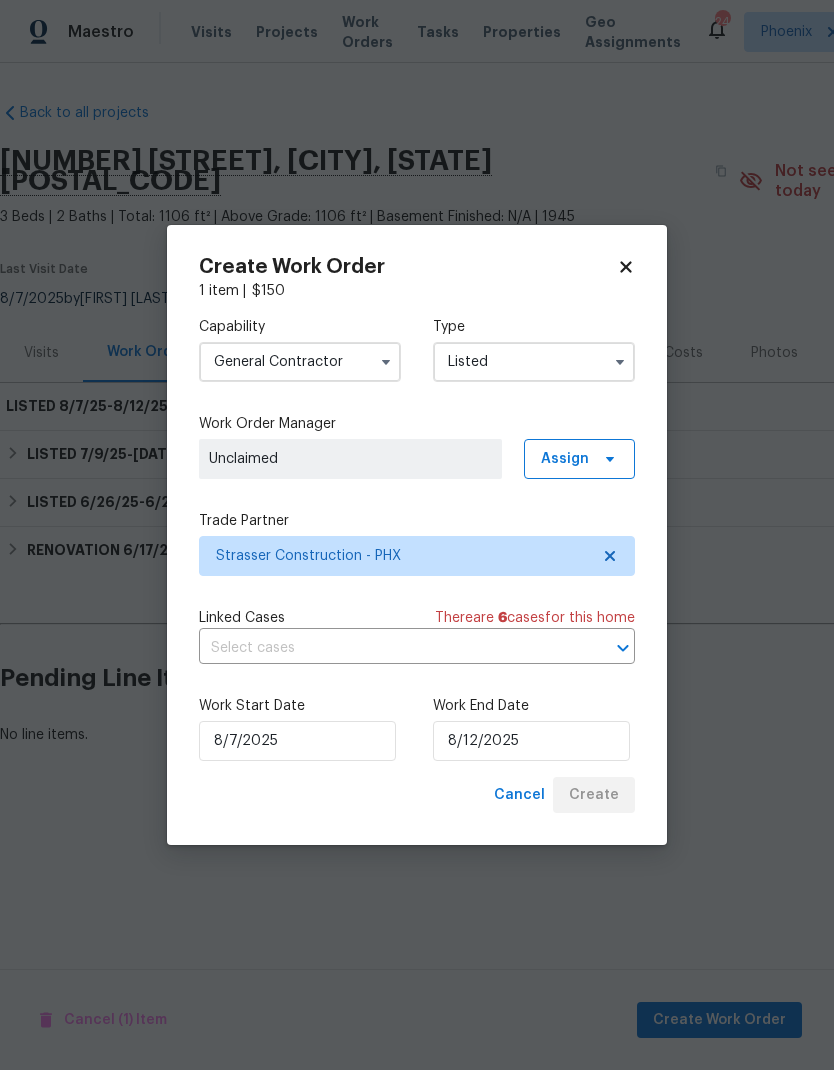 scroll, scrollTop: 0, scrollLeft: 0, axis: both 